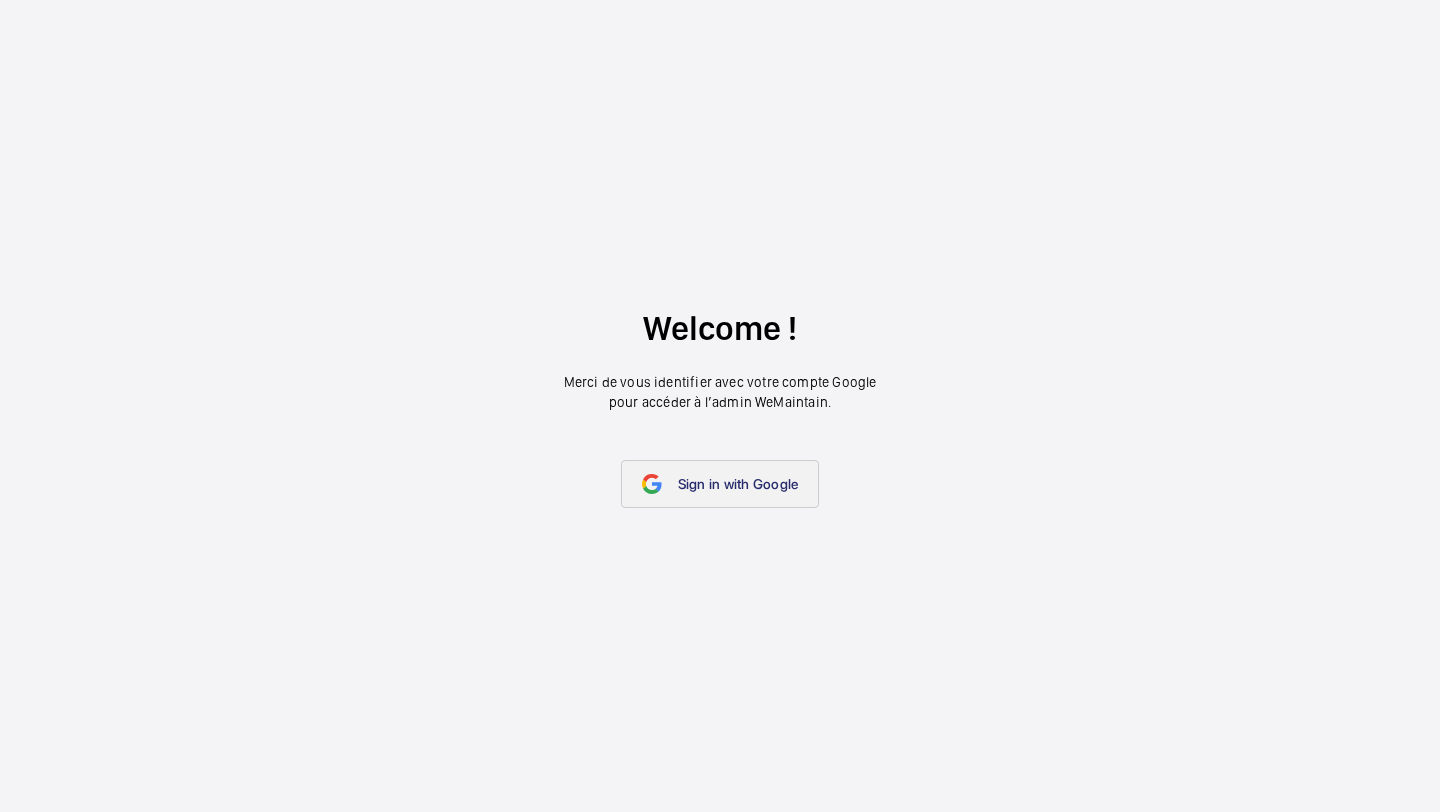 scroll, scrollTop: 0, scrollLeft: 0, axis: both 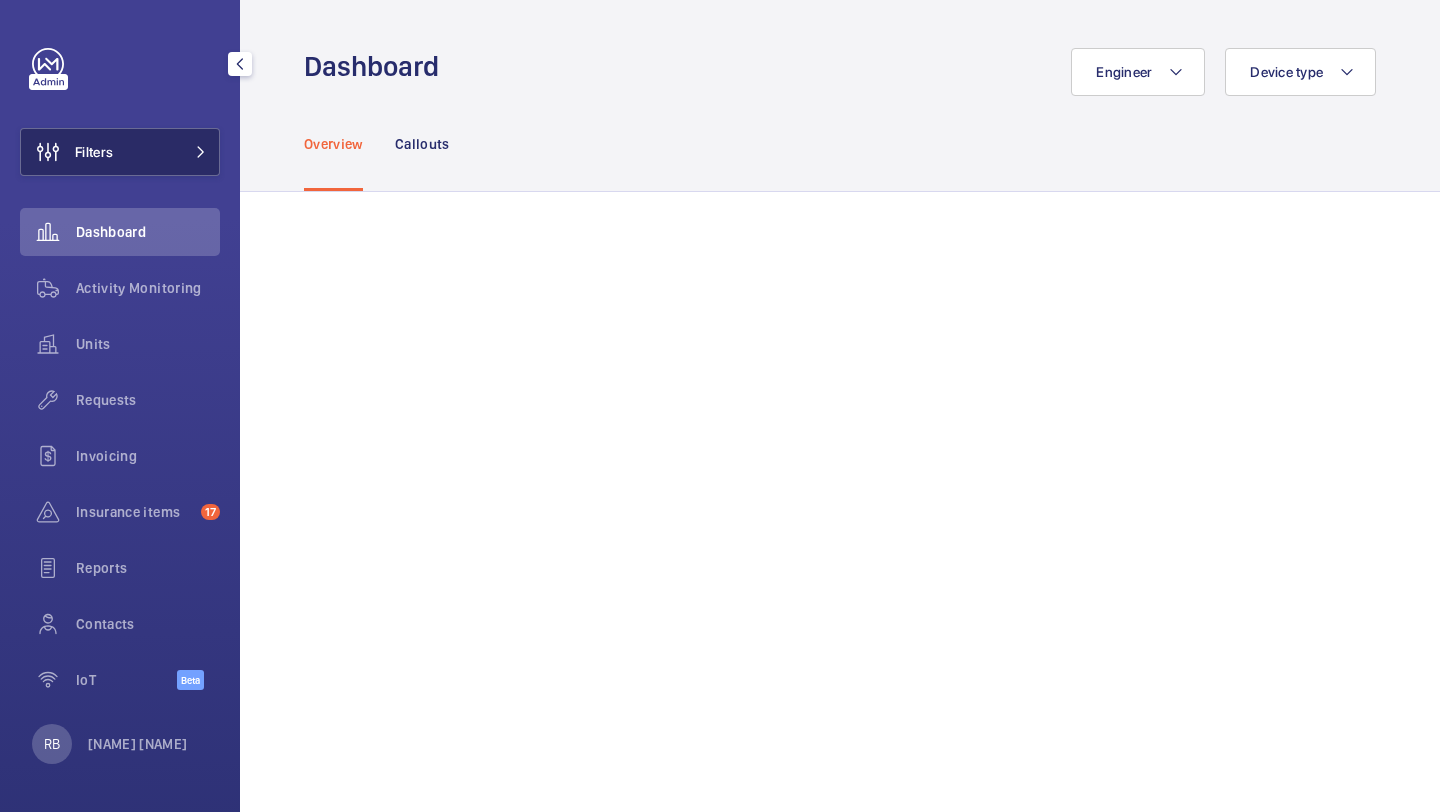 click 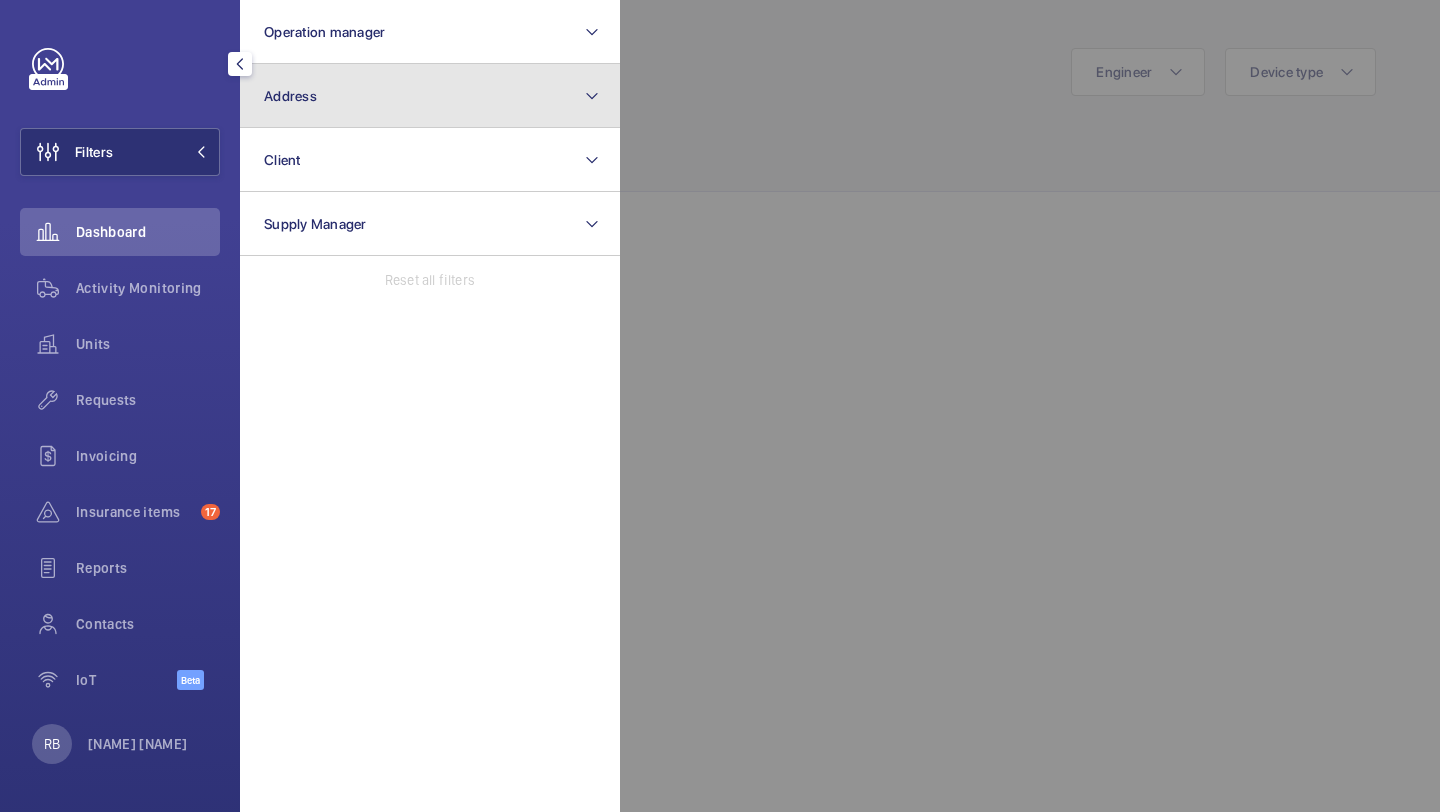 click on "Address" 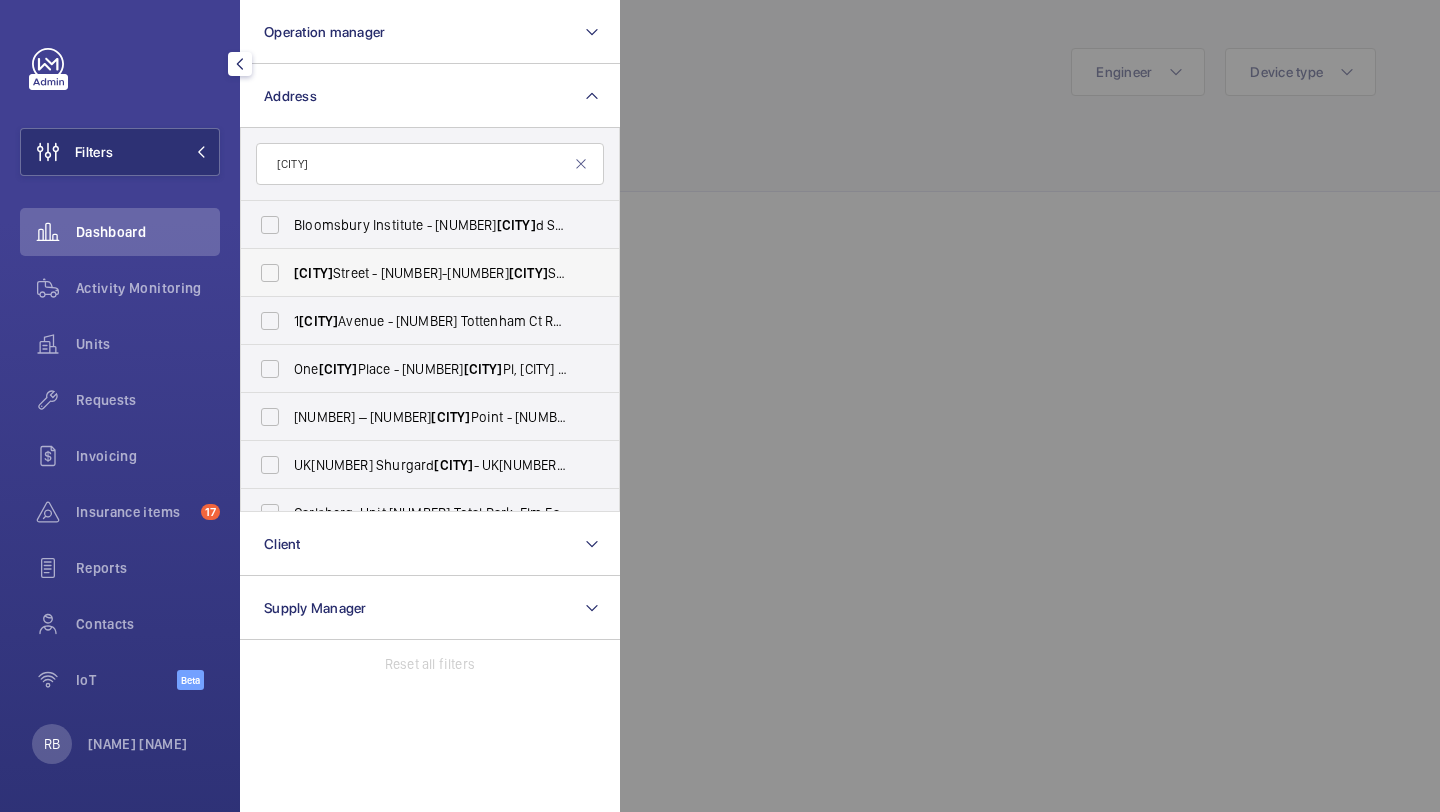 type on "bedford" 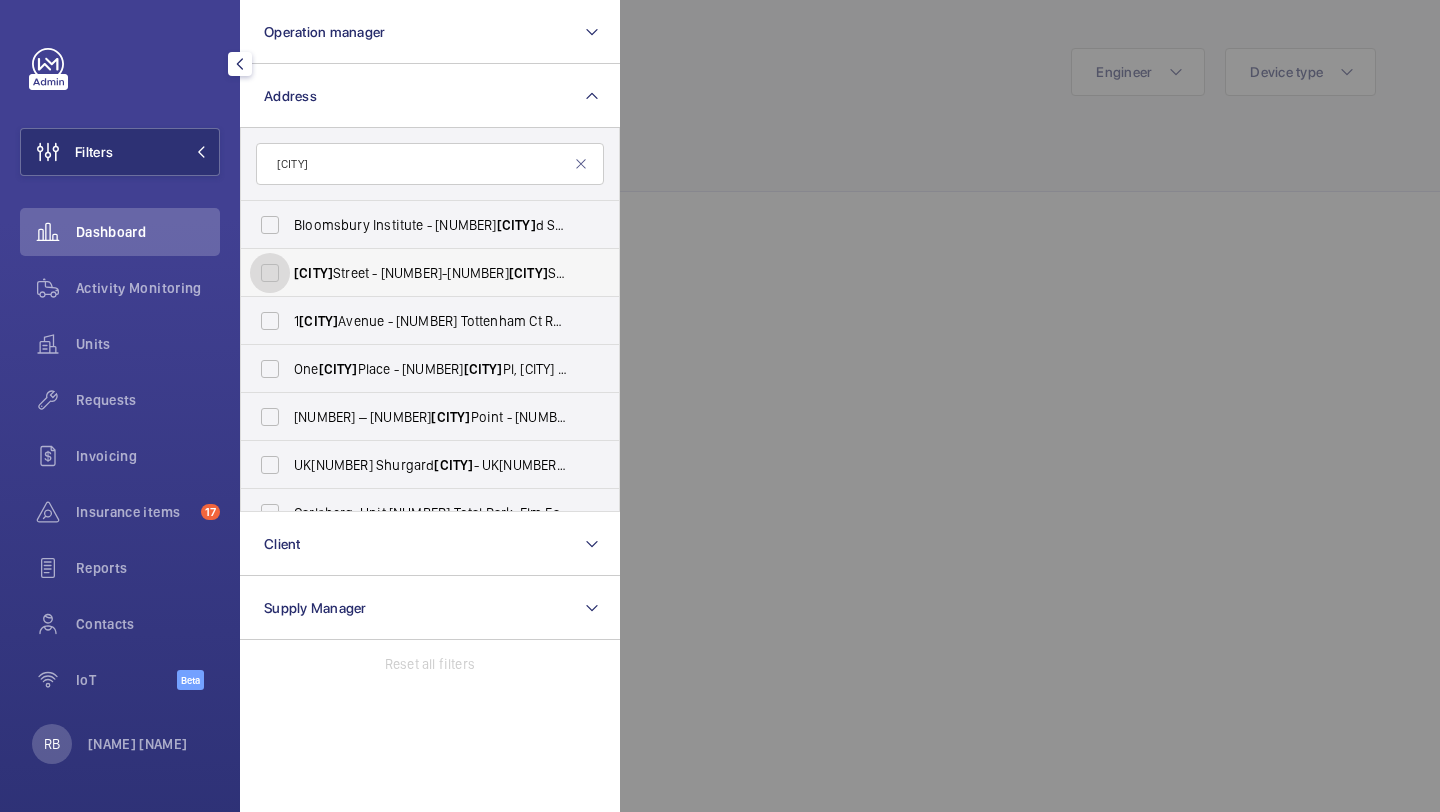 click on "Bedford  Street - 2-3  Bedford  Street, LONDON WC2H 9HH" at bounding box center (270, 273) 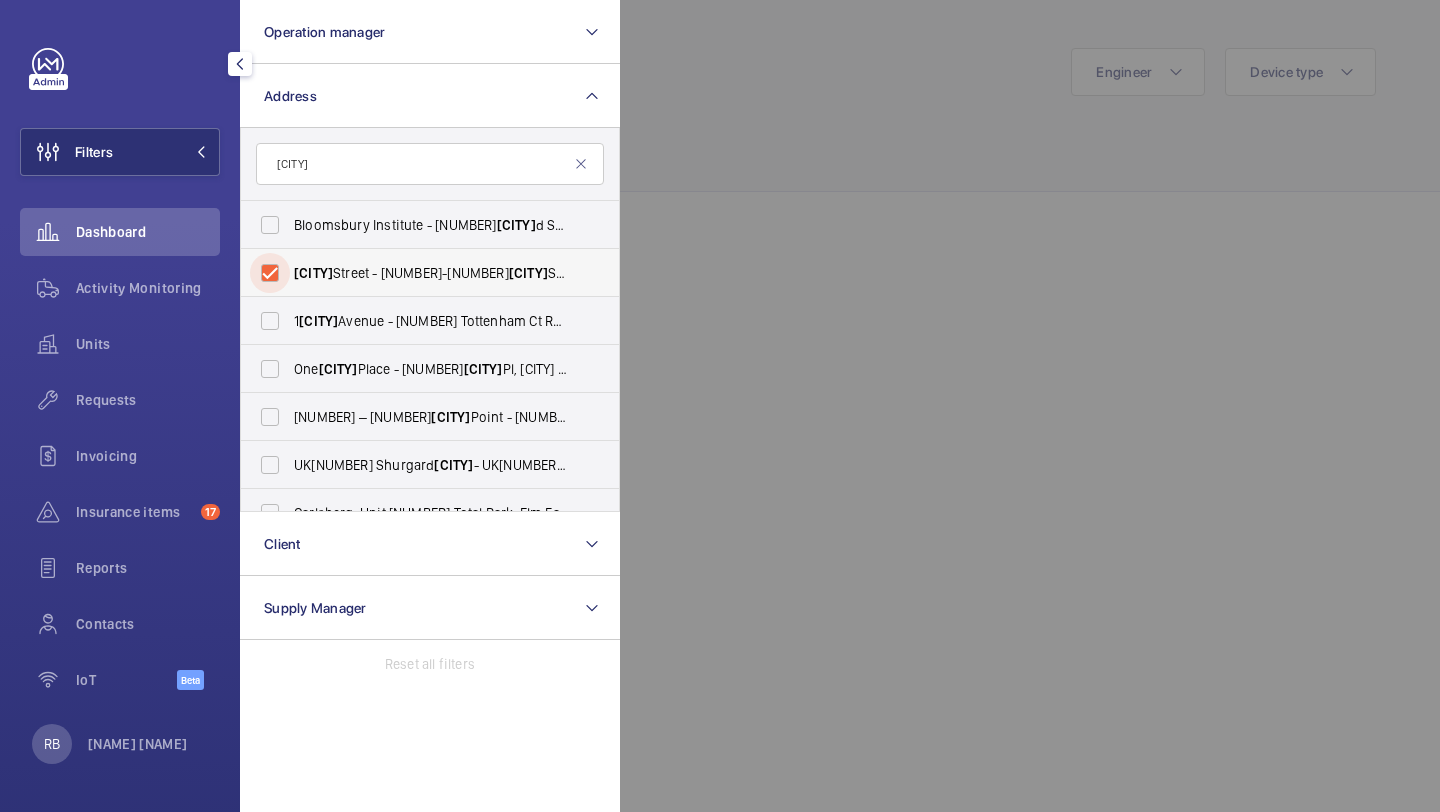 checkbox on "true" 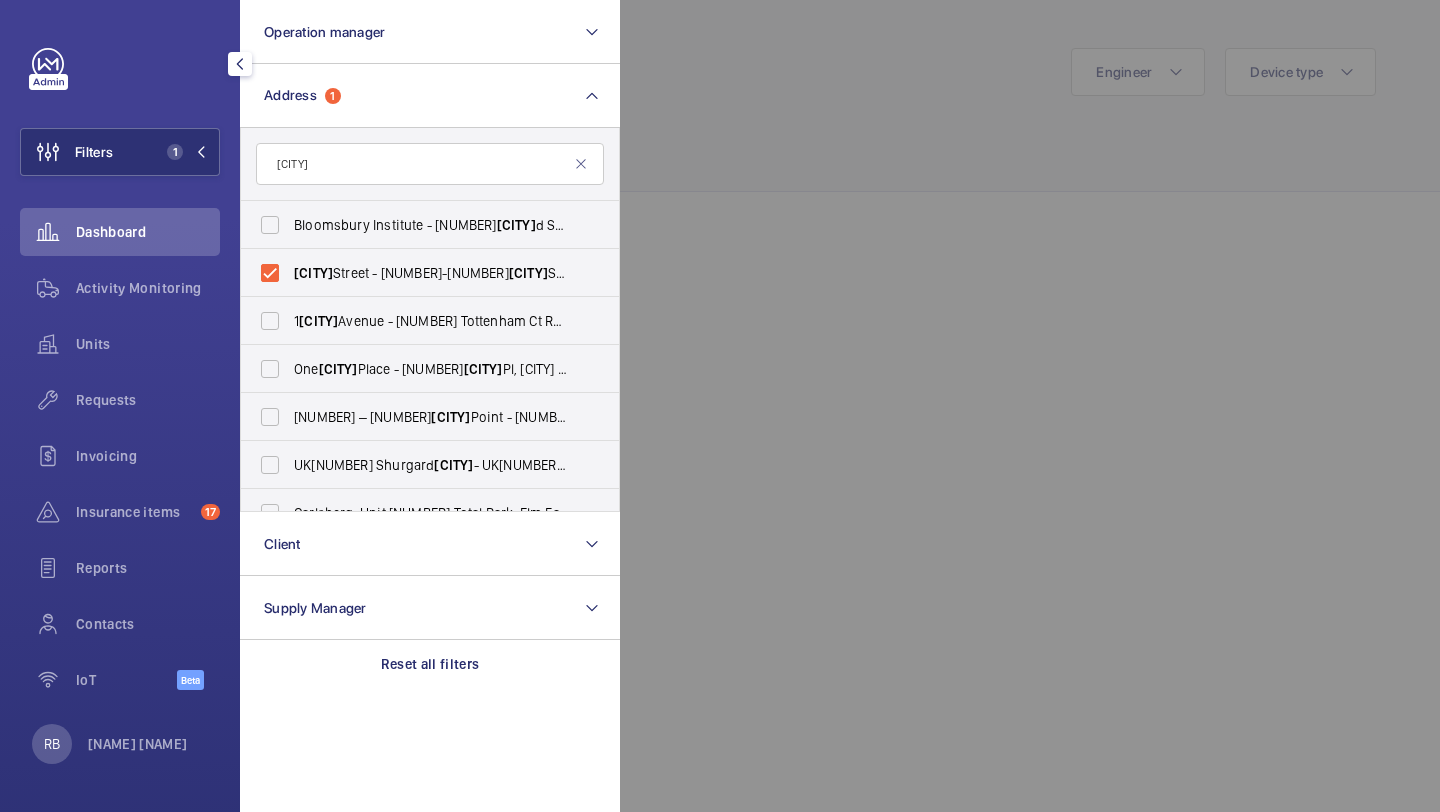 click 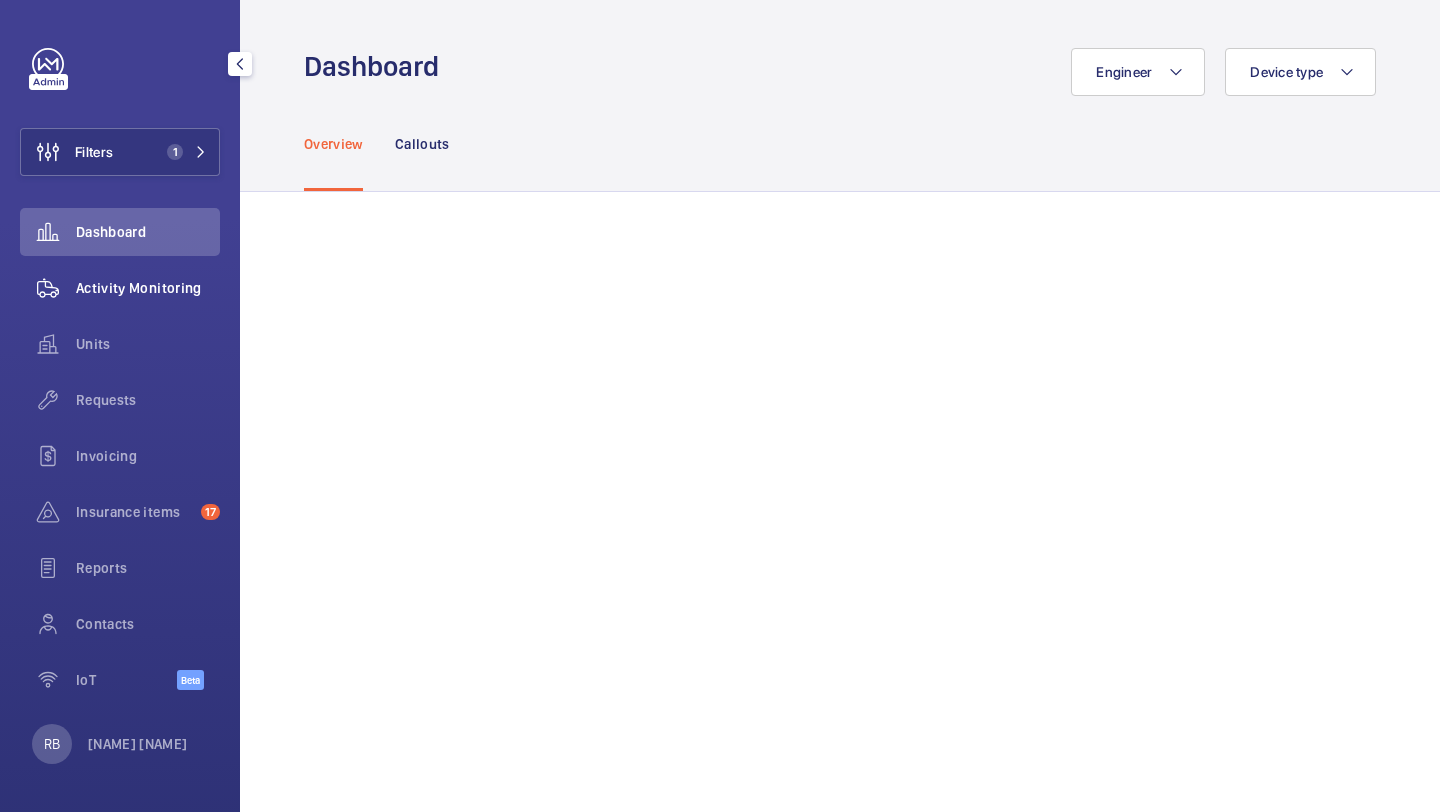click on "Activity Monitoring" 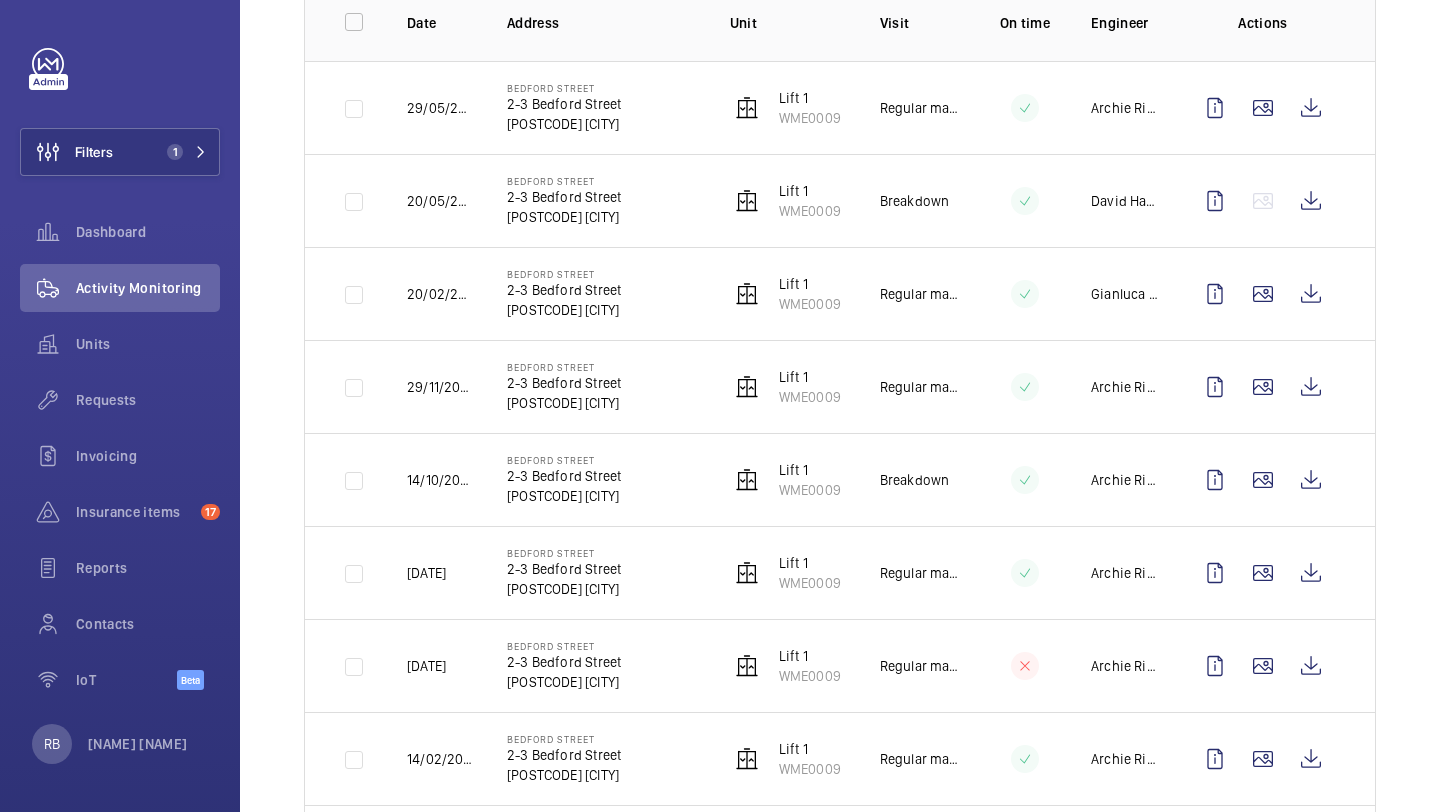 scroll, scrollTop: 0, scrollLeft: 0, axis: both 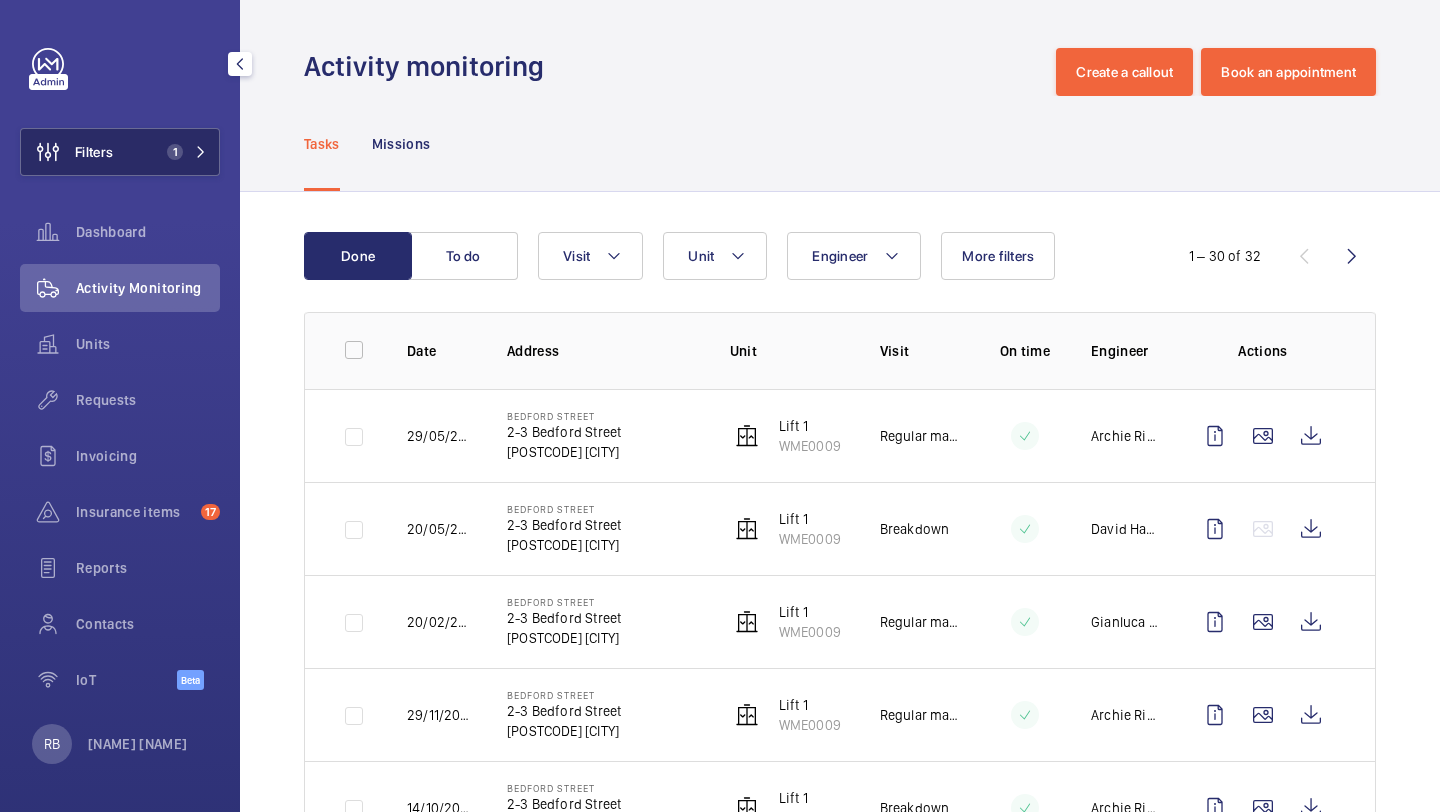 click on "Filters 1" 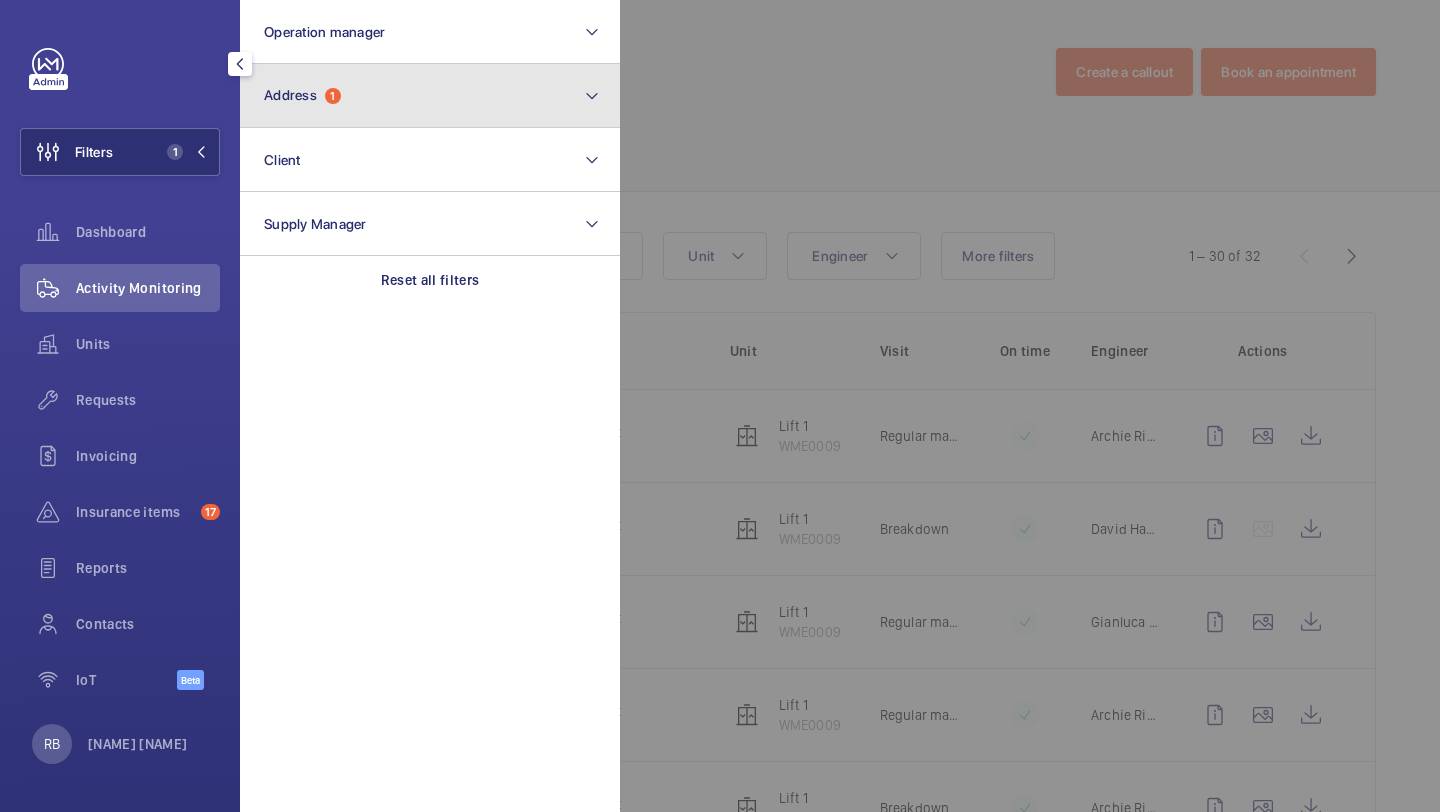click on "Address  1" 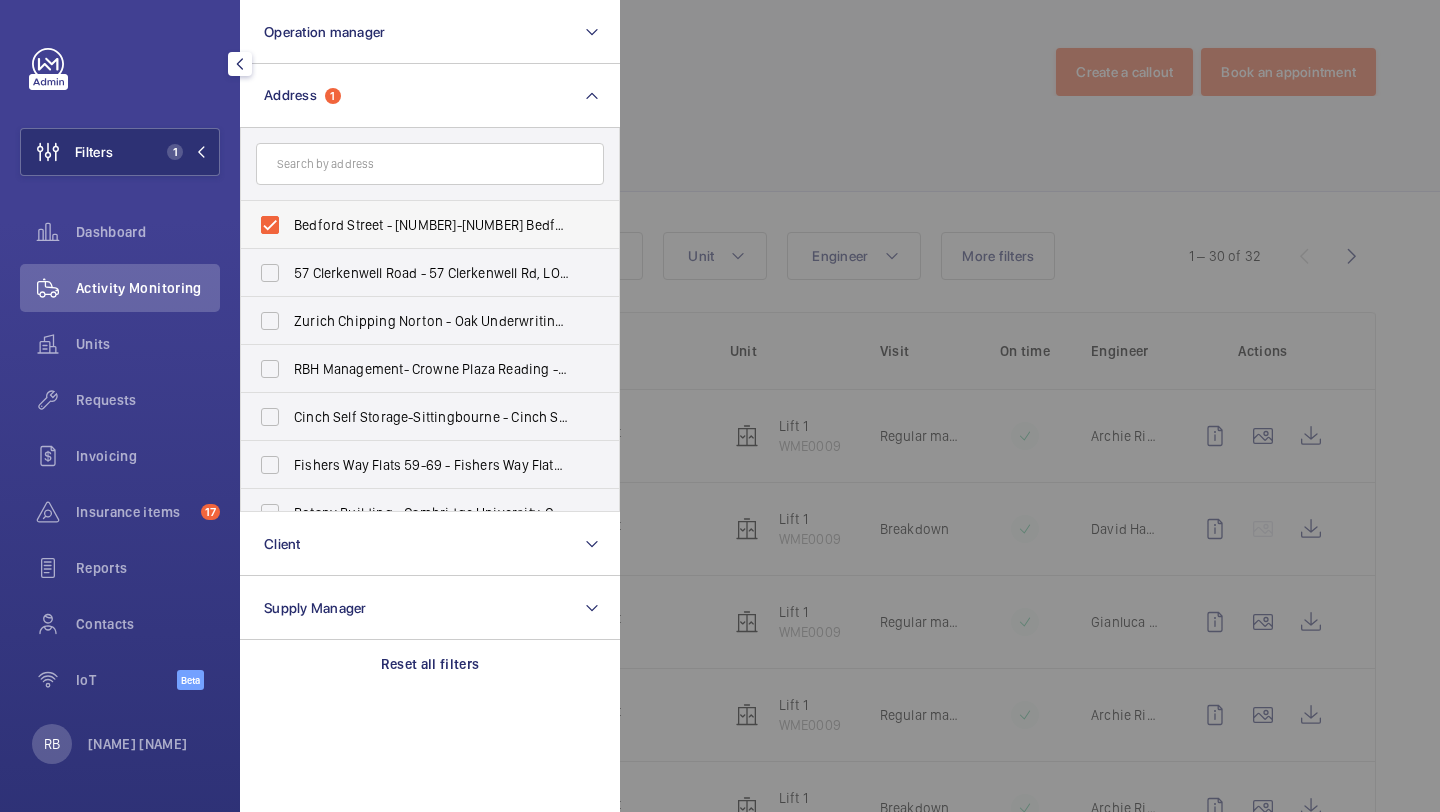 click on "Bedford Street - 2-3 Bedford Street, LONDON WC2H 9HH" at bounding box center [415, 225] 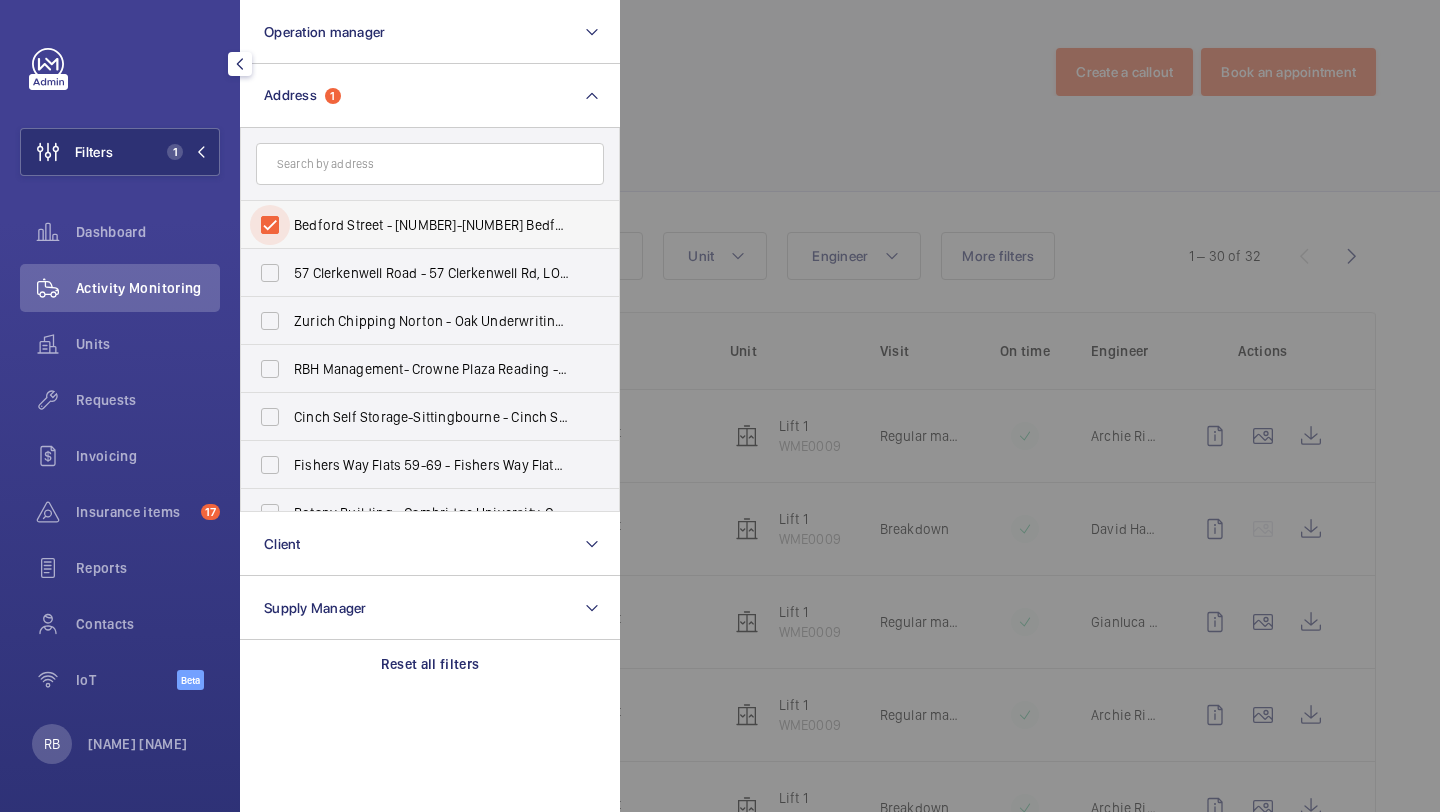 click on "Bedford Street - 2-3 Bedford Street, LONDON WC2H 9HH" at bounding box center (270, 225) 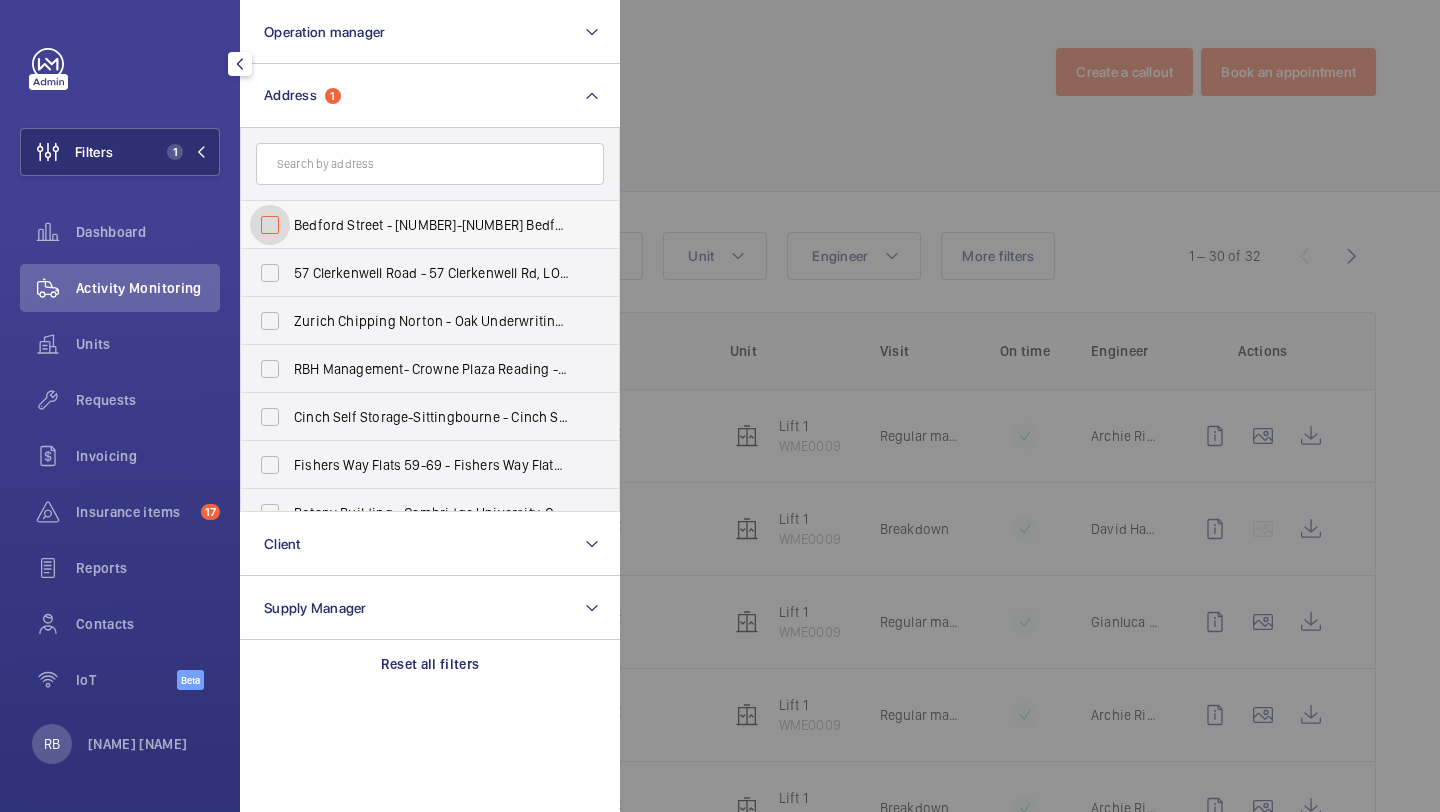 checkbox on "false" 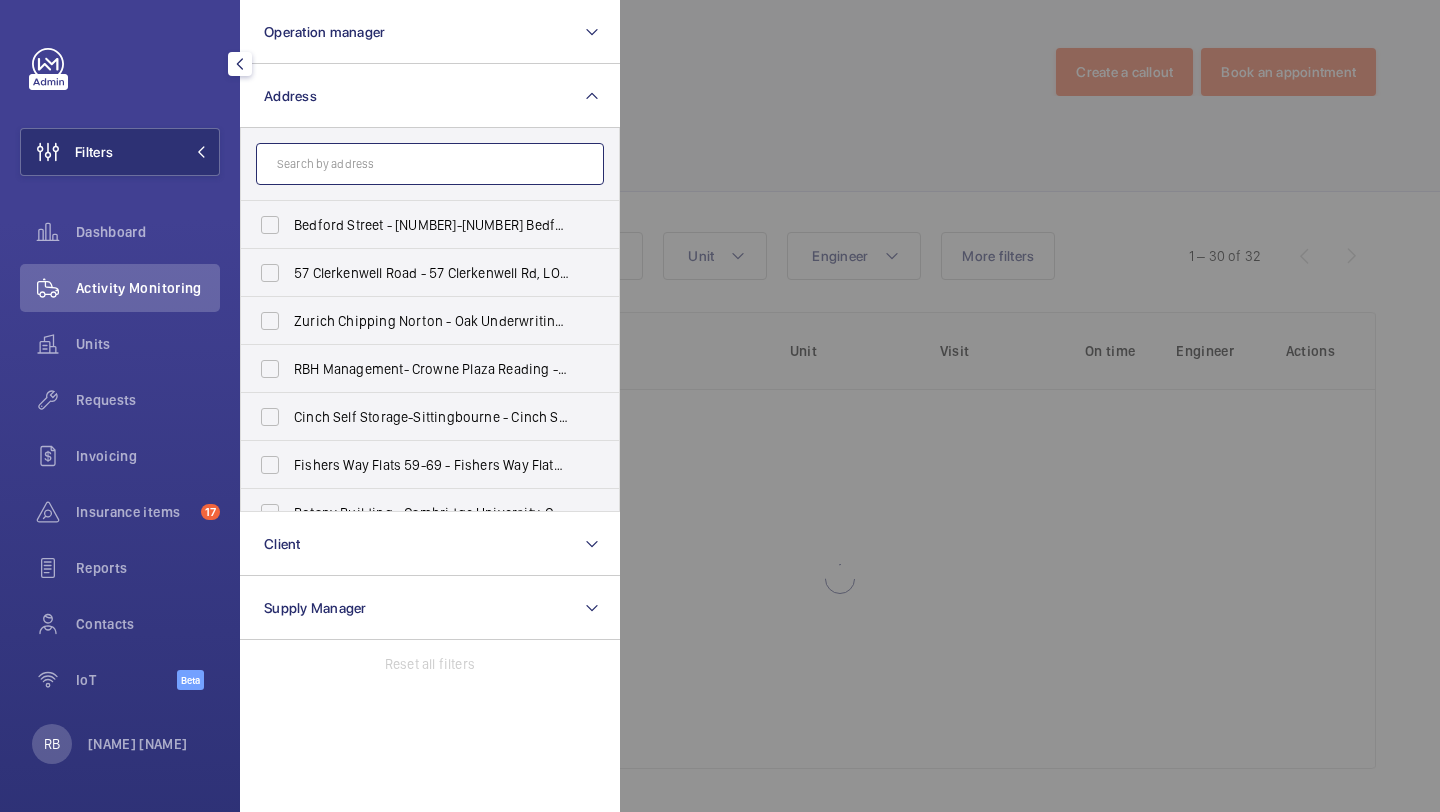 click 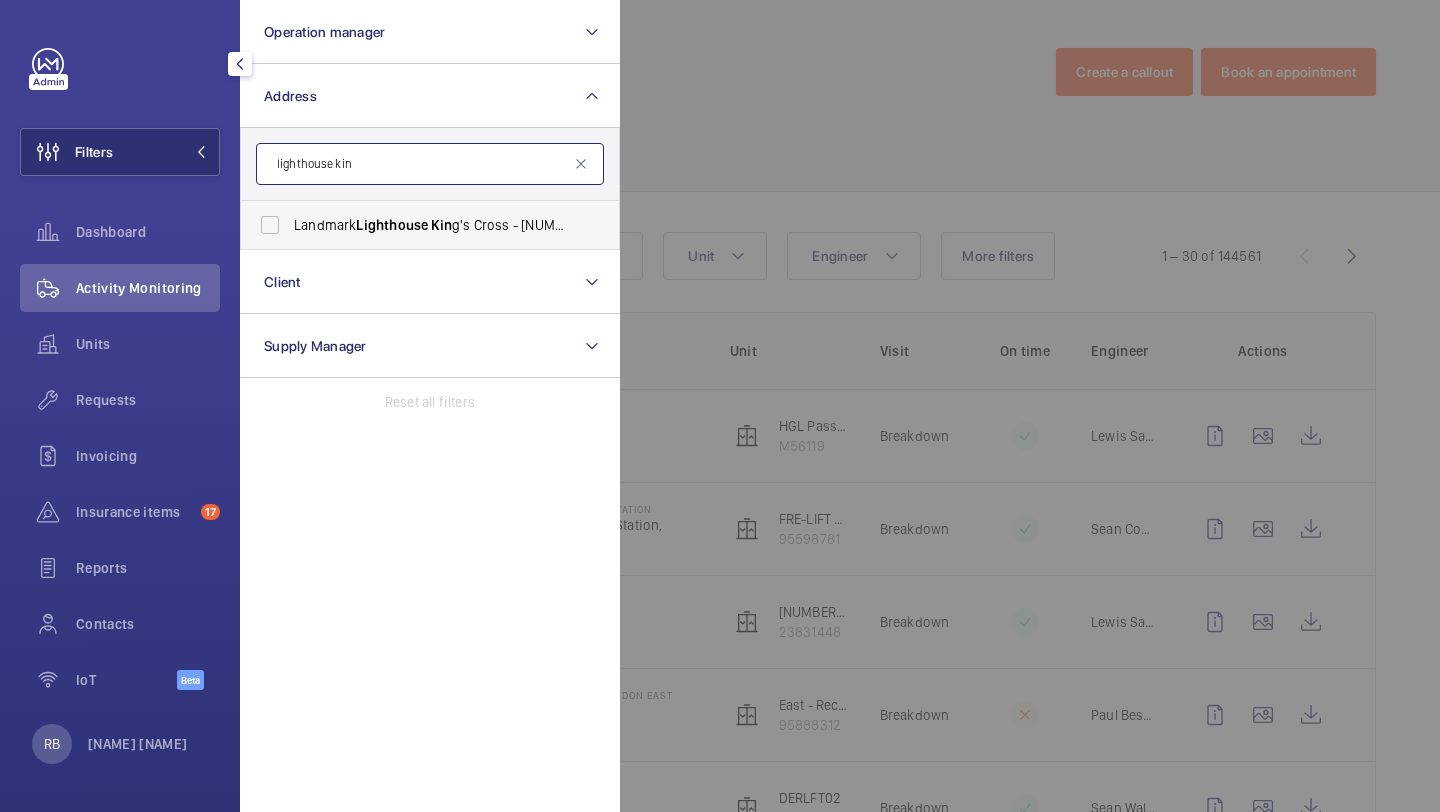 type on "lighthouse kin" 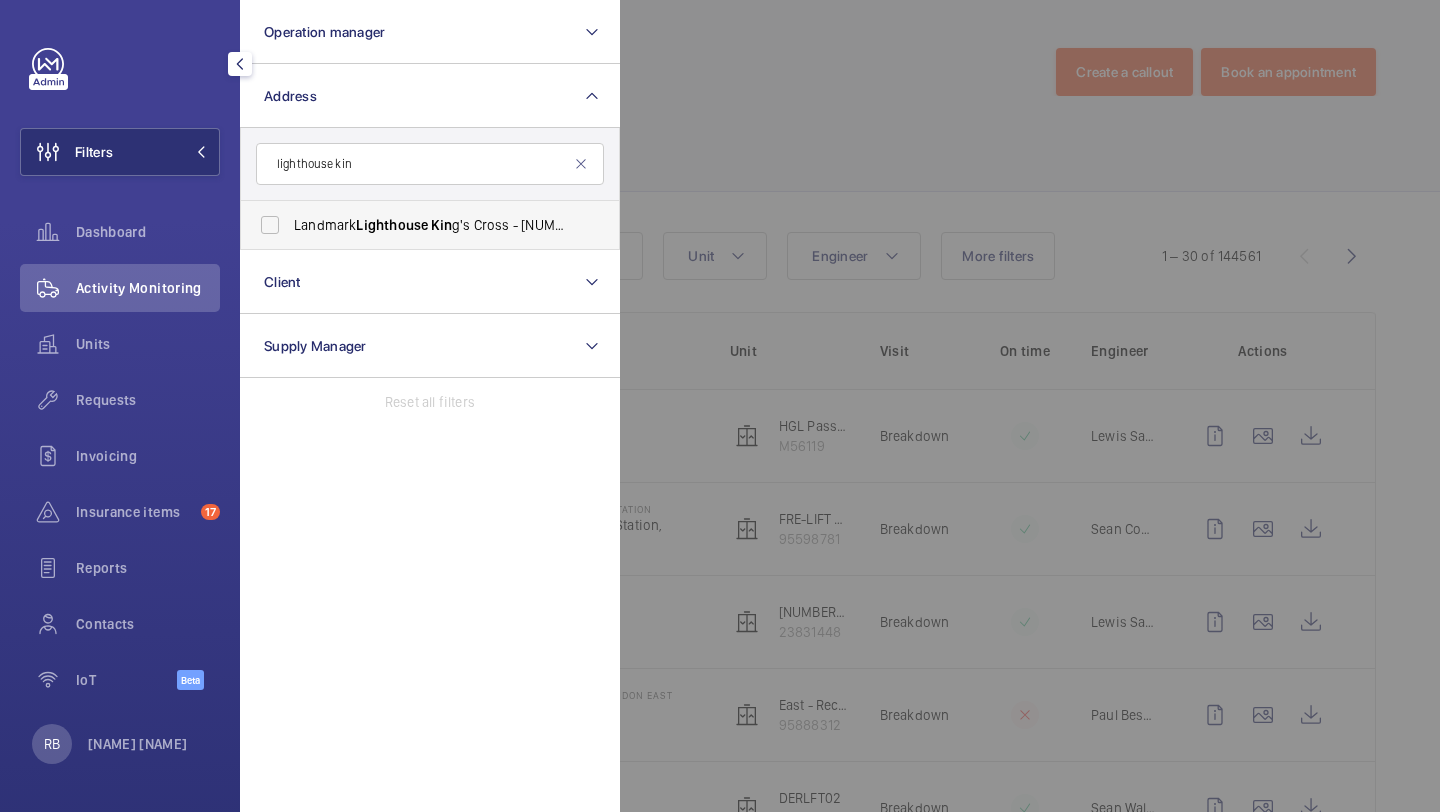 click on "Landmark  Lighthouse   Kin g's Cross - 1  Kin g's Cross Bridge, LONDON N1 9NW" at bounding box center [415, 225] 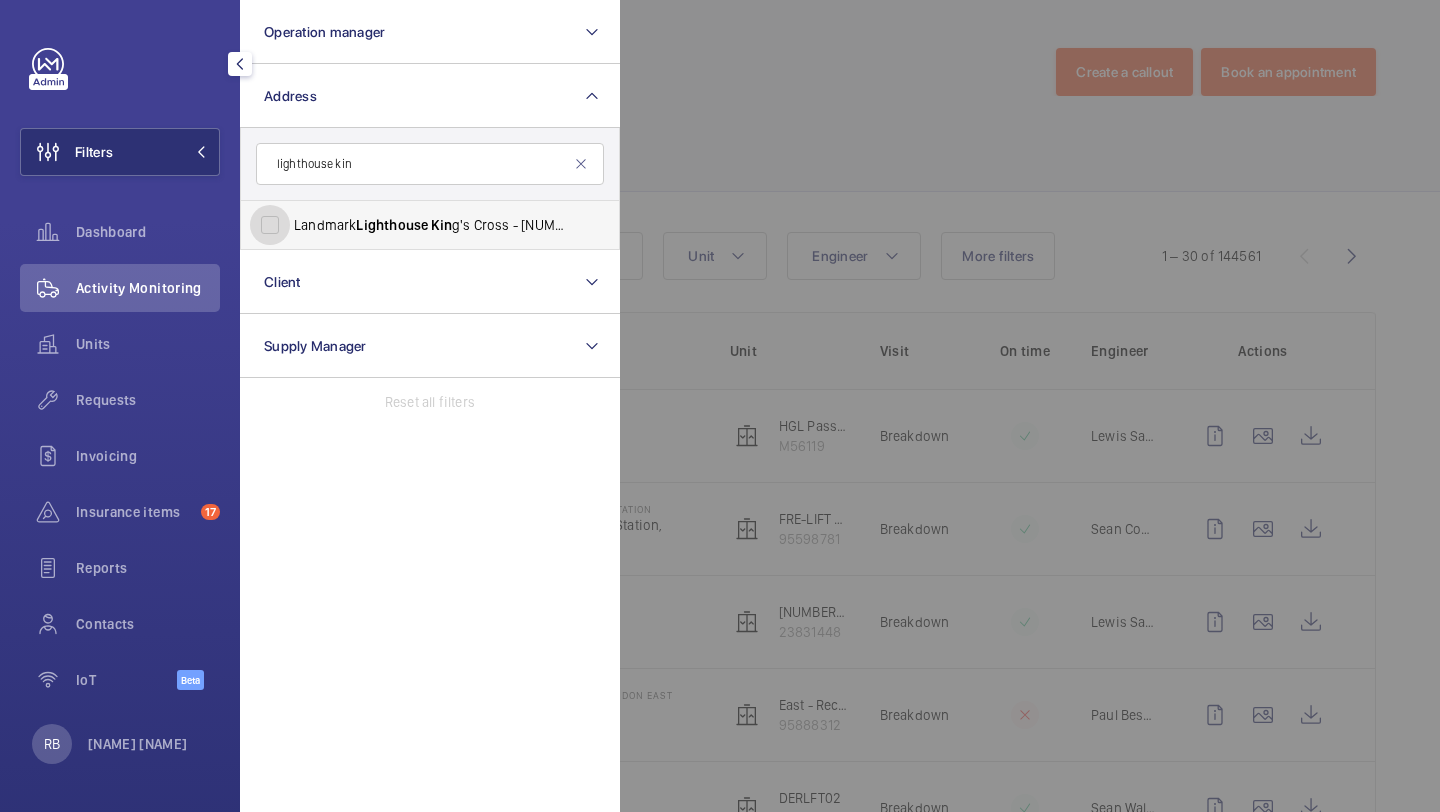 click on "Landmark  Lighthouse   Kin g's Cross - 1  Kin g's Cross Bridge, LONDON N1 9NW" at bounding box center [270, 225] 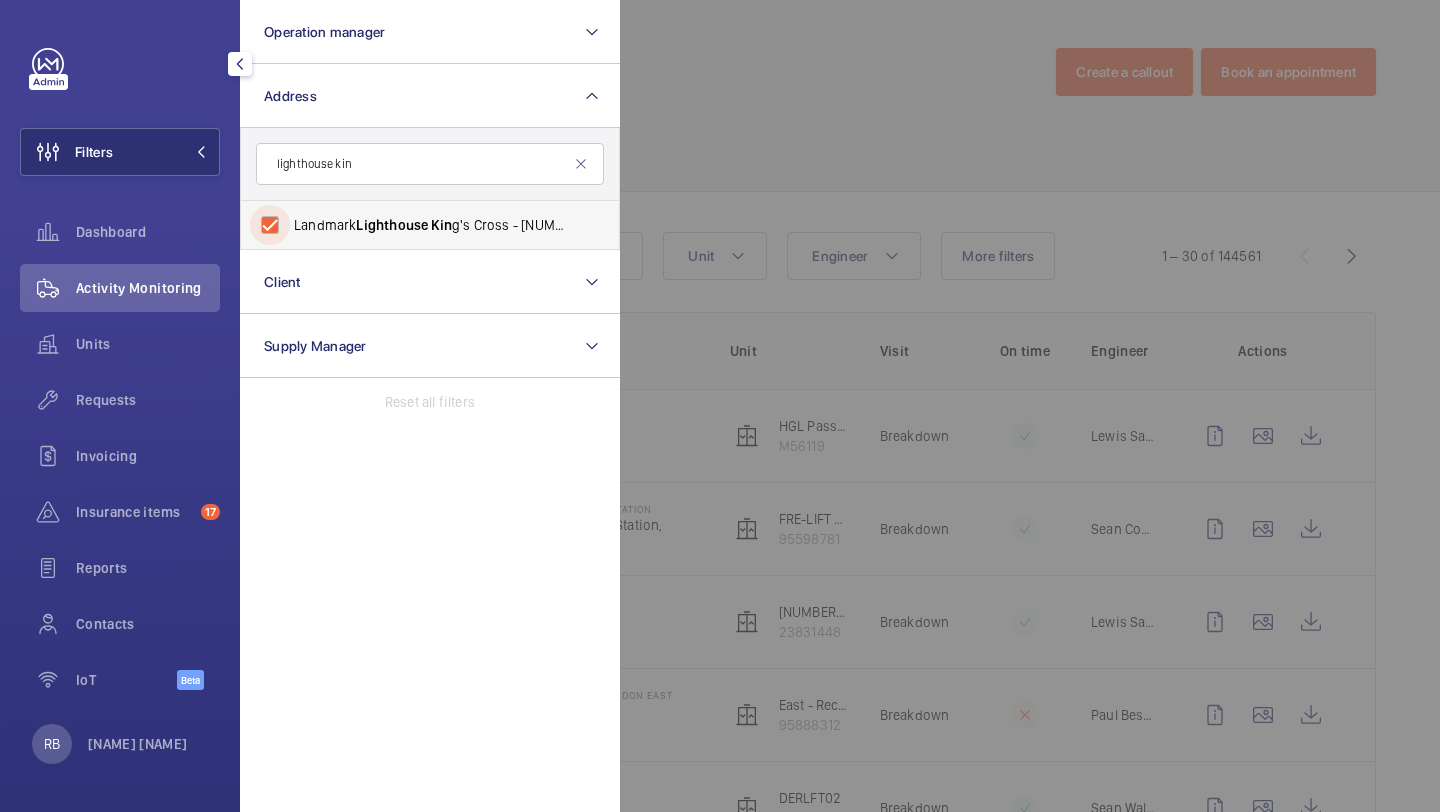 checkbox on "true" 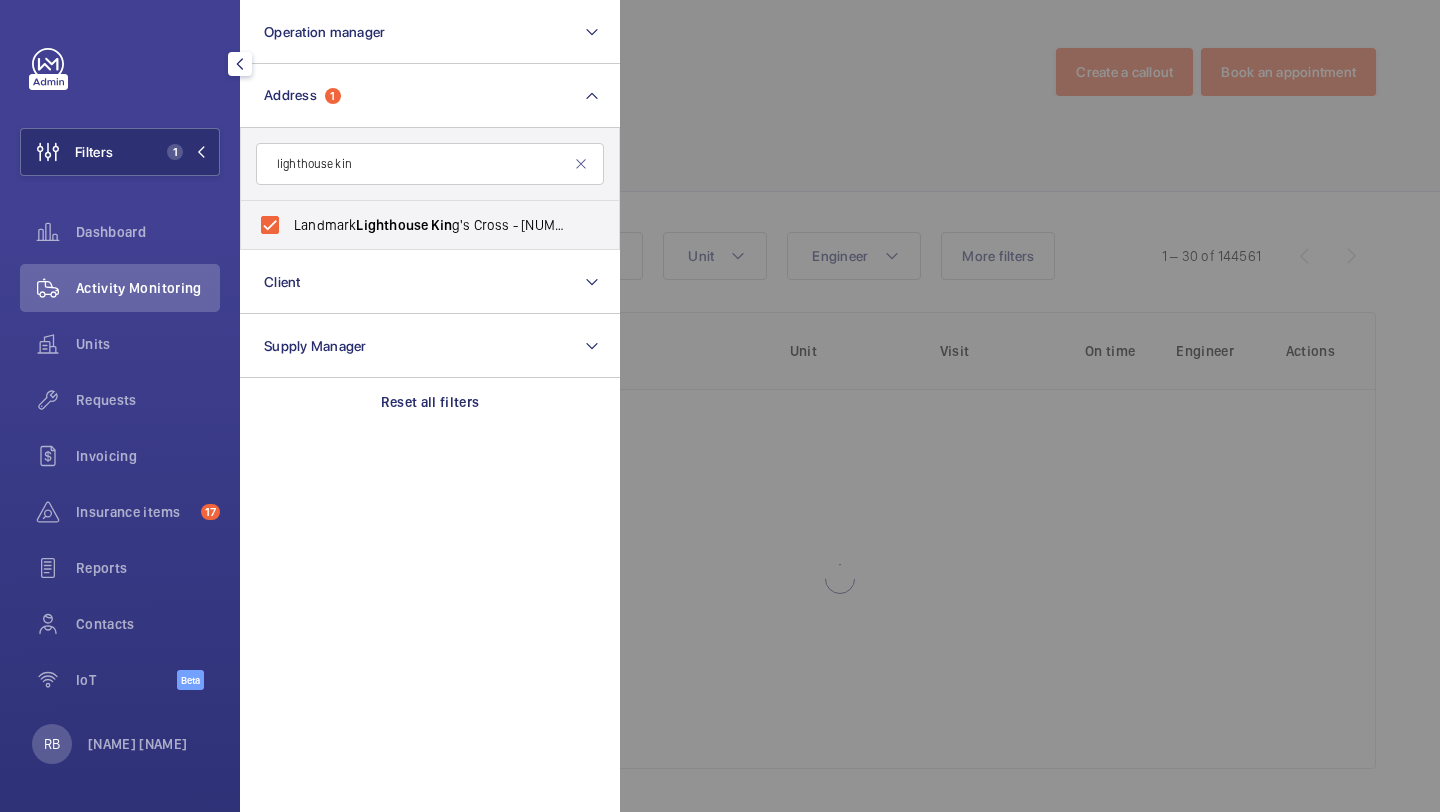 click 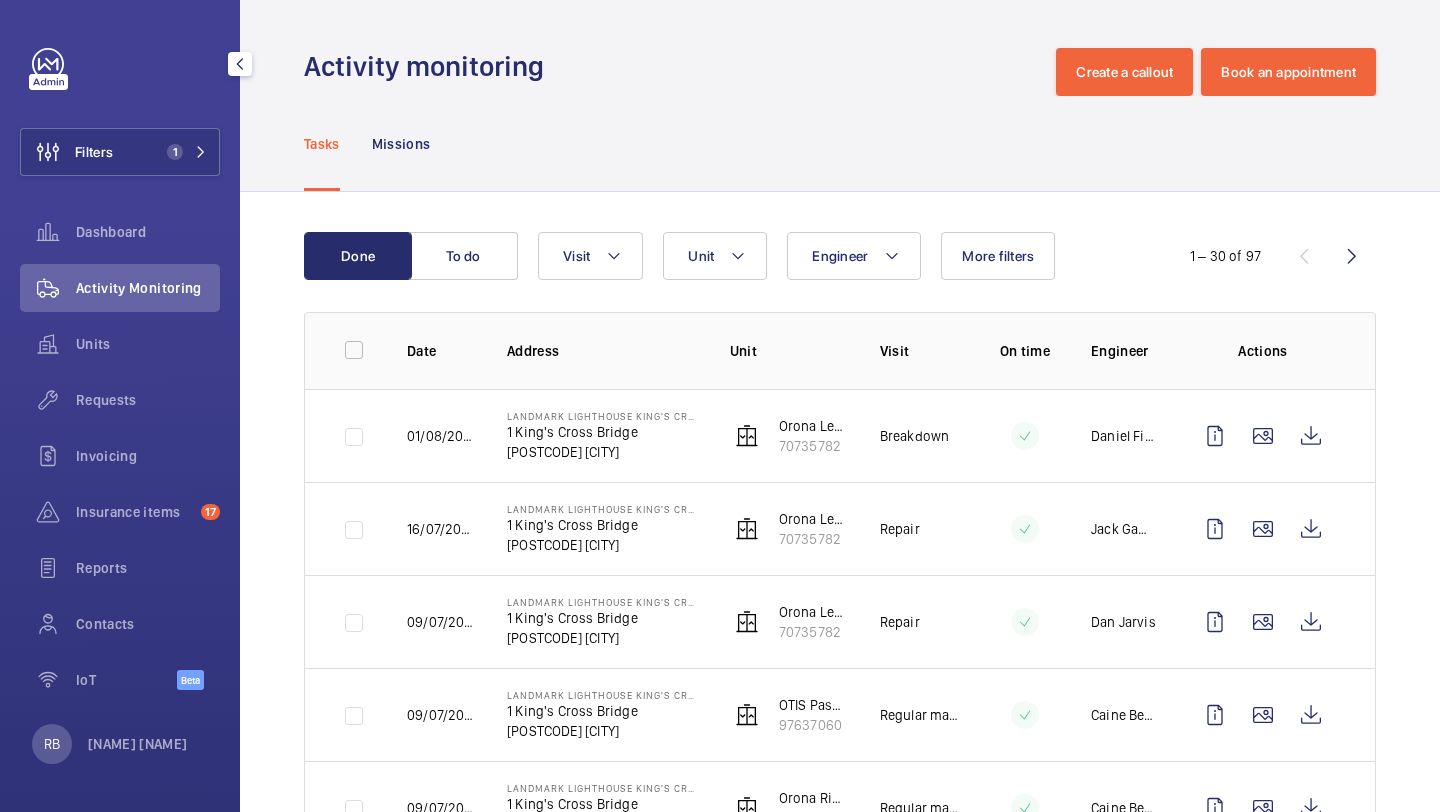 scroll, scrollTop: 42, scrollLeft: 0, axis: vertical 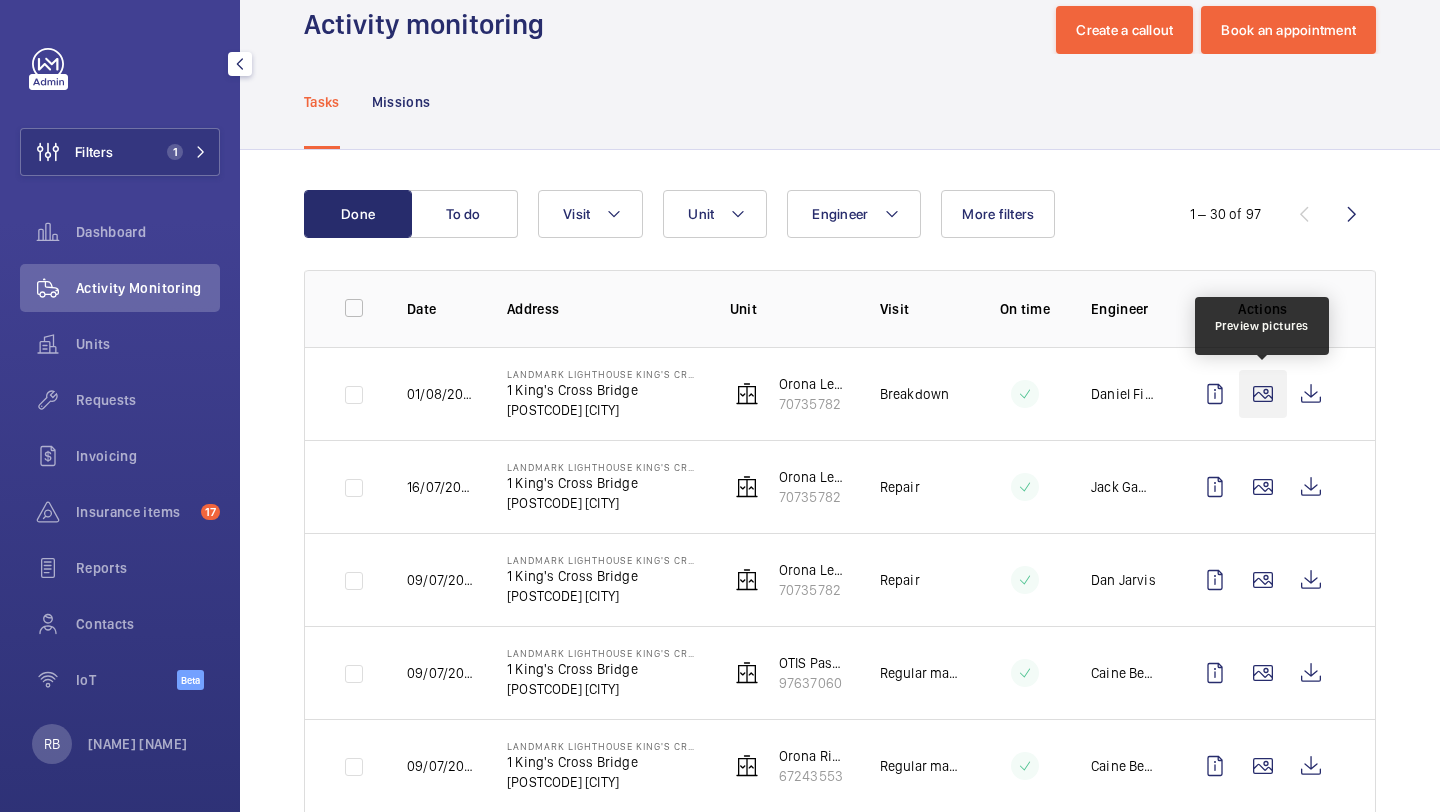 click 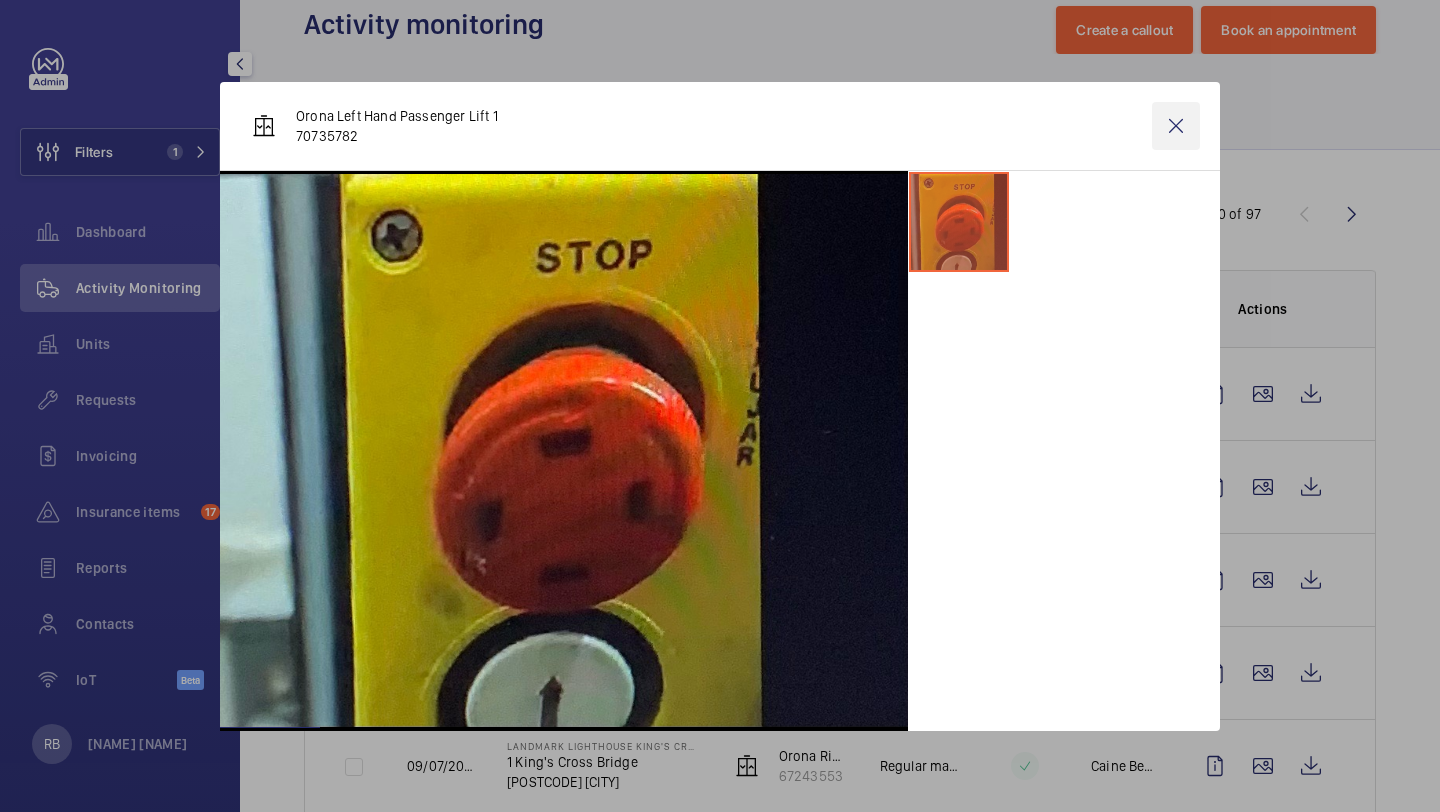 click at bounding box center [1176, 126] 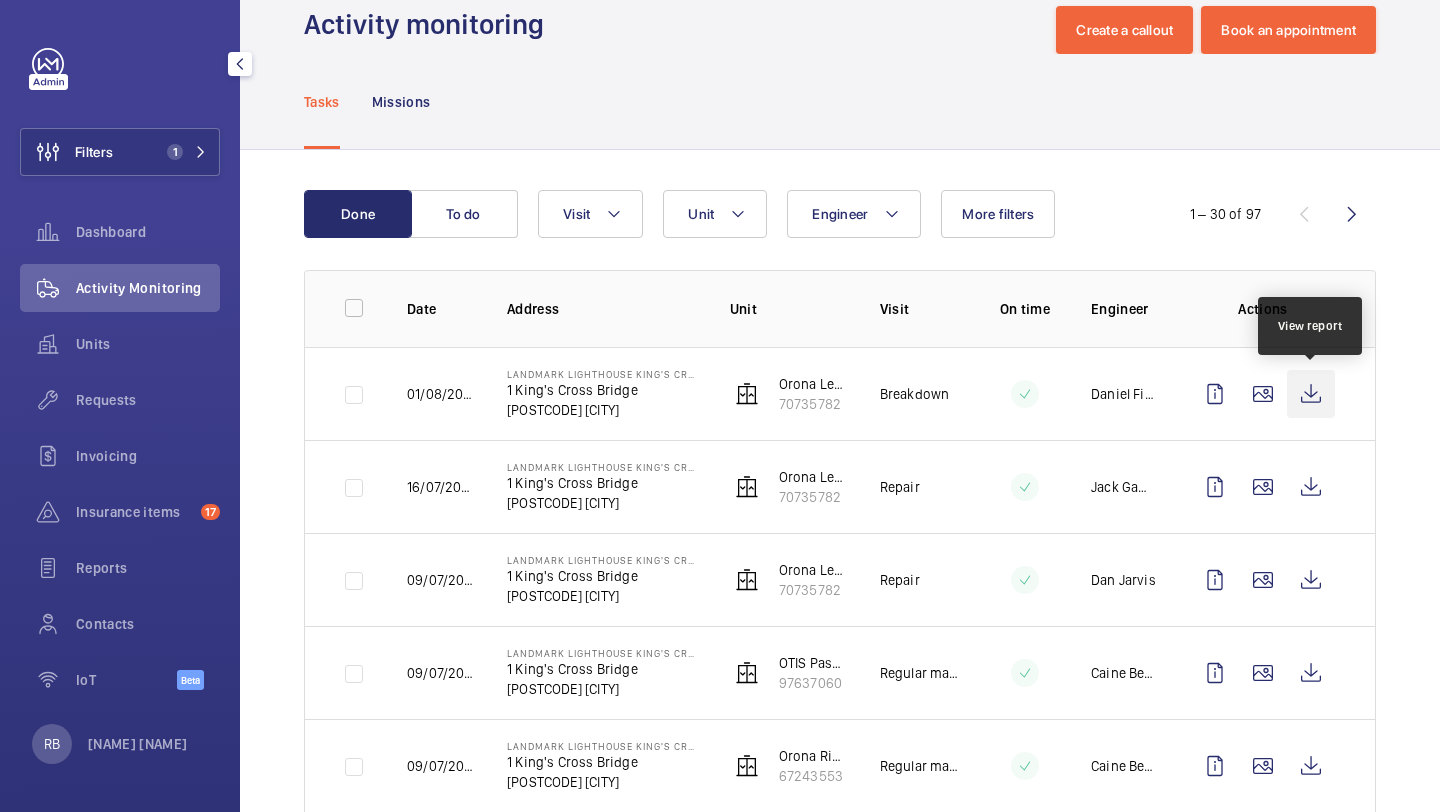 click 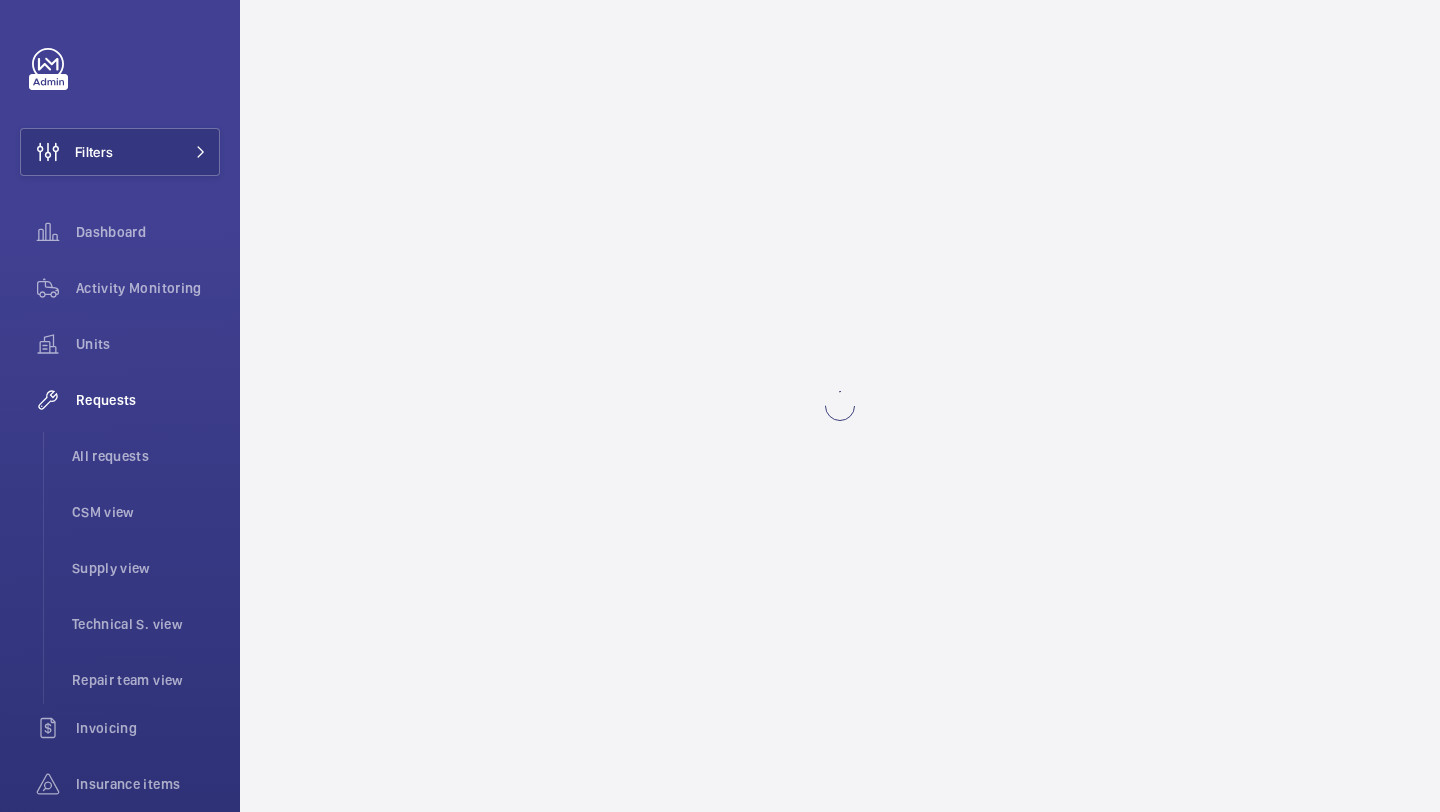 scroll, scrollTop: 0, scrollLeft: 0, axis: both 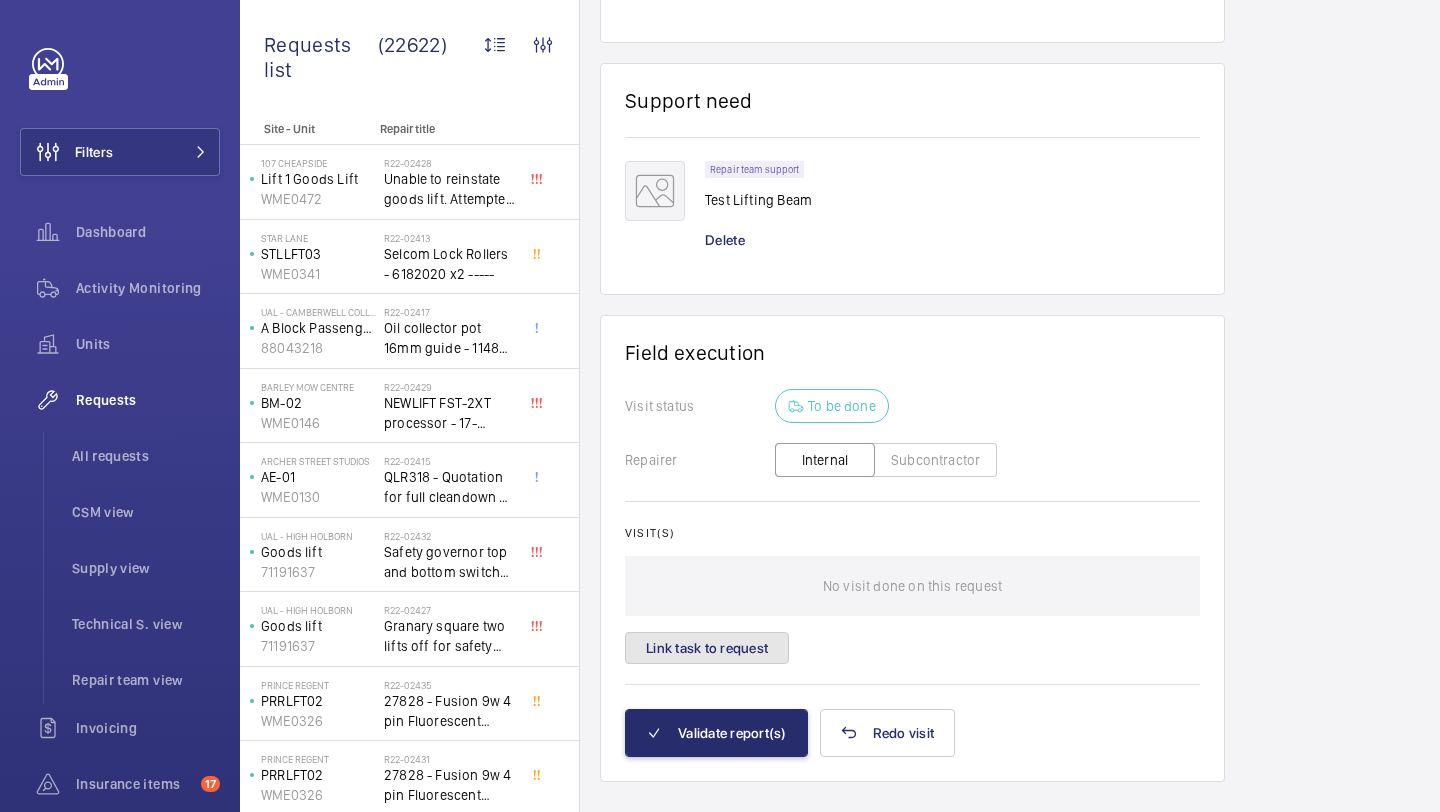 click on "Link task to request" 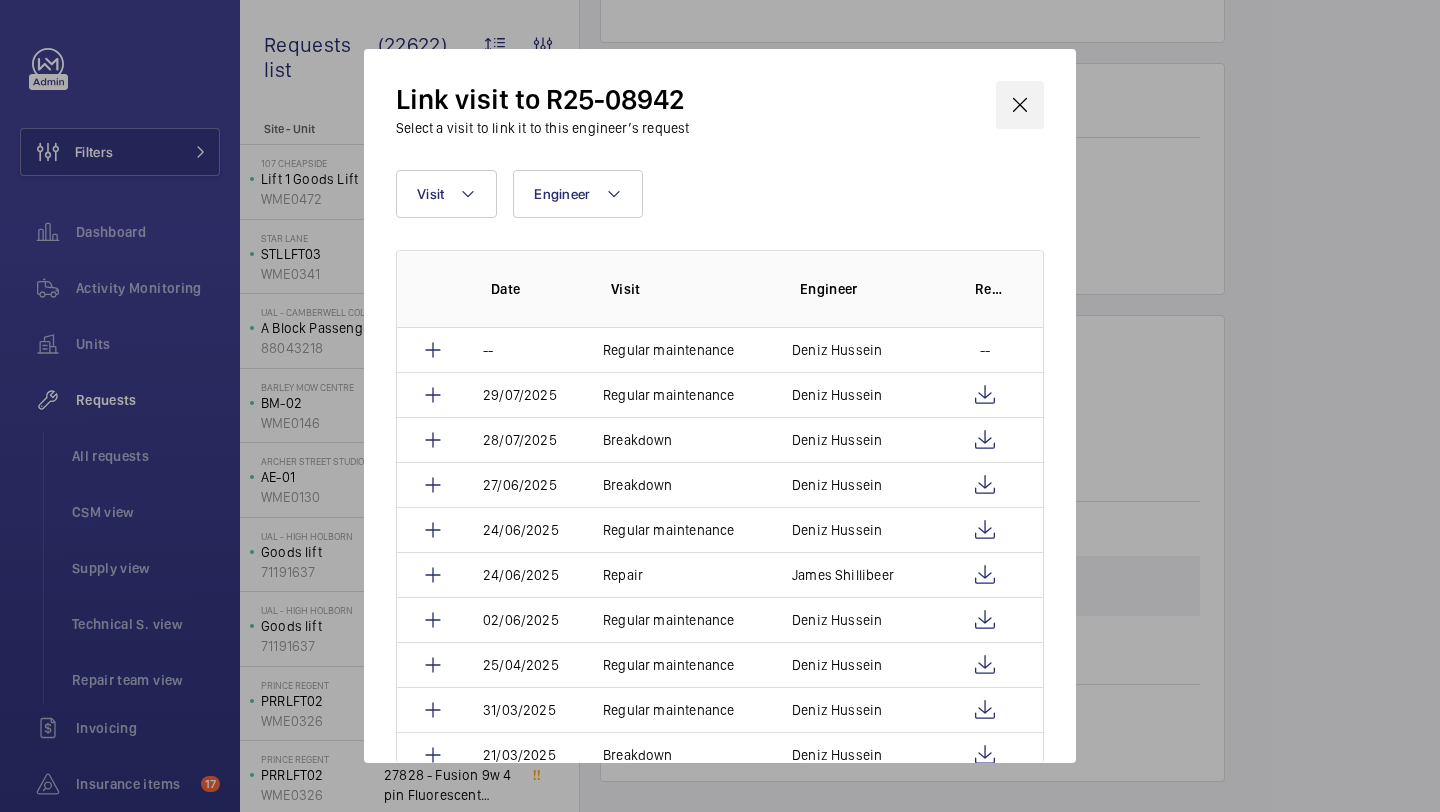 click at bounding box center [1020, 105] 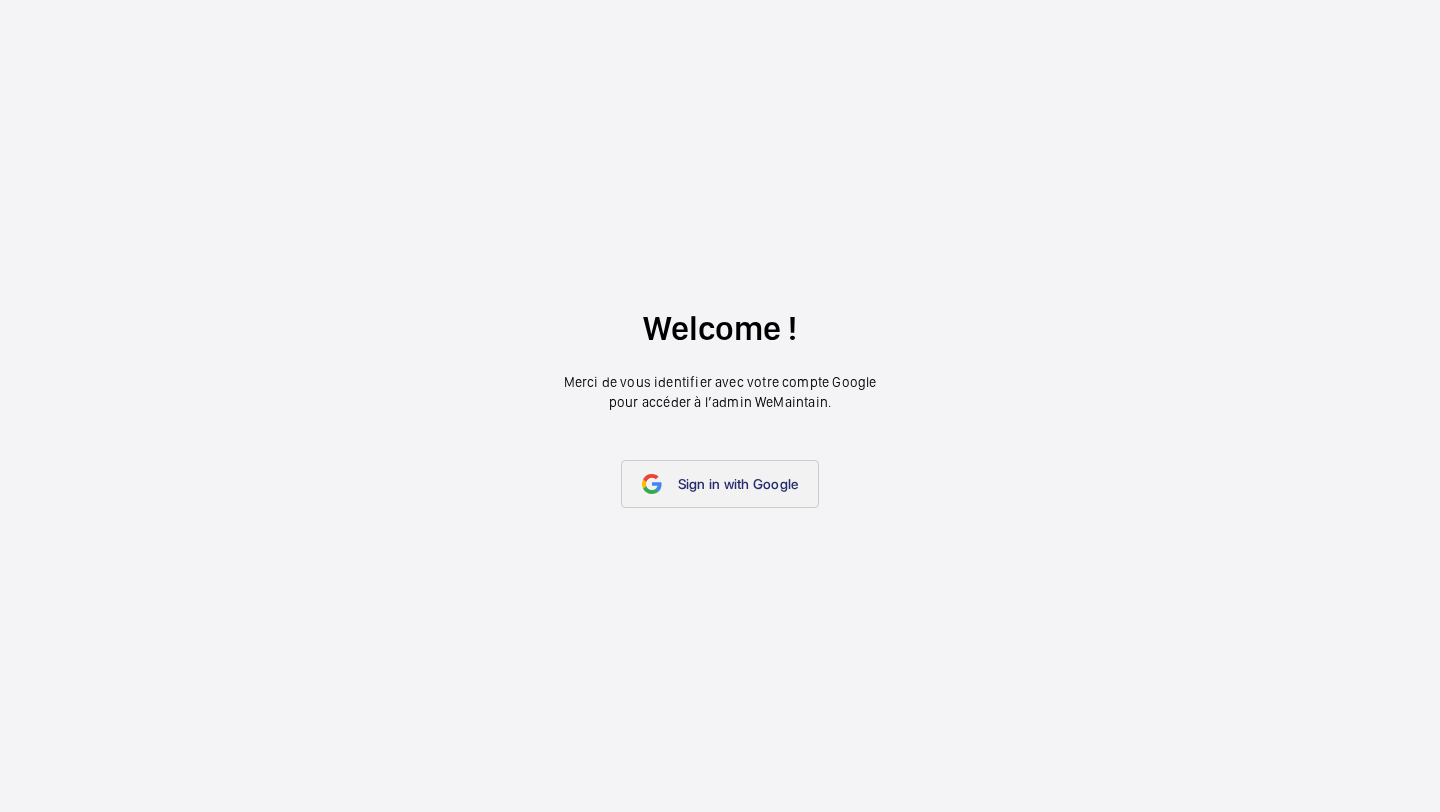 scroll, scrollTop: 0, scrollLeft: 0, axis: both 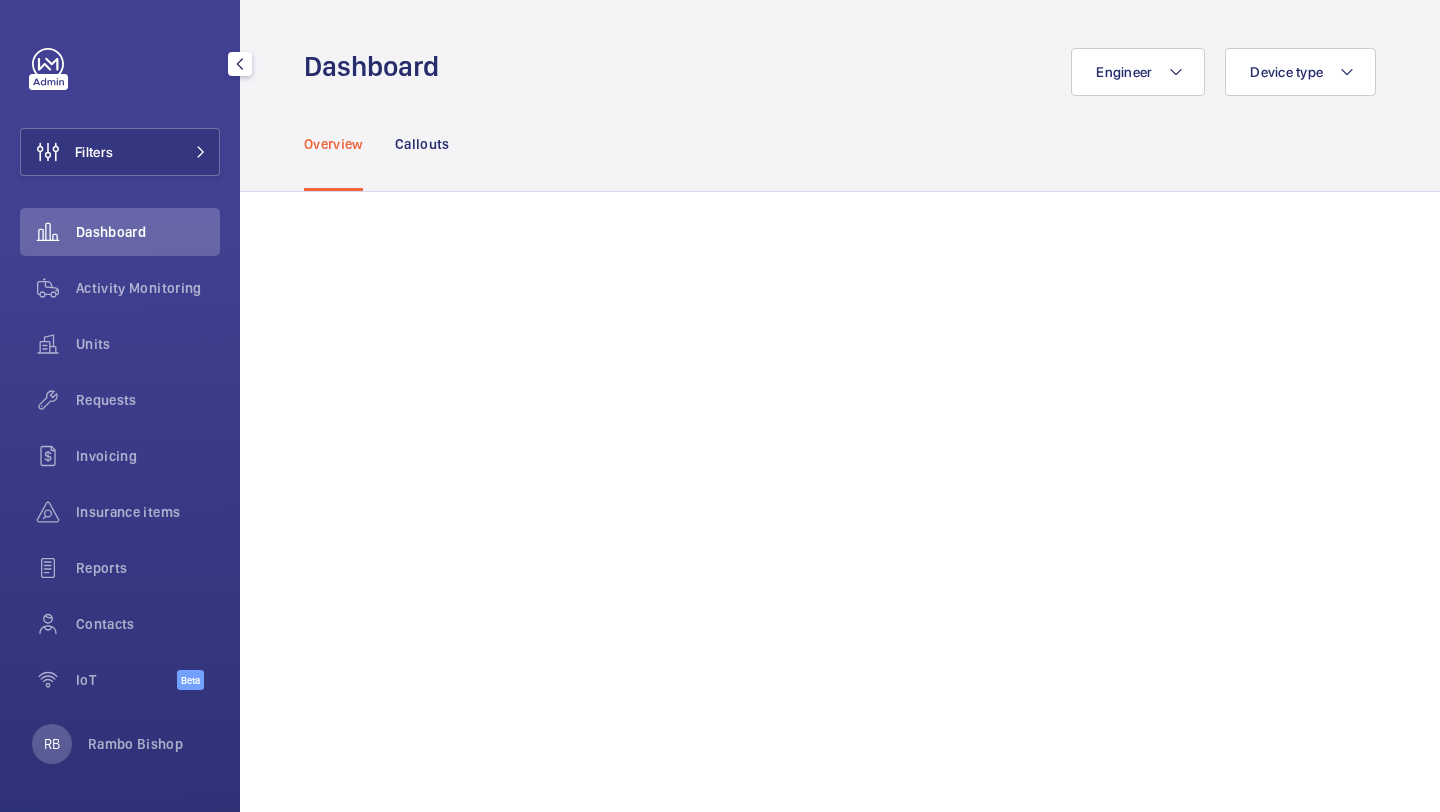 click on "Filters Dashboard Activity Monitoring Units Requests Invoicing Insurance items Reports Contacts IoT Beta Rambo Bishop" 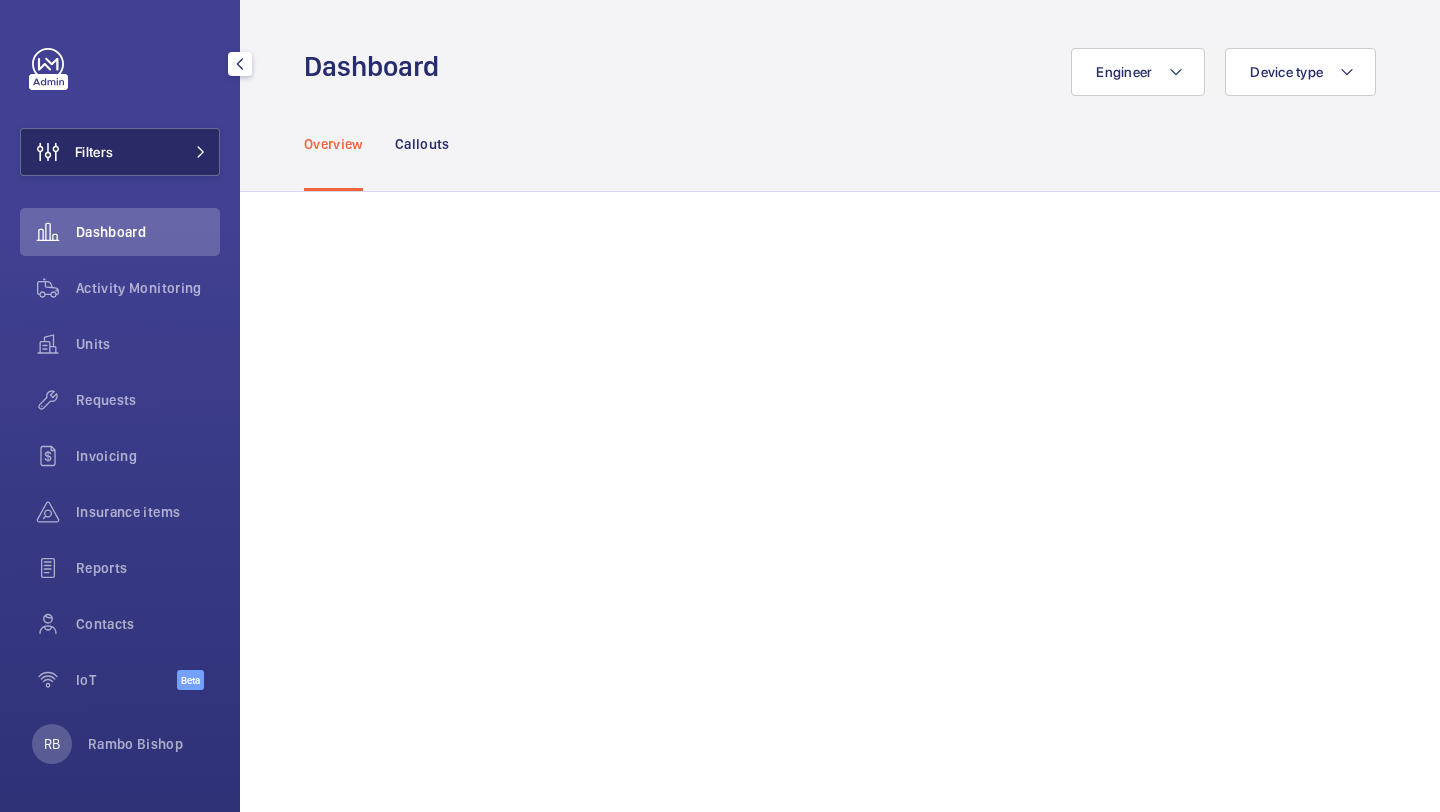 click 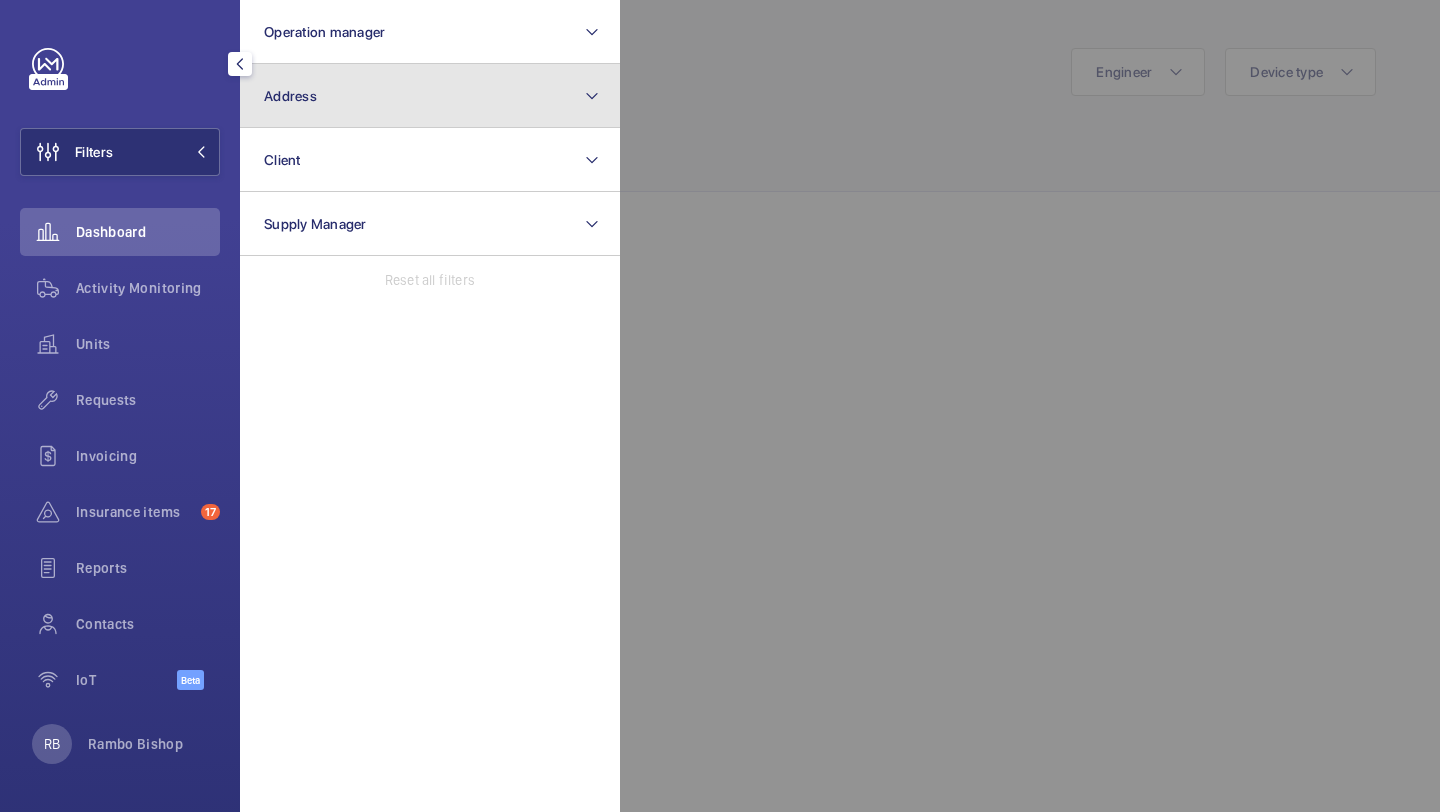 click on "Address" 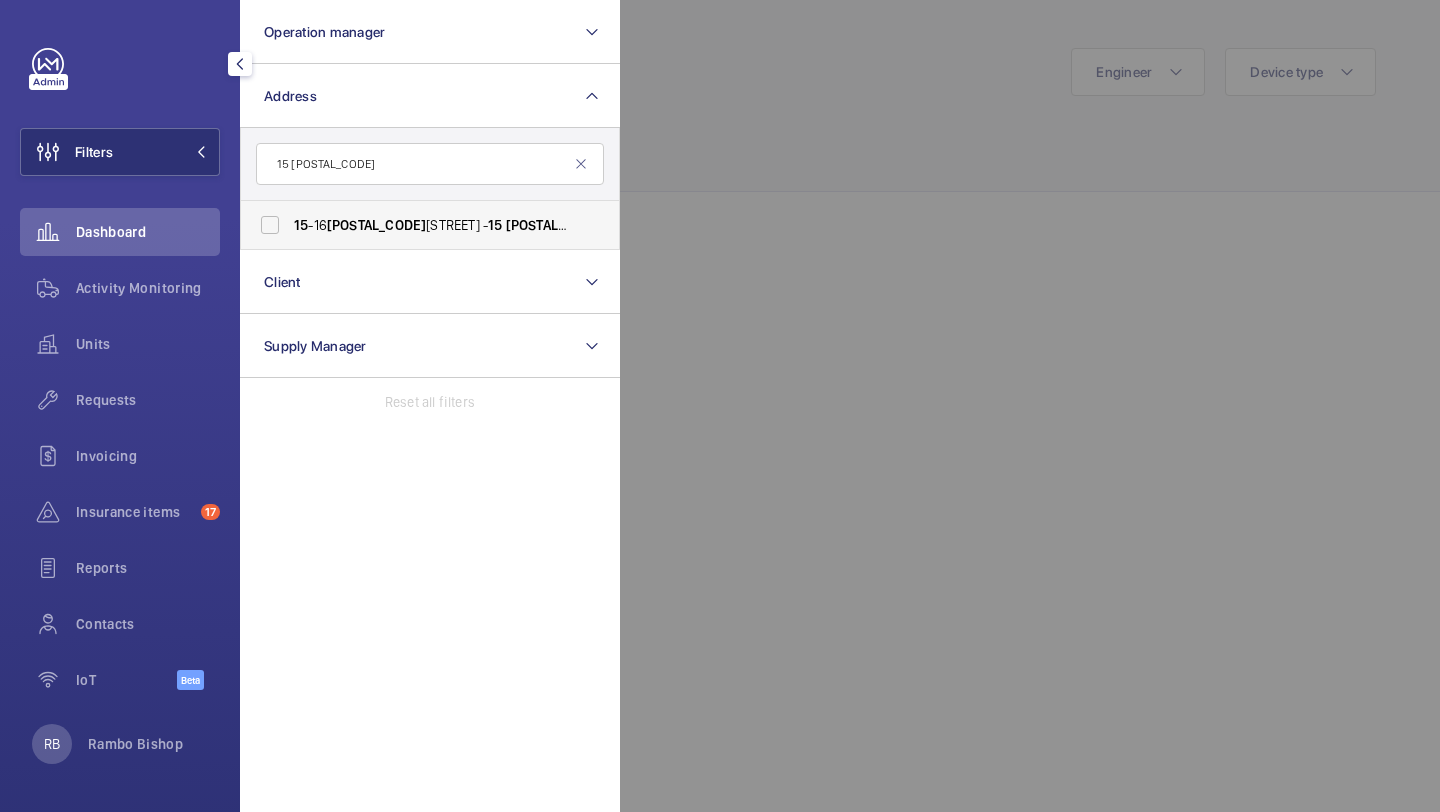 type on "15 [POSTAL_CODE]" 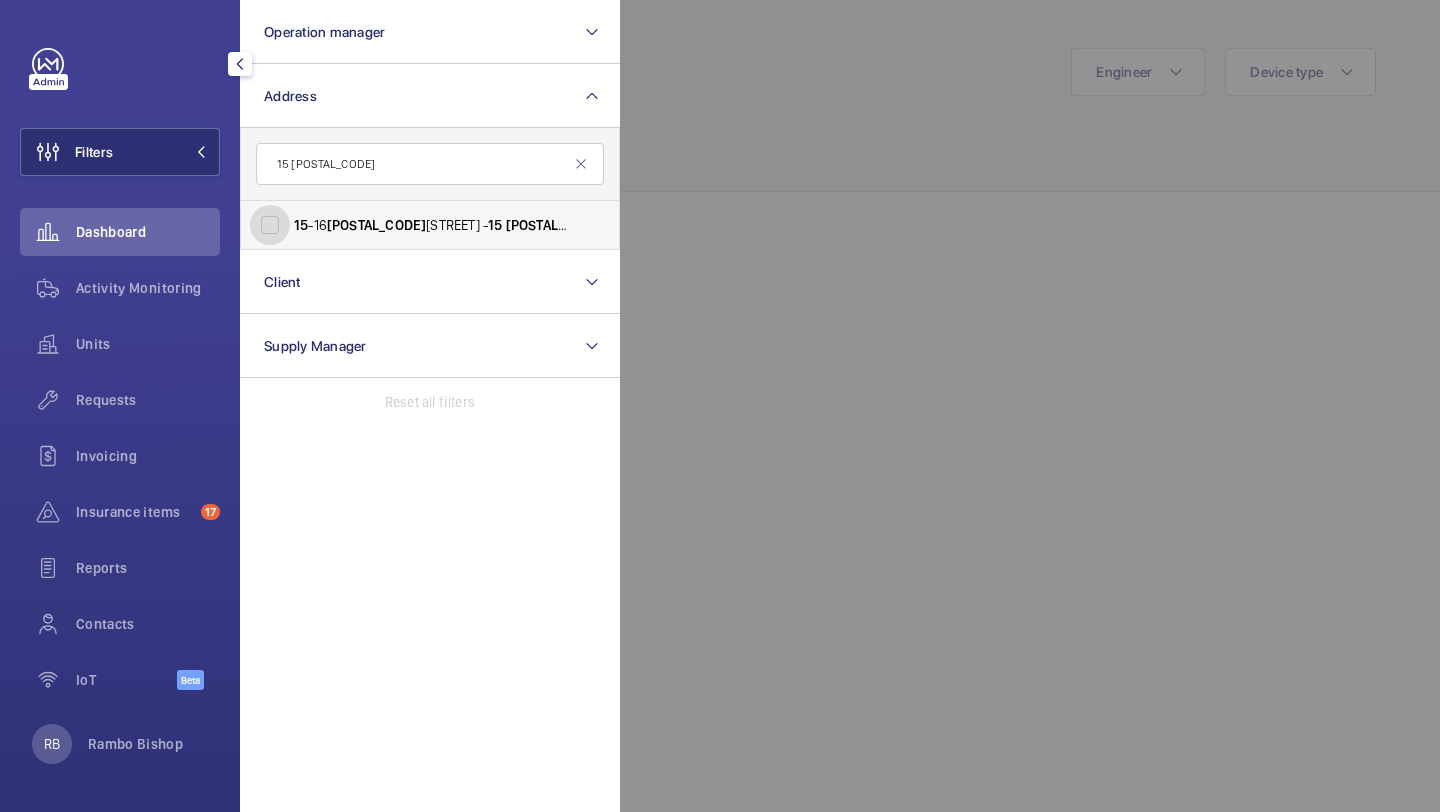click on "[NUMBER] - [NUMBER] [STREET] - [NUMBER] [STREET], [CITY] [POSTAL_CODE]" at bounding box center (270, 225) 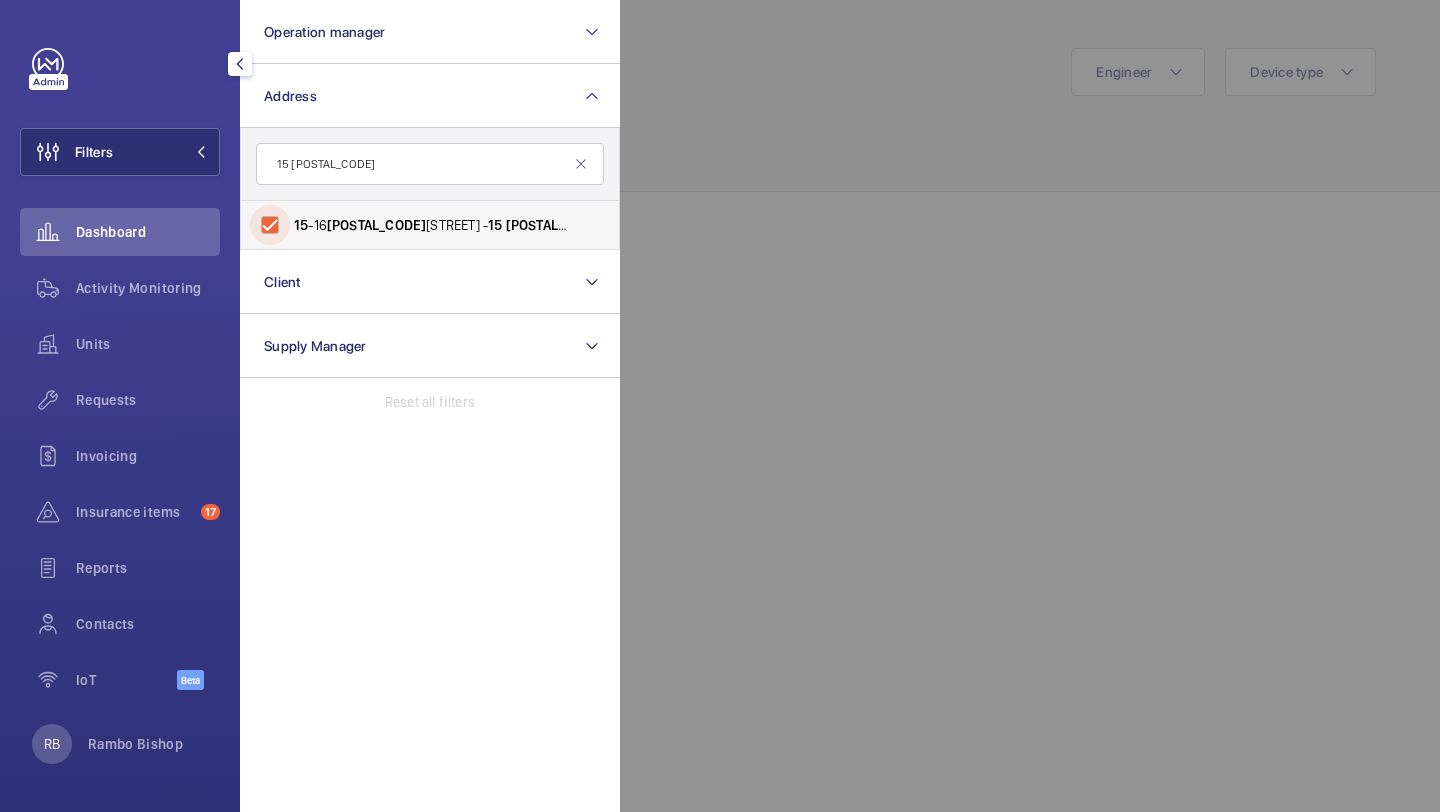 checkbox on "true" 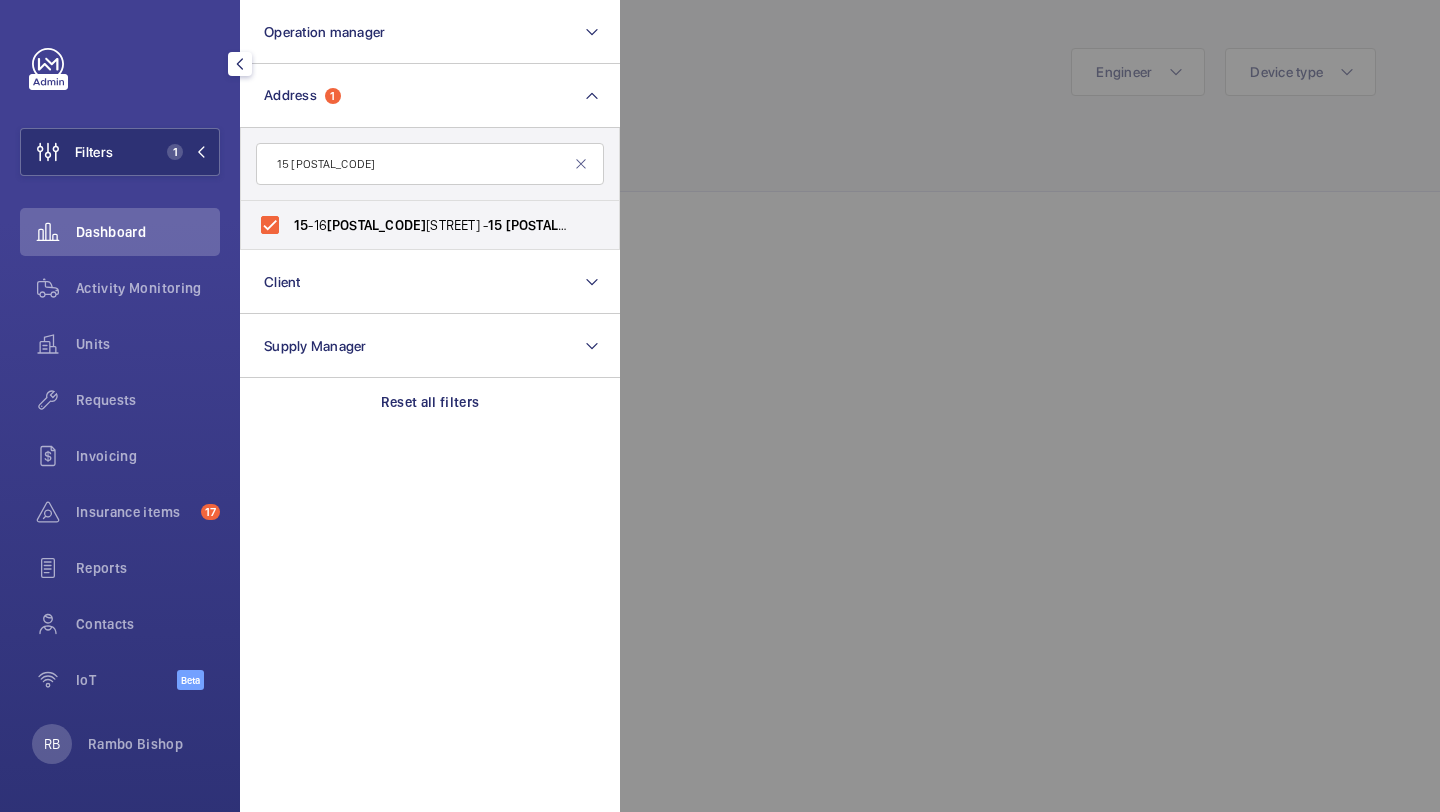 click 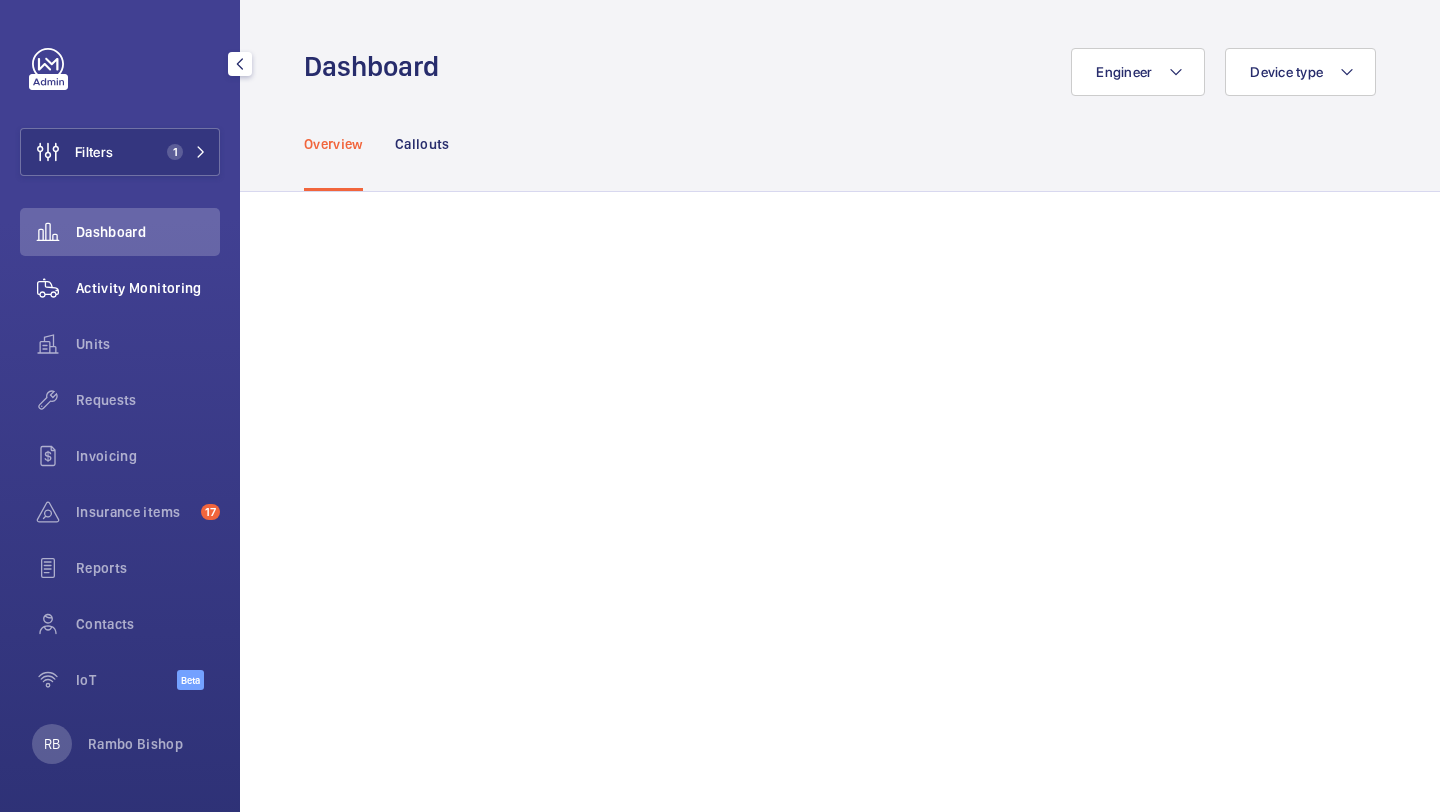 click on "Activity Monitoring" 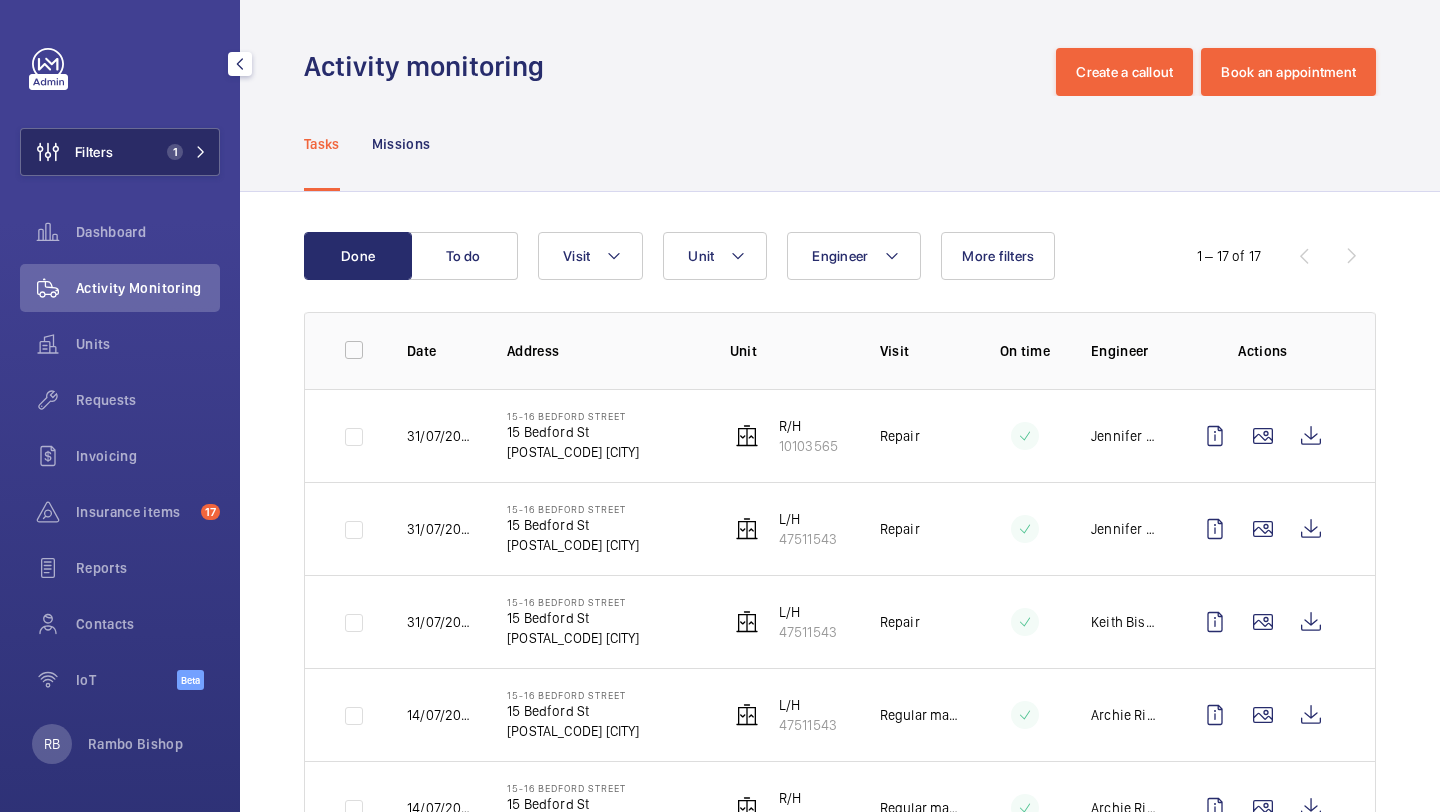click on "1" 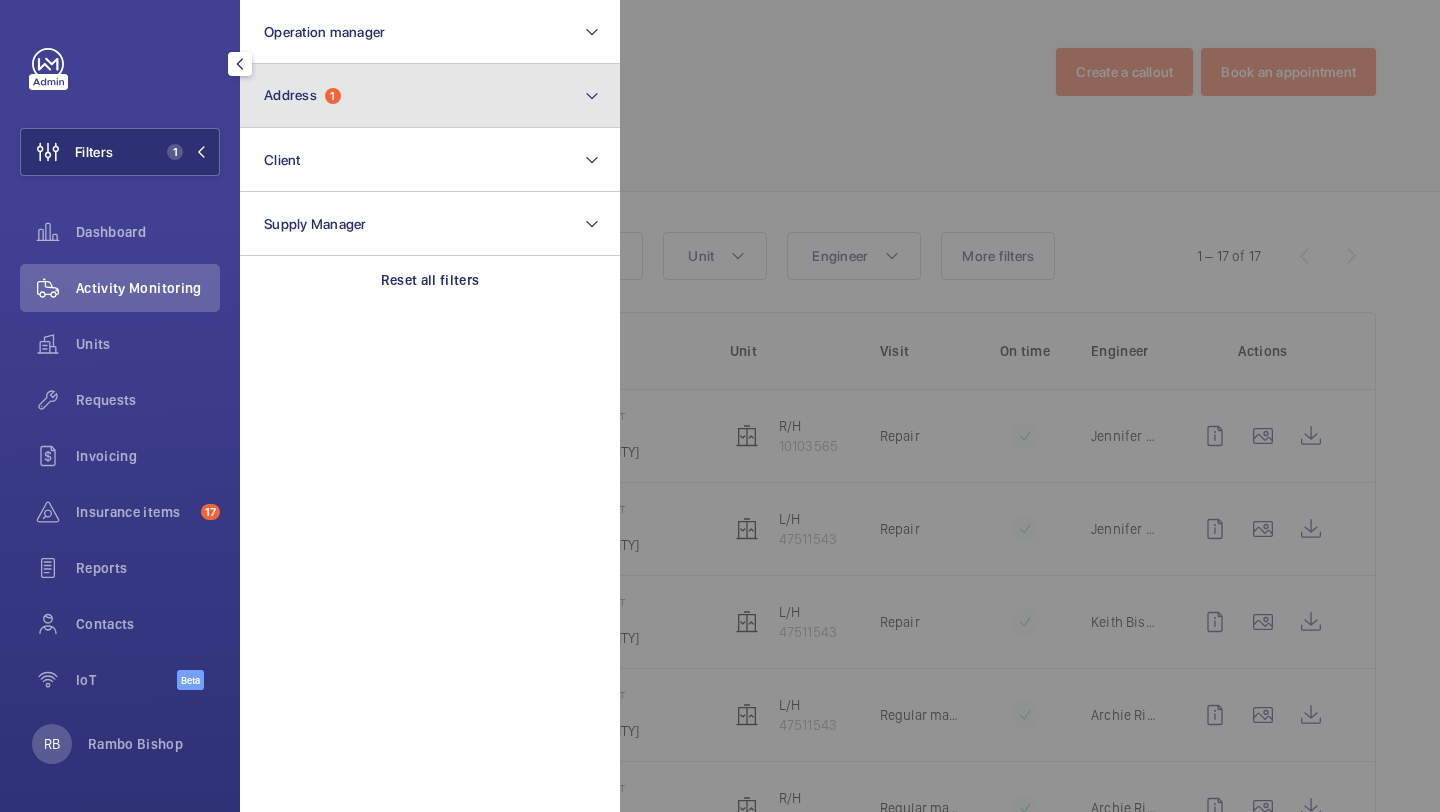 click on "Address  1" 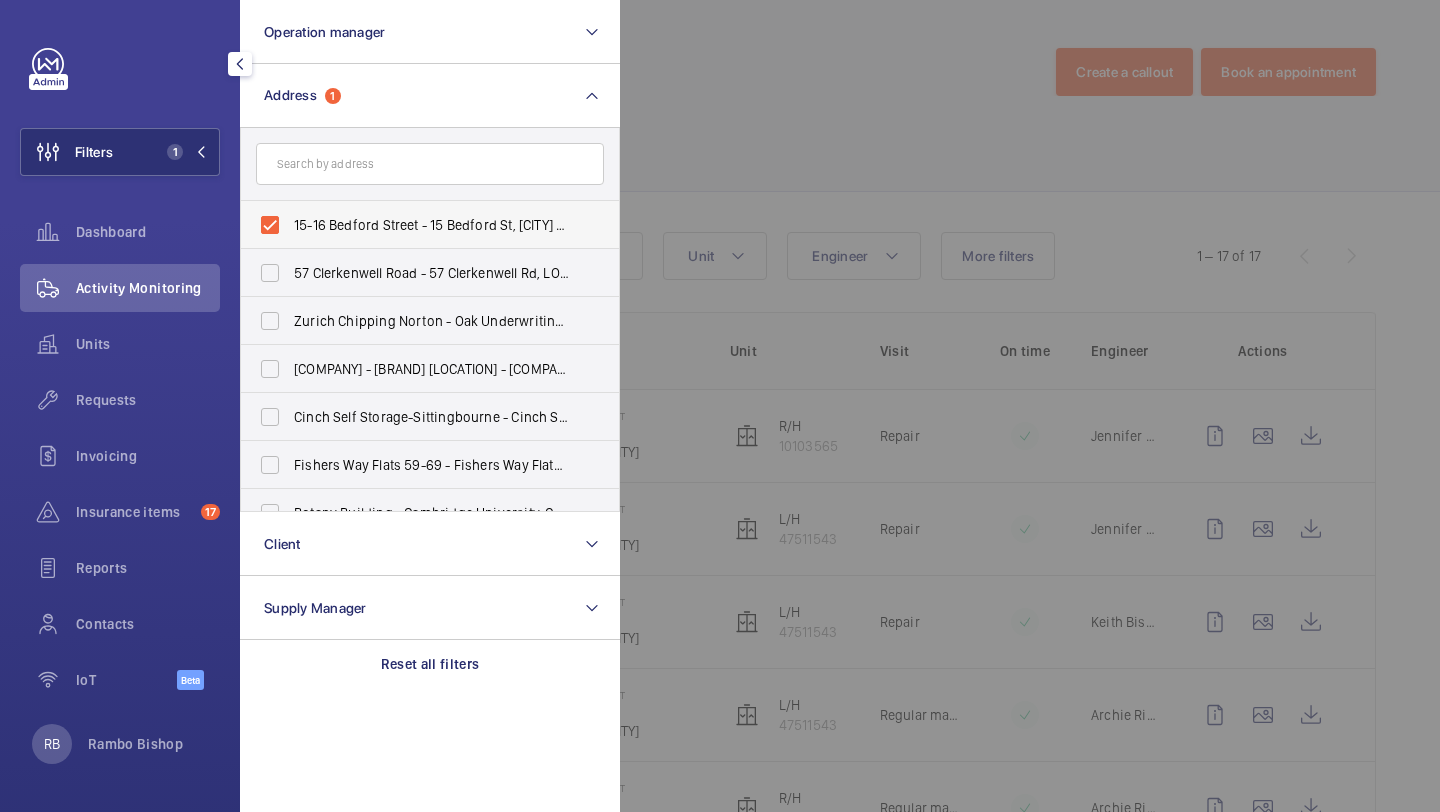 click on "15-16 Bedford Street - 15 Bedford St, [CITY] [POSTAL_CODE]" at bounding box center [431, 225] 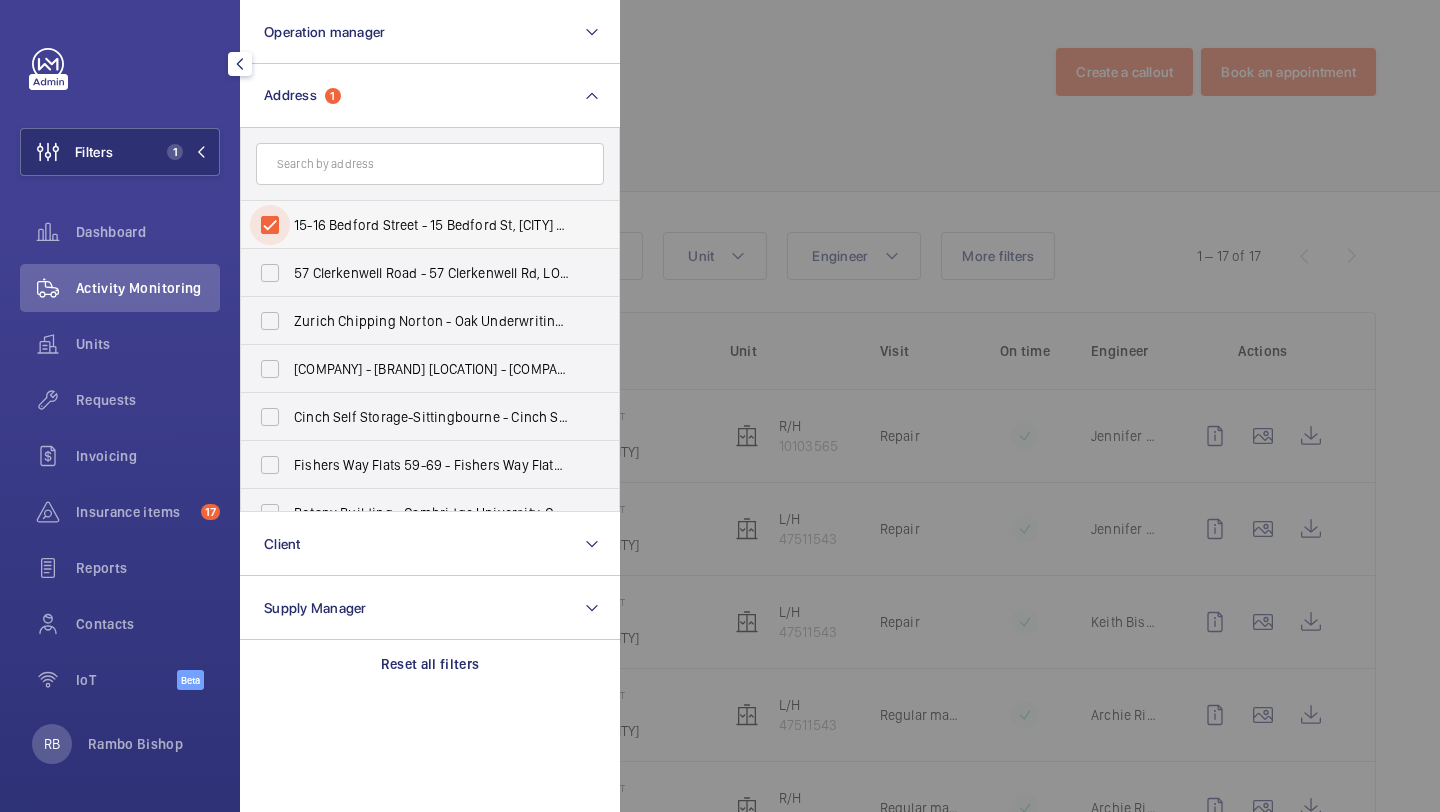 click on "15-16 Bedford Street - 15 Bedford St, [CITY] [POSTAL_CODE]" at bounding box center [270, 225] 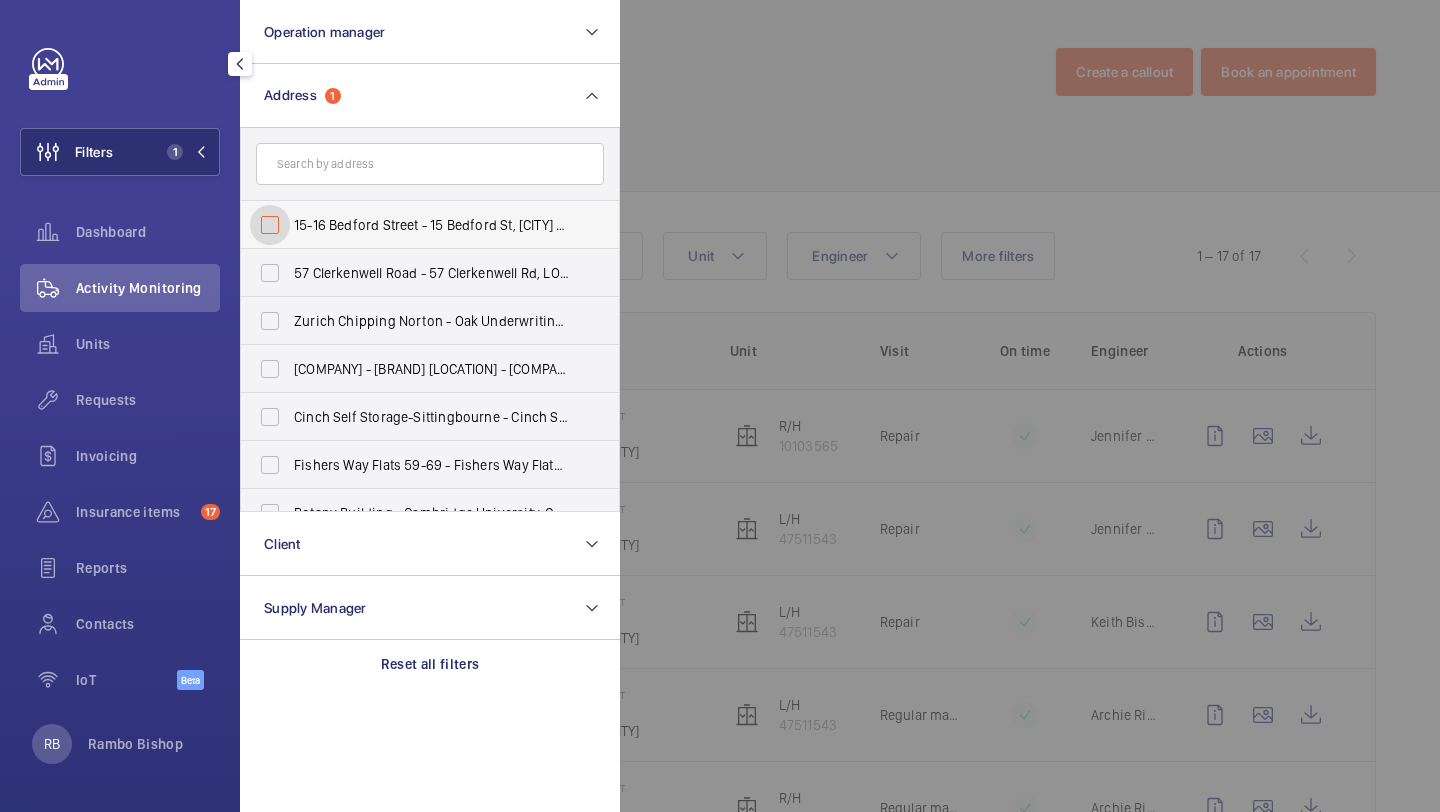 checkbox on "false" 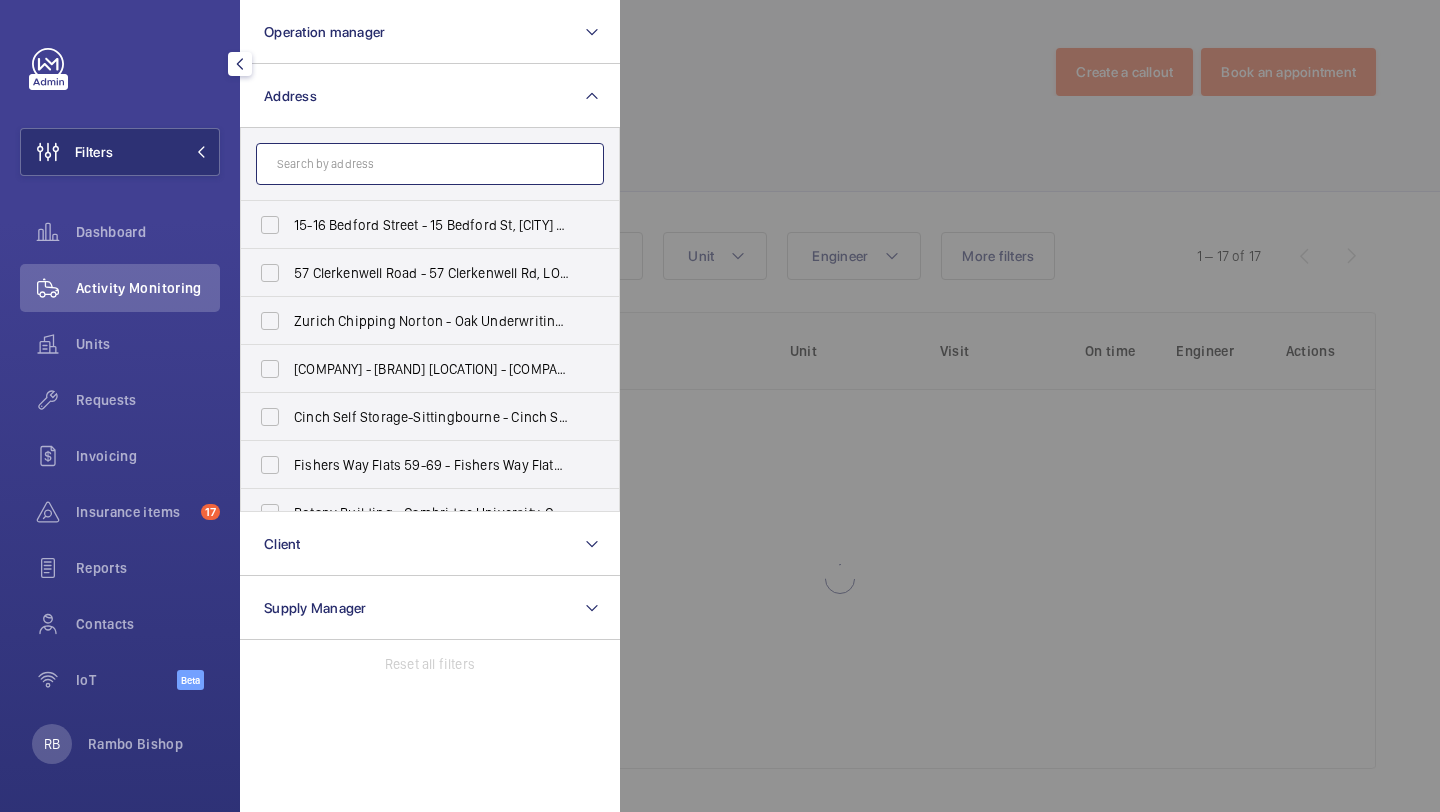 click 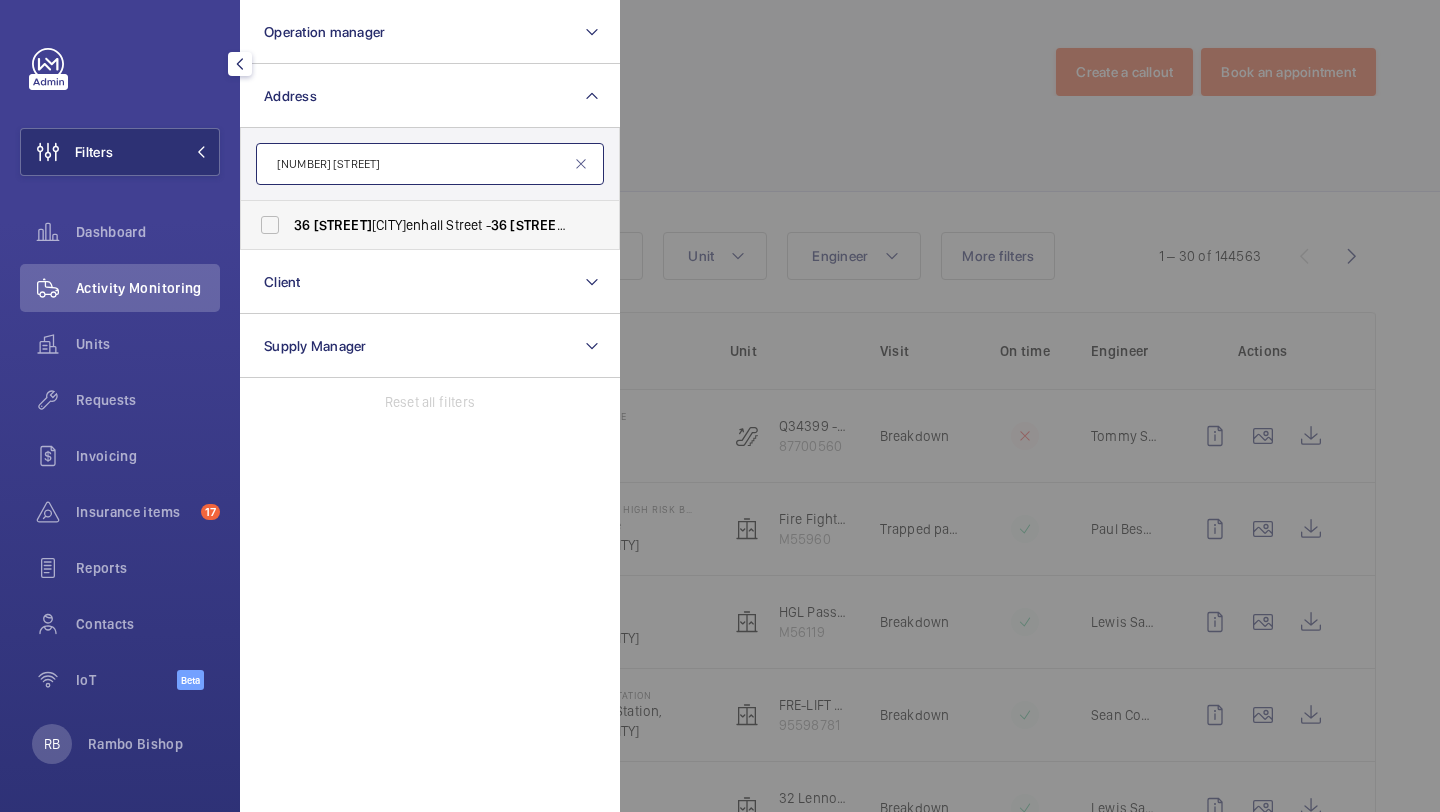 type on "[NUMBER] [STREET]" 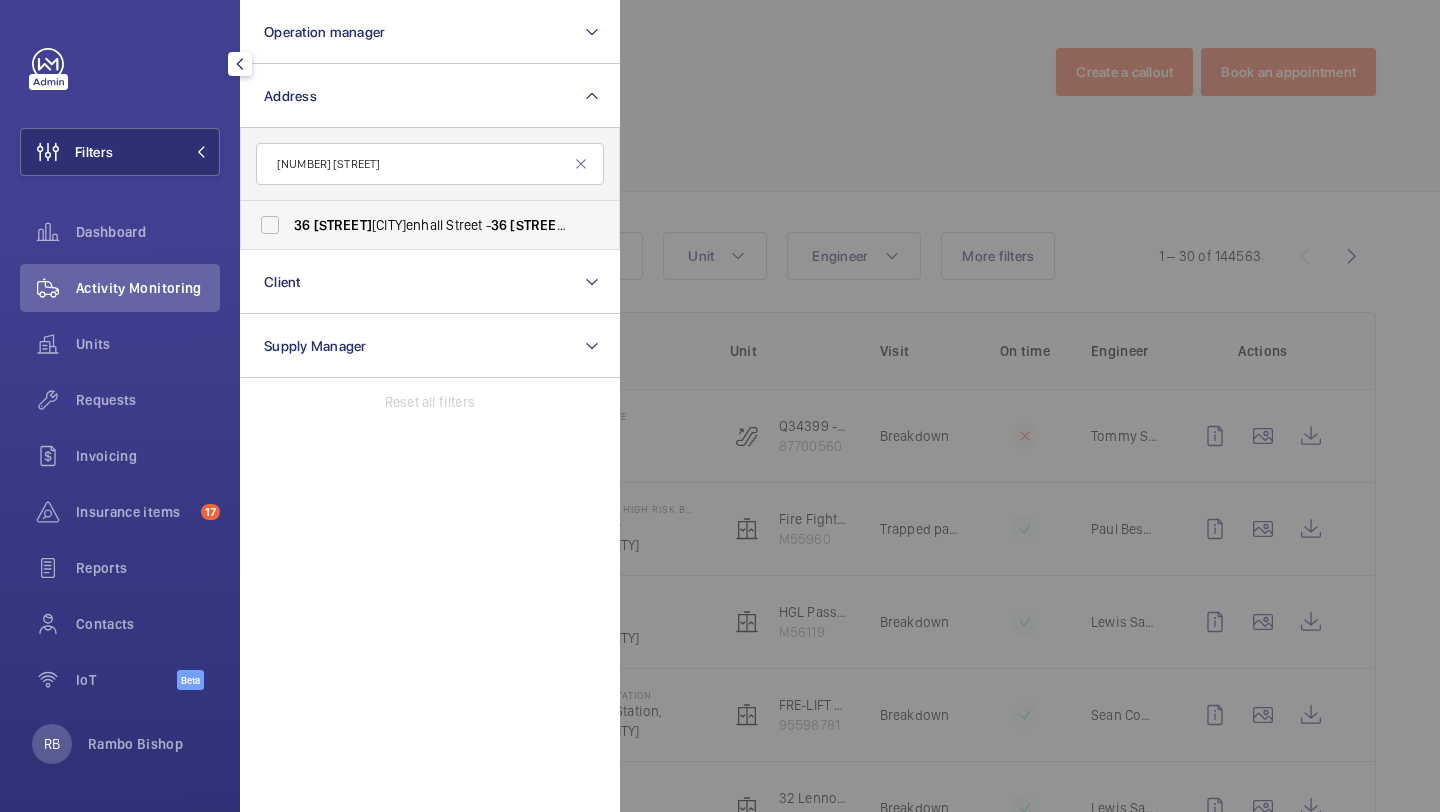 click on "[NUMBER] [STREET] - [NUMBER] [STREET], [CITY] [POSTAL_CODE]" at bounding box center (431, 225) 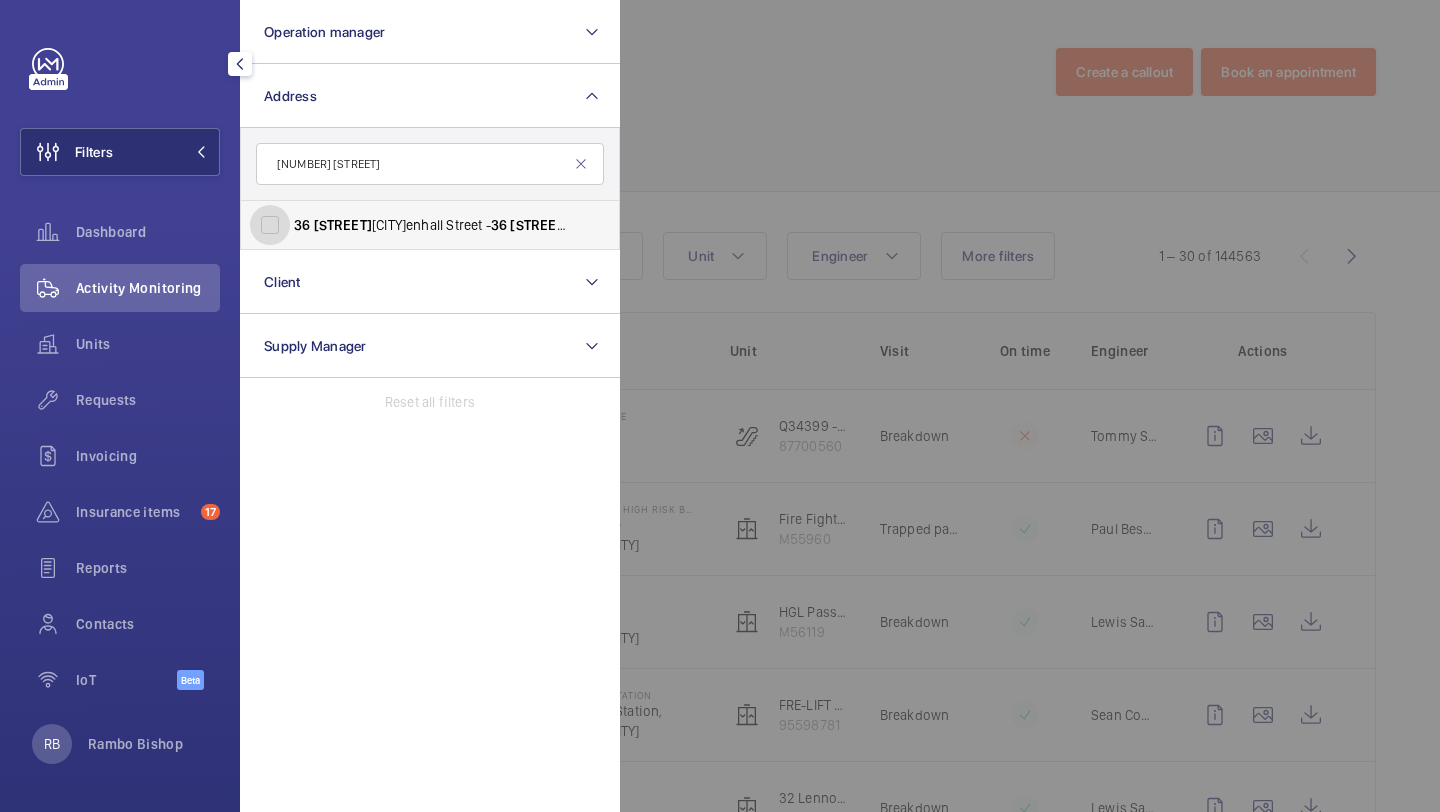 click on "[NUMBER] [STREET] - [NUMBER] [STREET], [CITY] [POSTAL_CODE]" at bounding box center (270, 225) 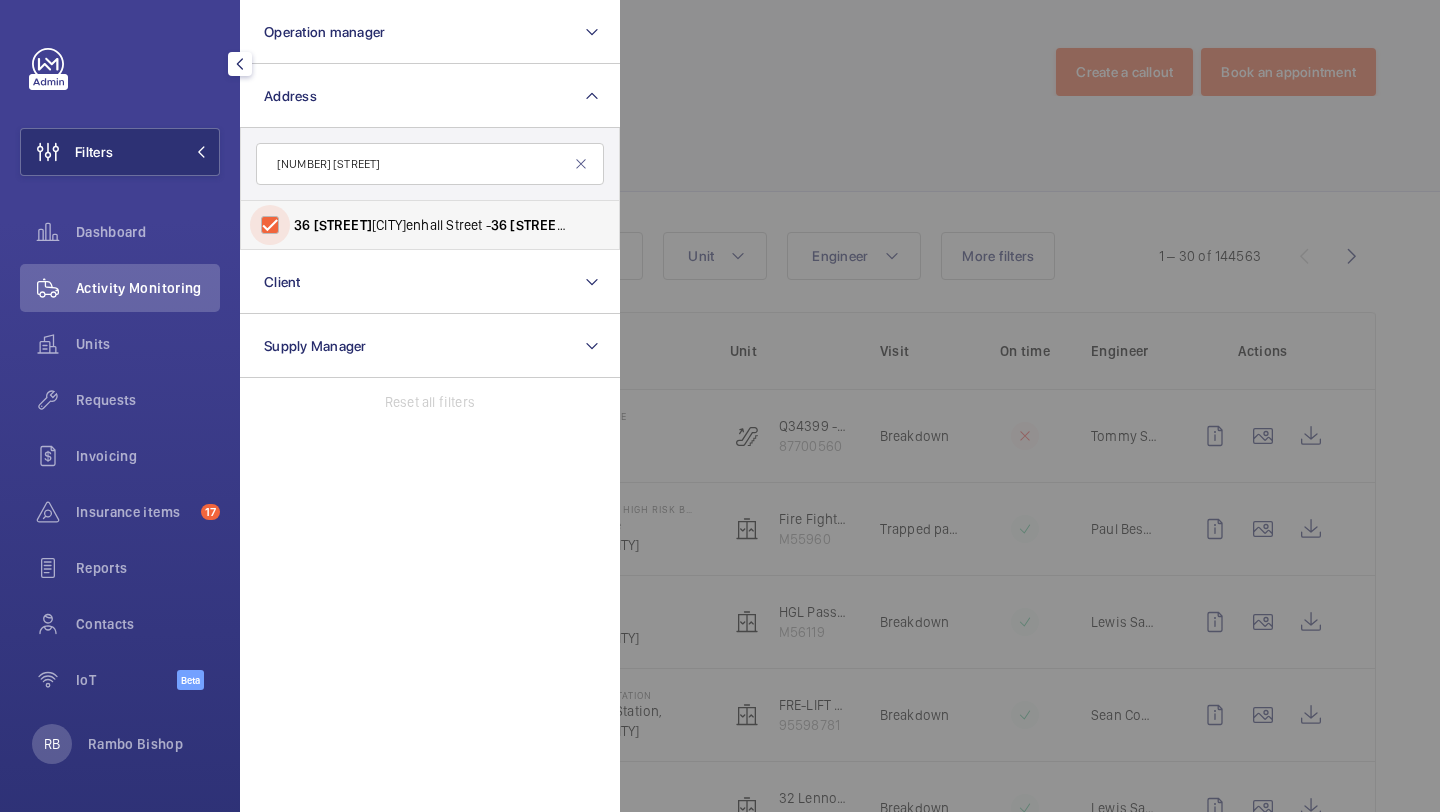 checkbox on "true" 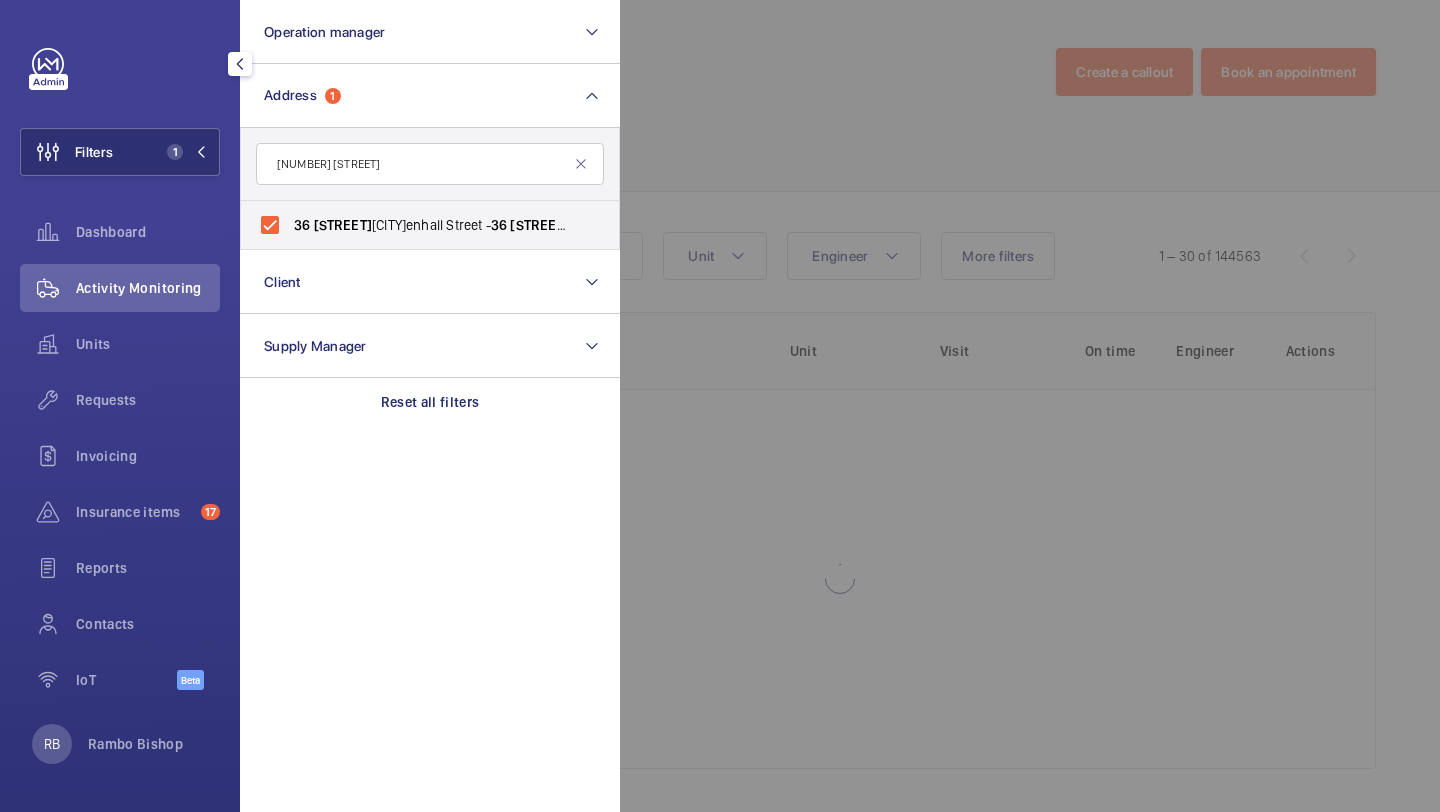 click 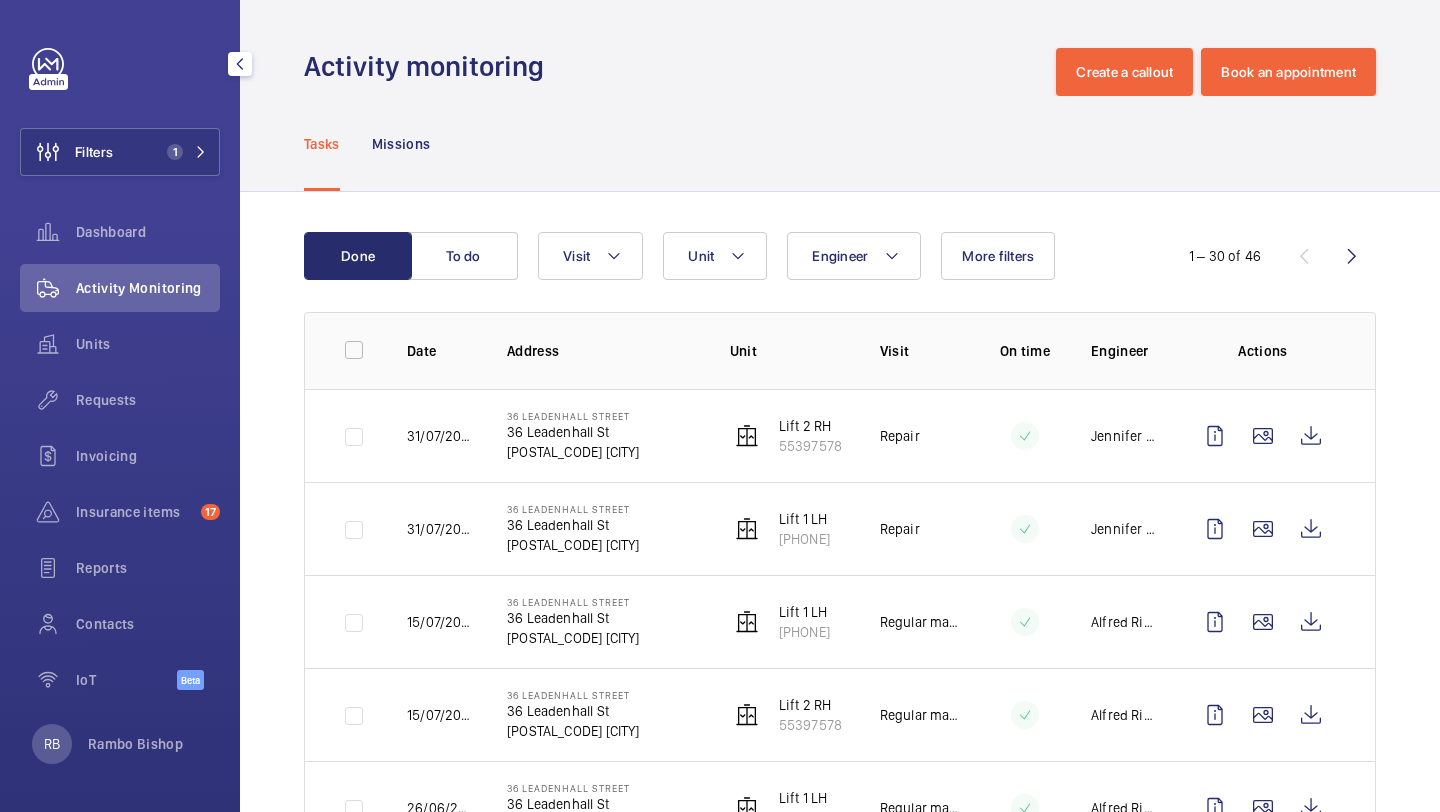 scroll, scrollTop: 107, scrollLeft: 0, axis: vertical 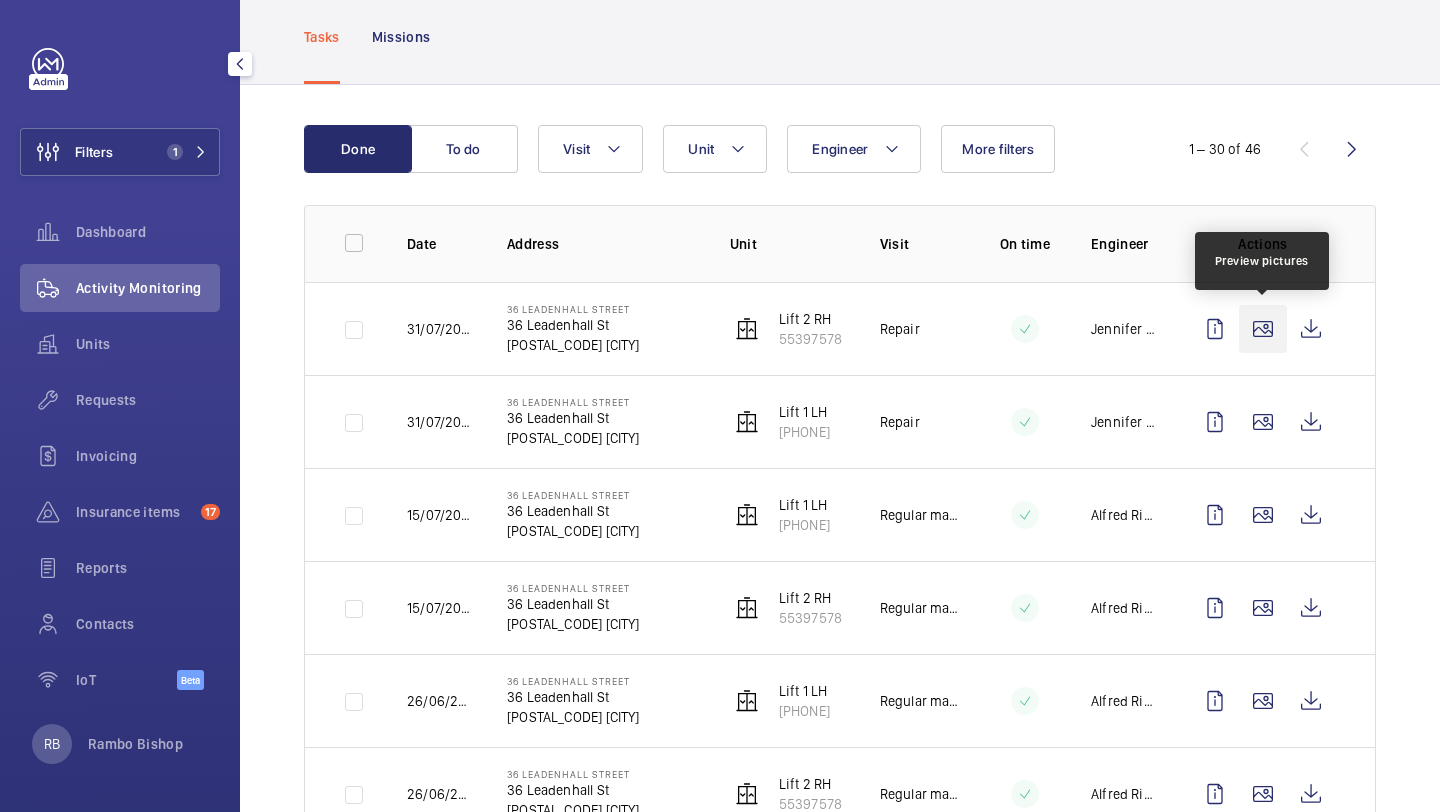 click 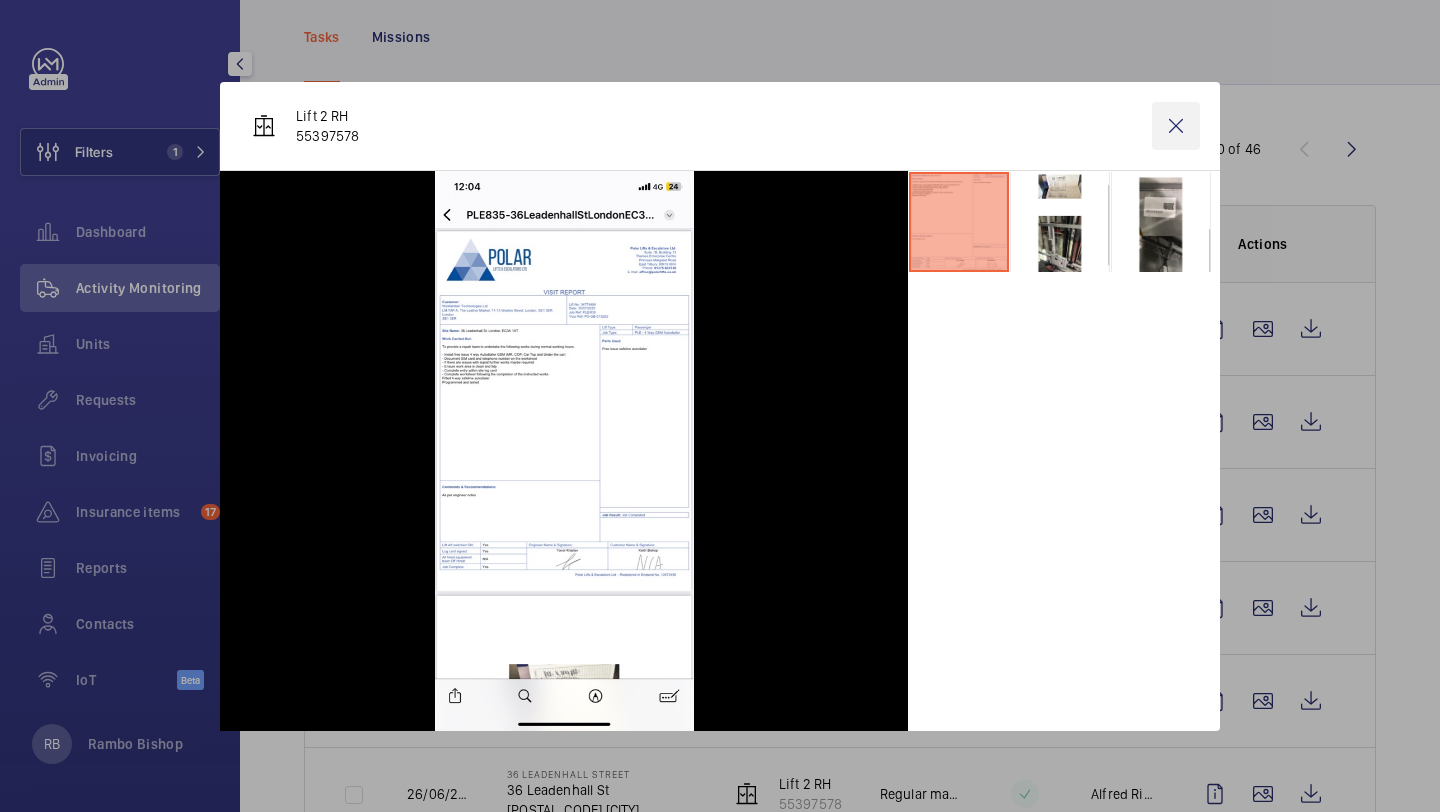 click at bounding box center [1176, 126] 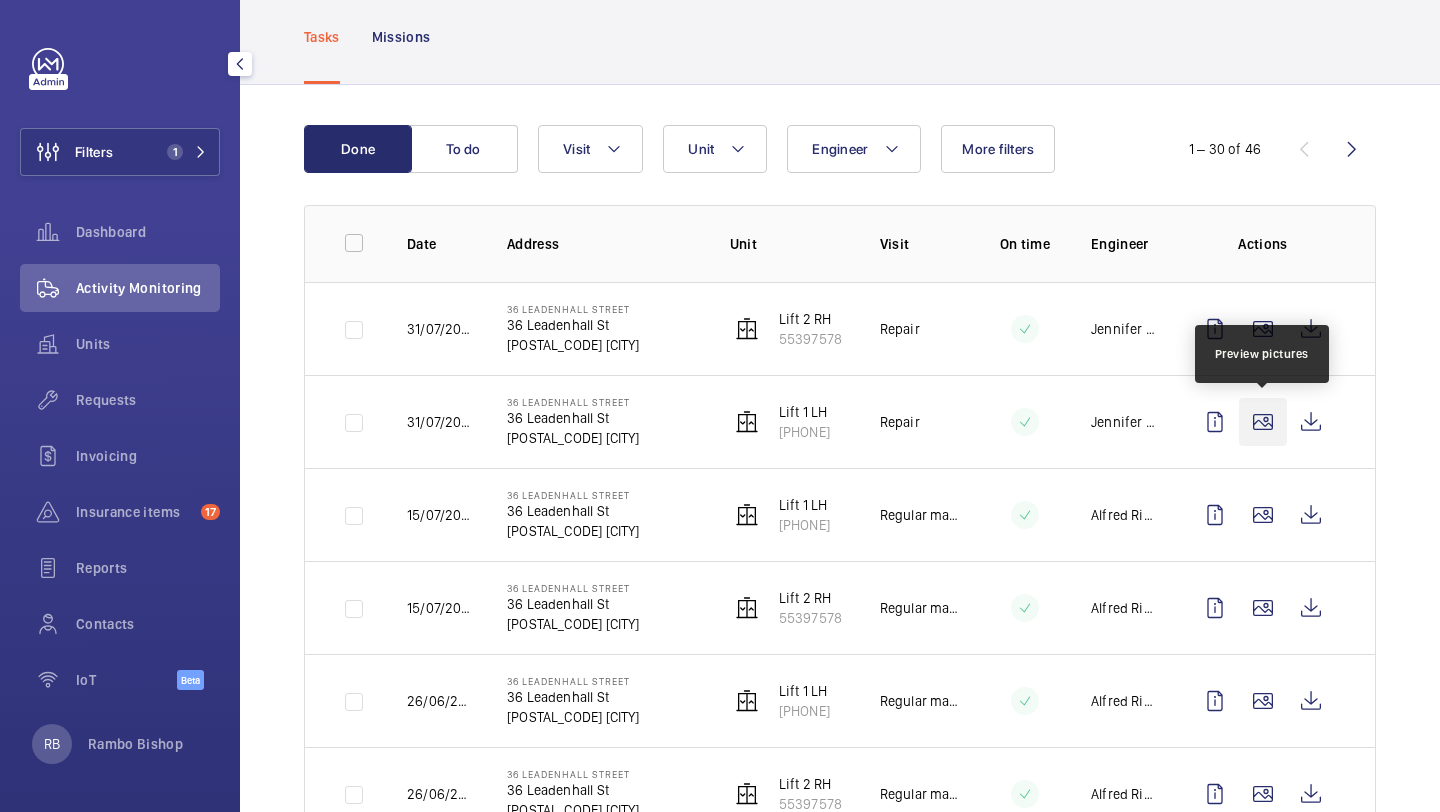 click 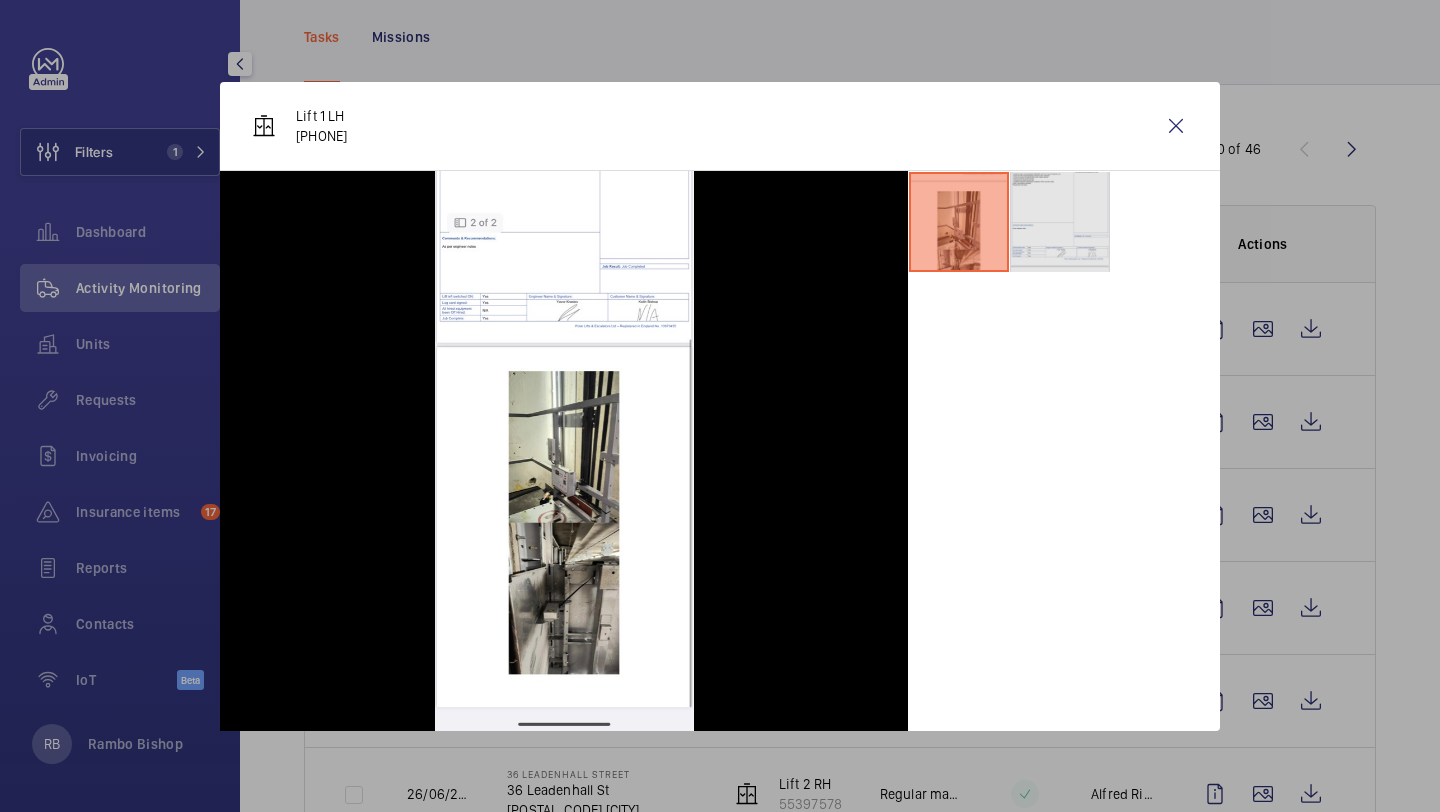 click at bounding box center [1060, 222] 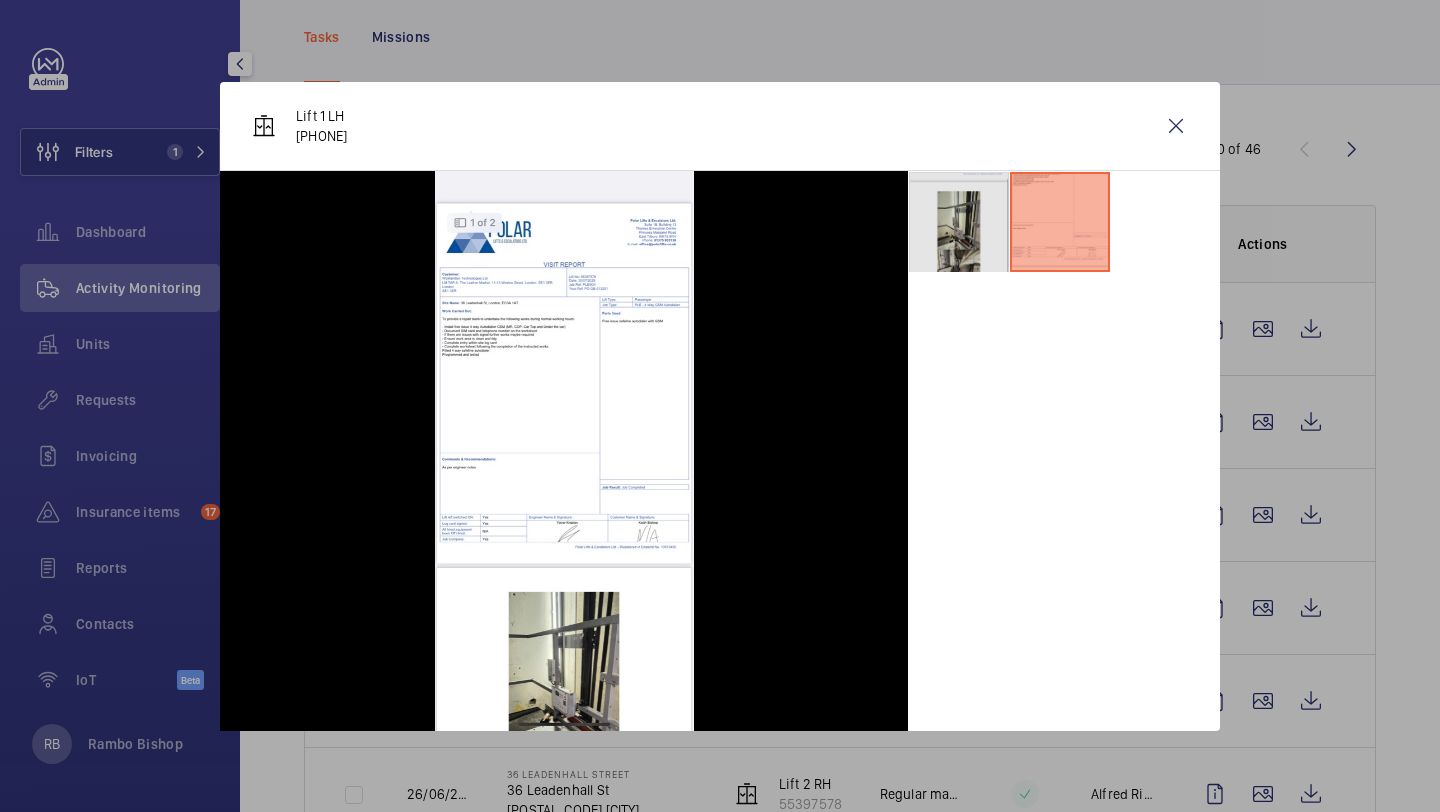 click at bounding box center [959, 222] 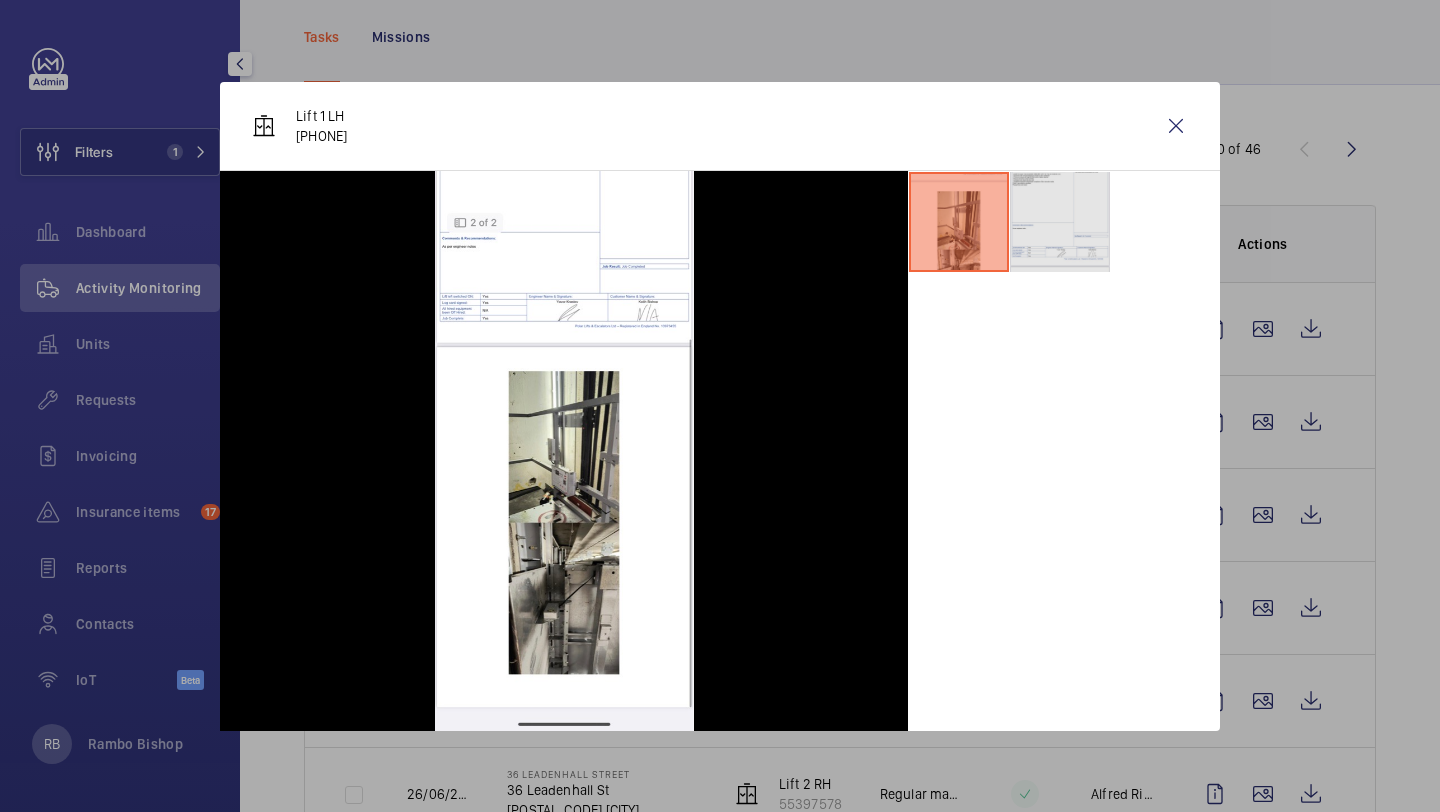 click at bounding box center (1060, 222) 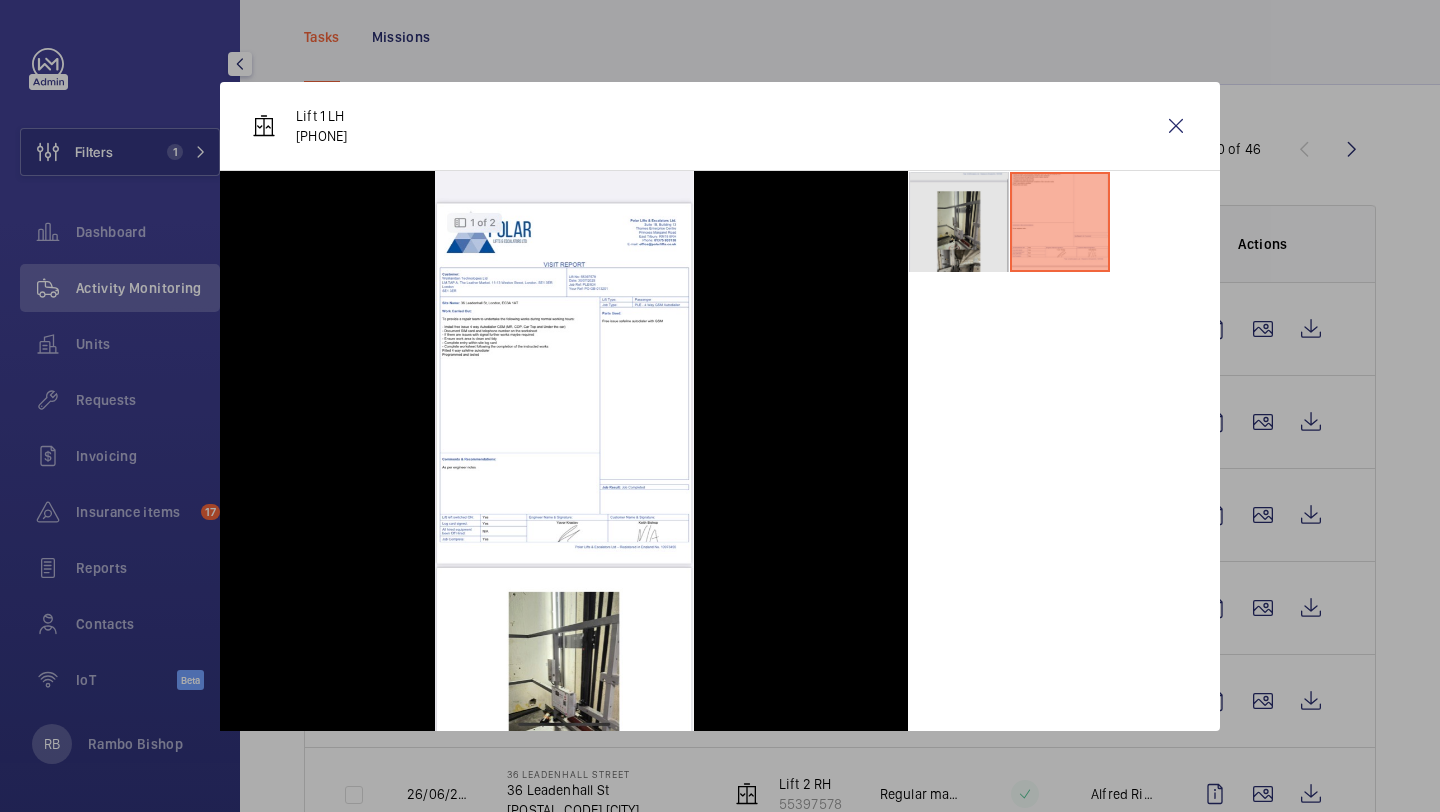 click at bounding box center (959, 222) 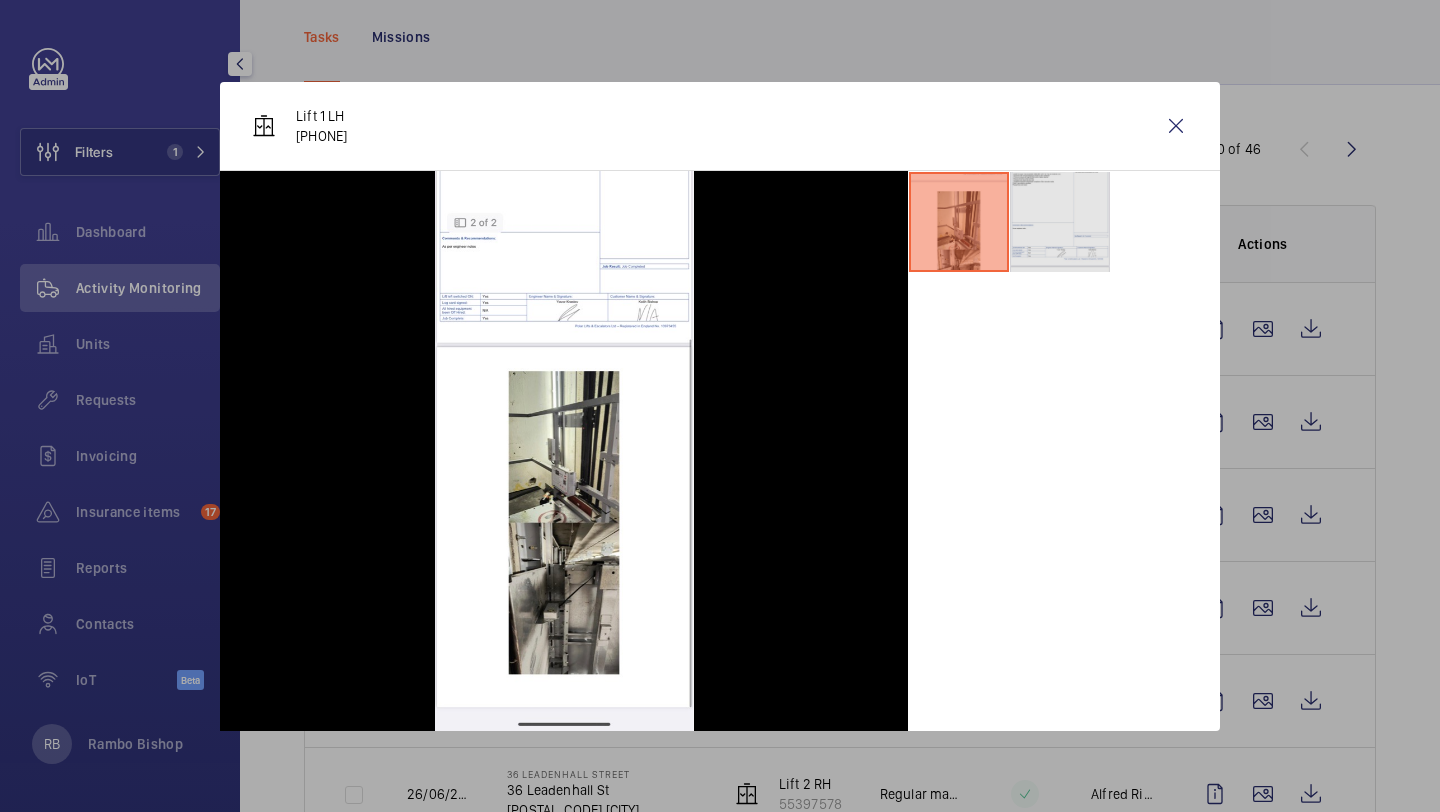 click at bounding box center (1060, 222) 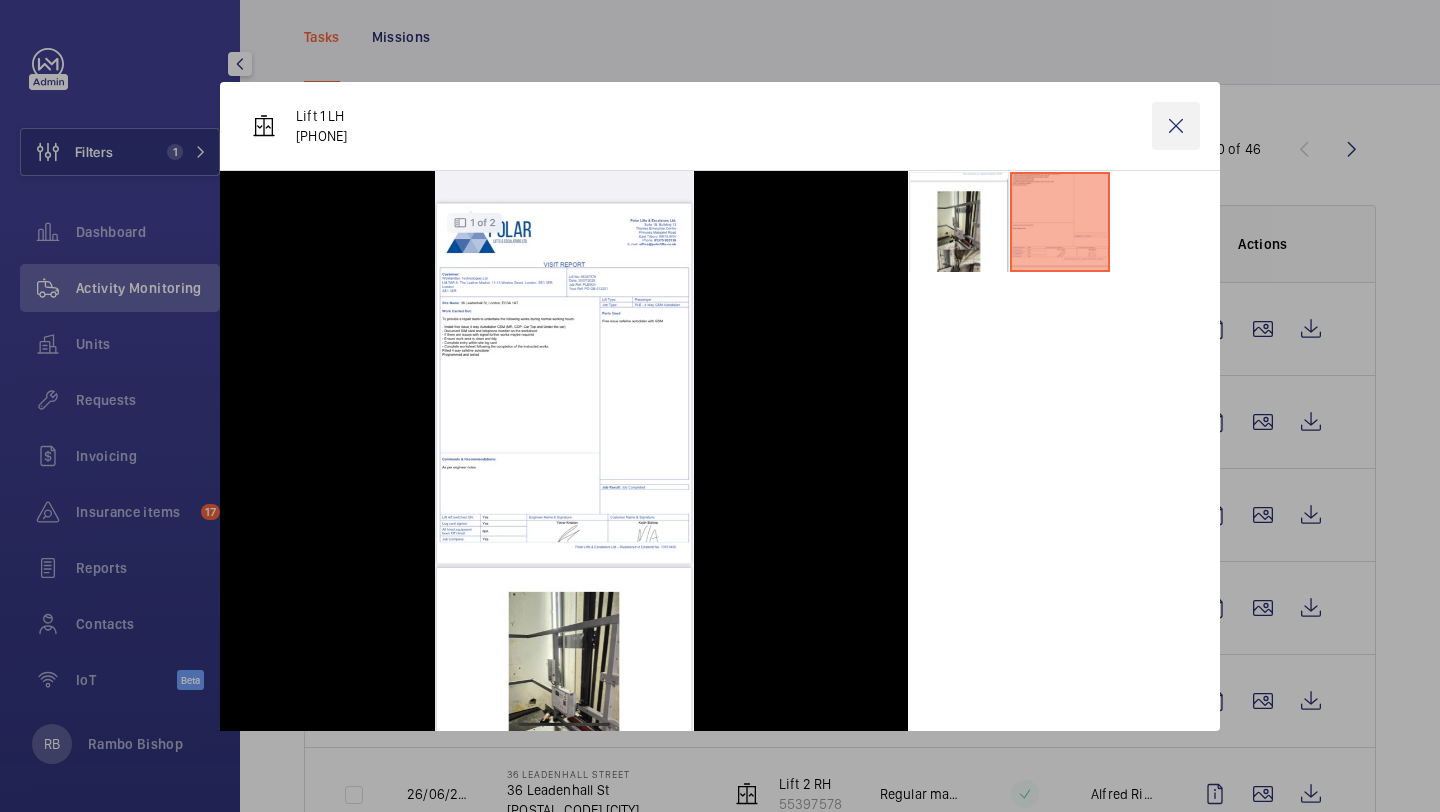 click at bounding box center [1176, 126] 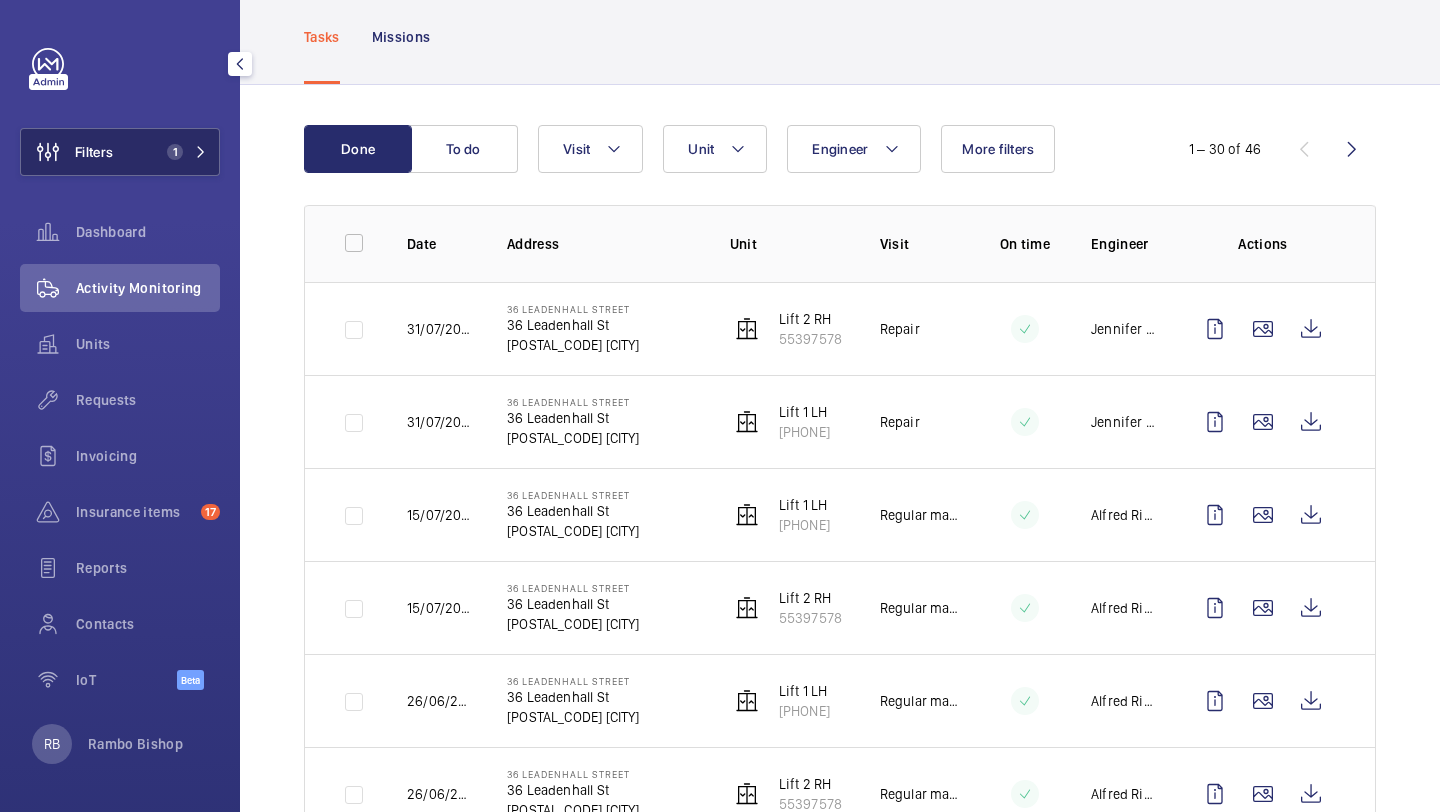click on "1" 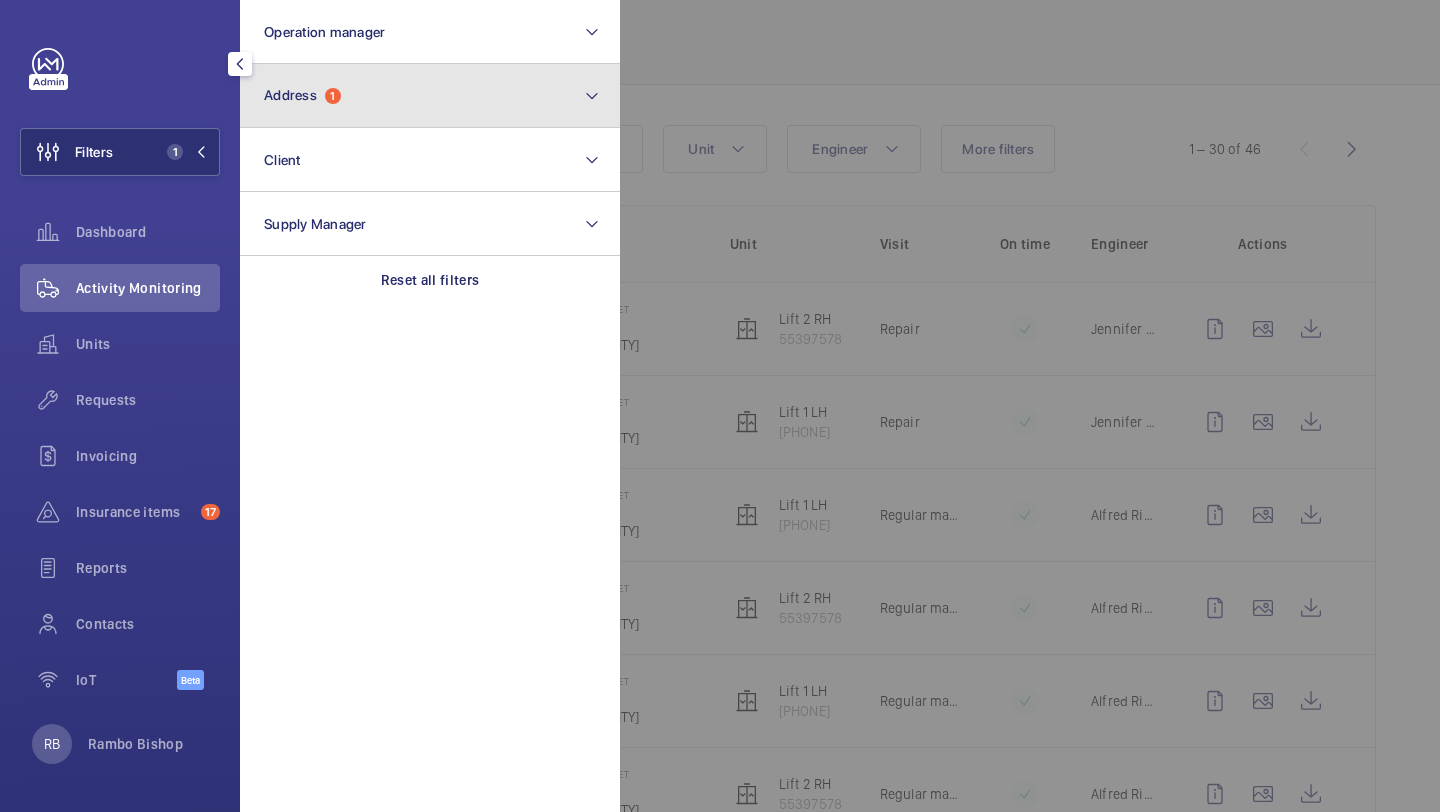 click on "Address  1" 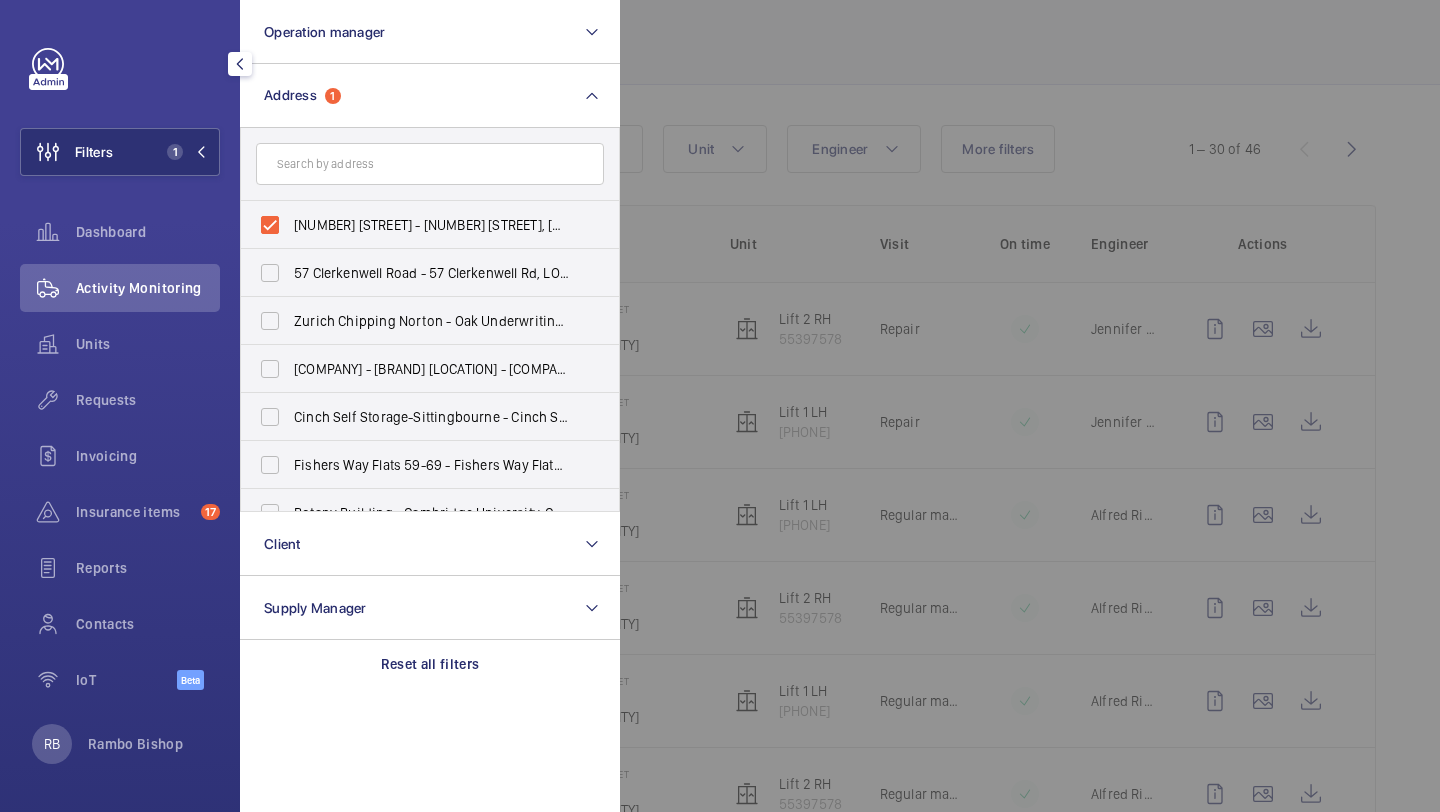 click 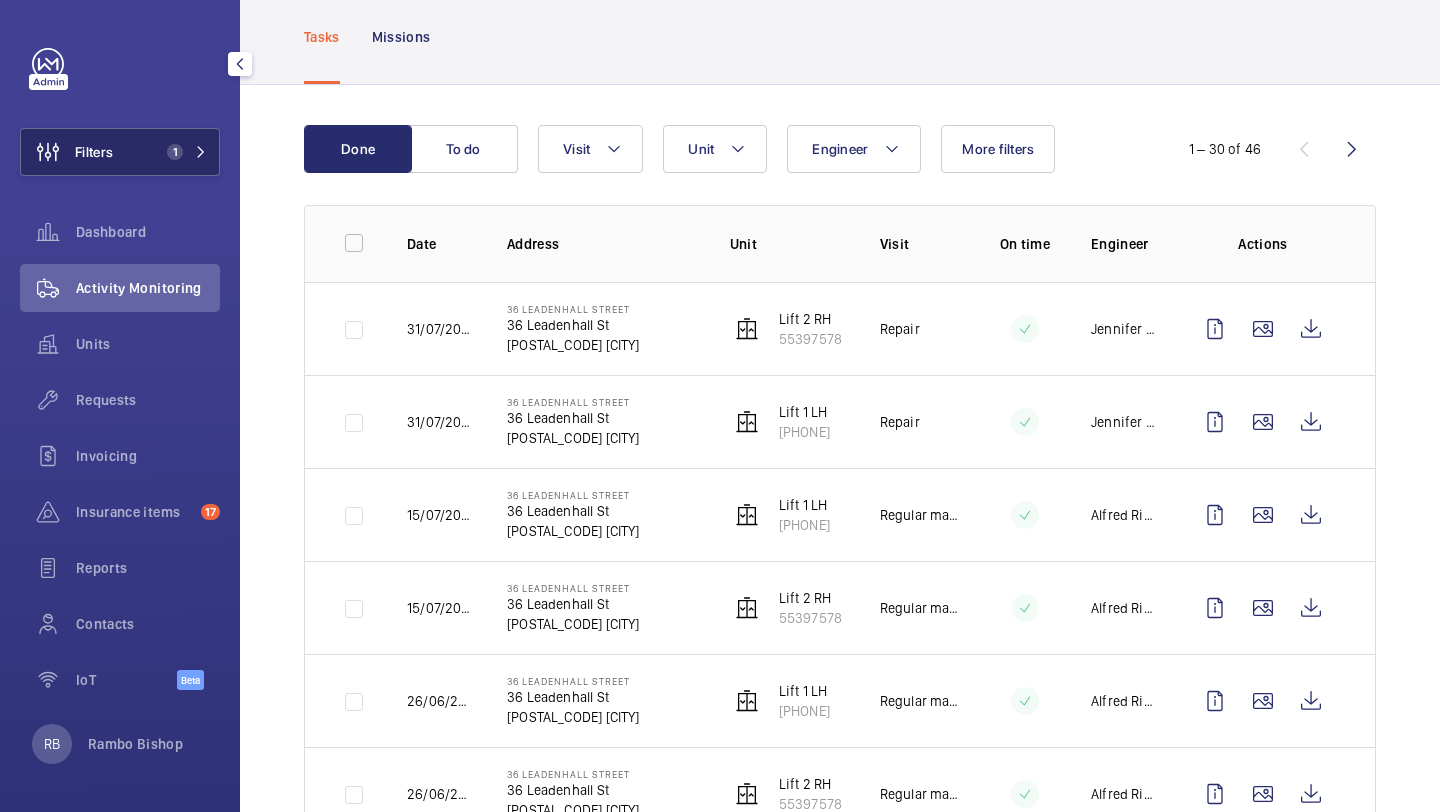 click on "1" 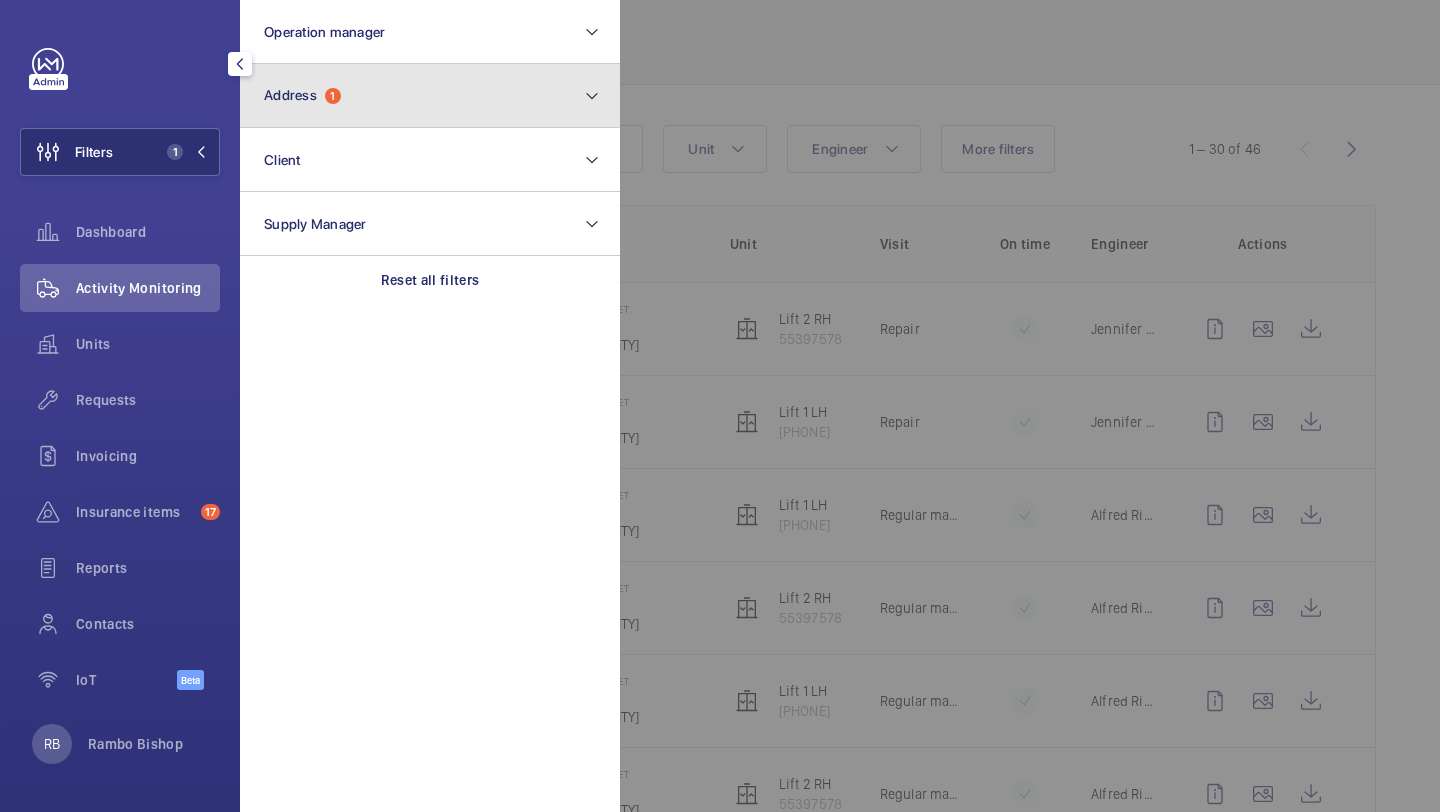click on "Address  1" 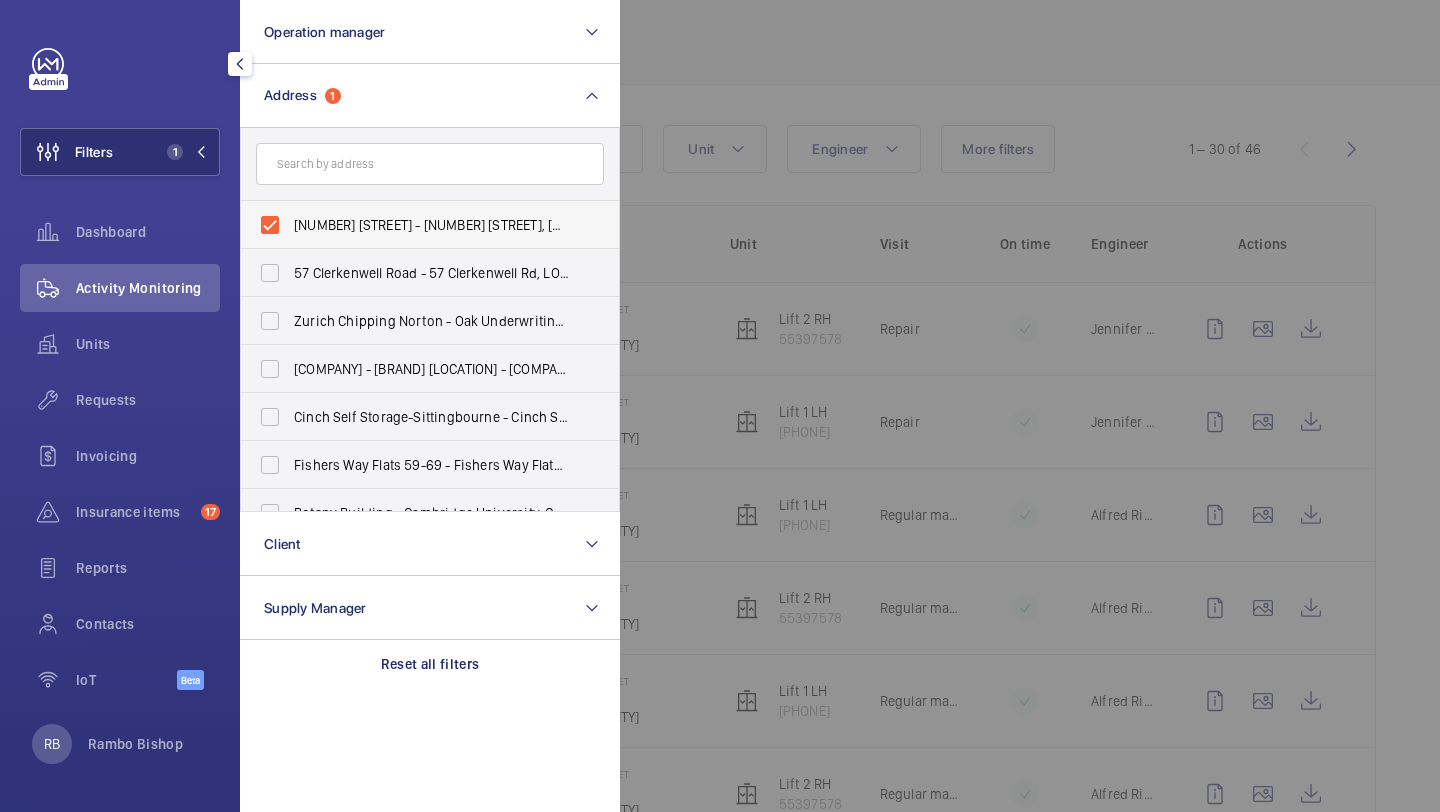 click on "[NUMBER] [STREET] - [NUMBER] [STREET], [CITY] [POSTAL_CODE]" at bounding box center [431, 225] 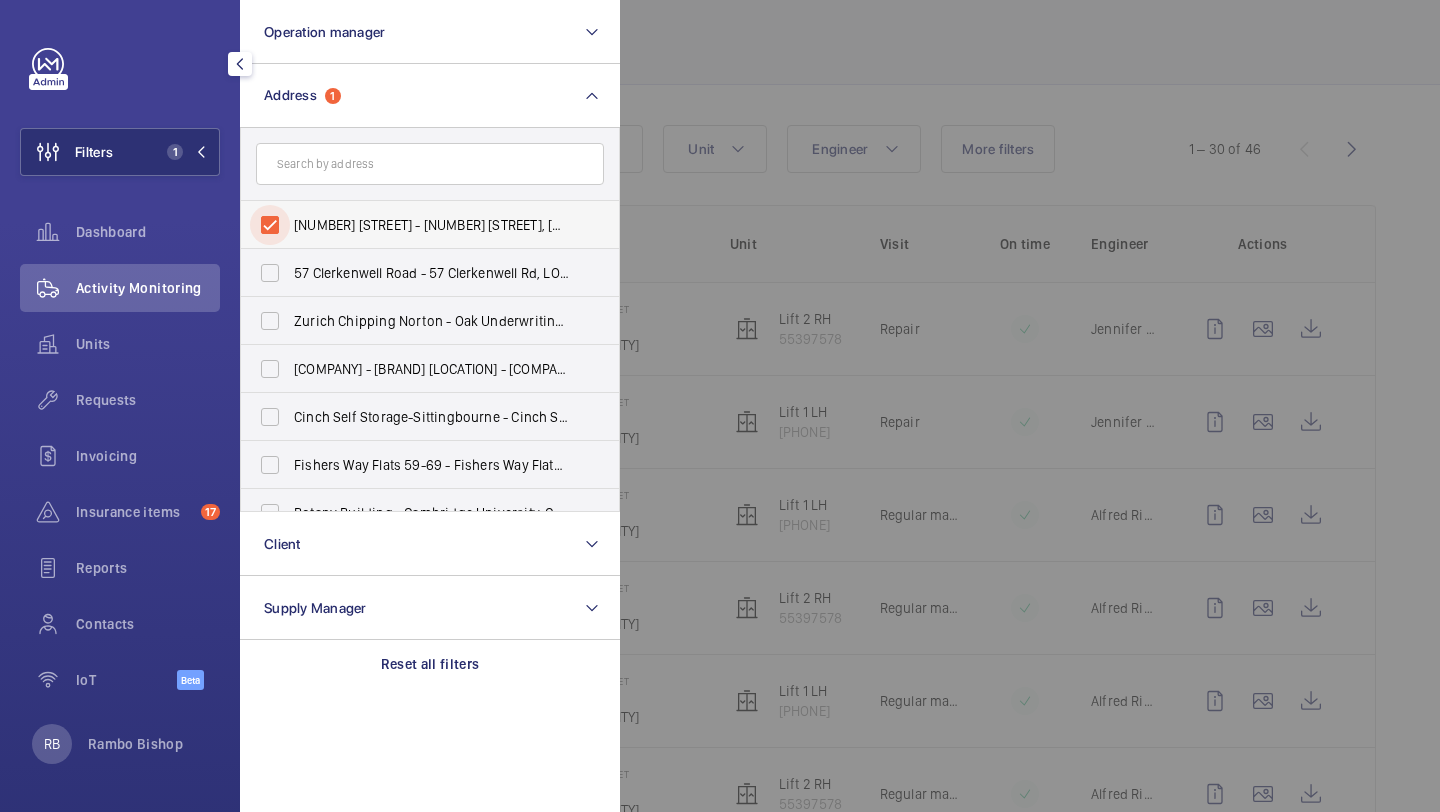 click on "[NUMBER] [STREET] - [NUMBER] [STREET], [CITY] [POSTAL_CODE]" at bounding box center (270, 225) 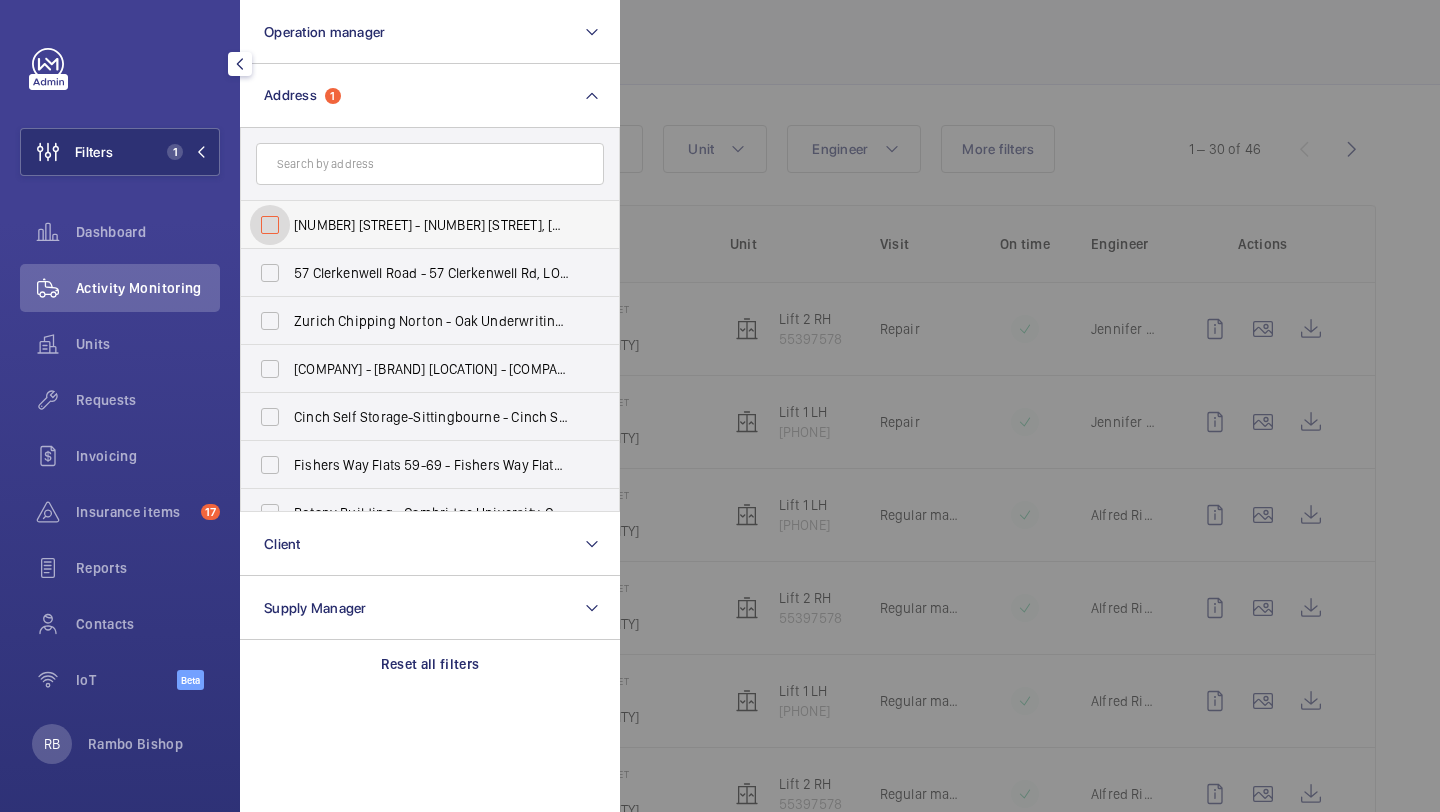 checkbox on "false" 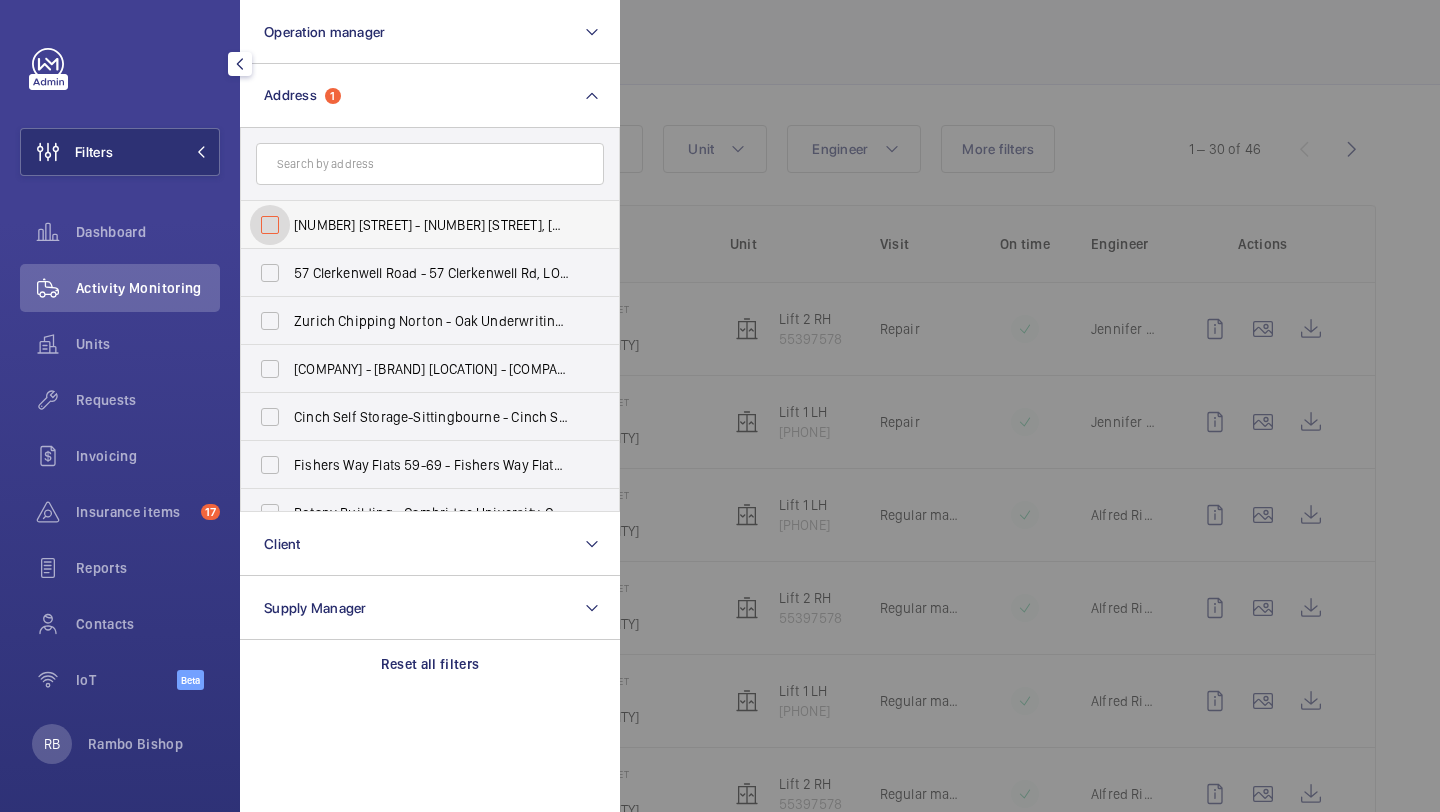 scroll, scrollTop: 5, scrollLeft: 0, axis: vertical 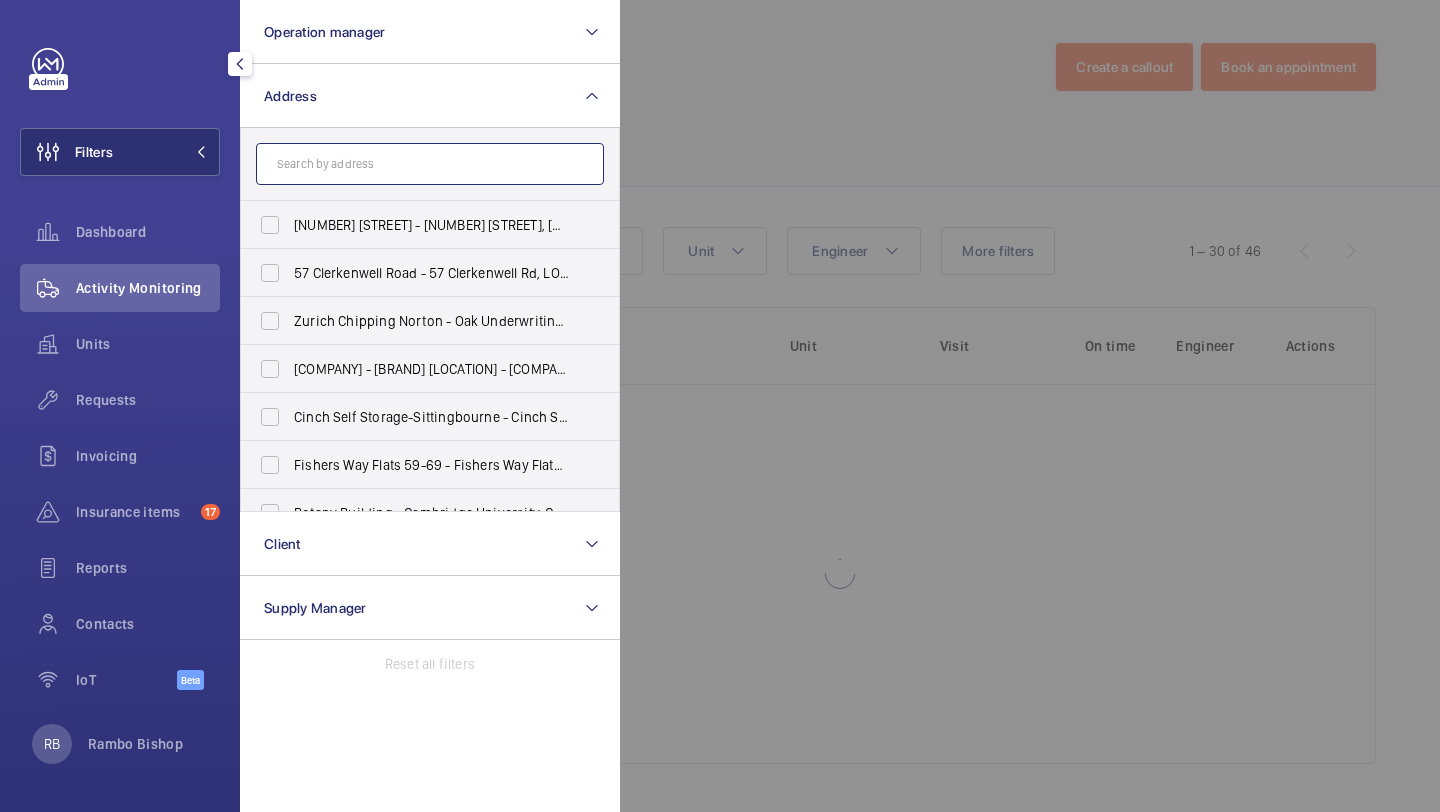 click 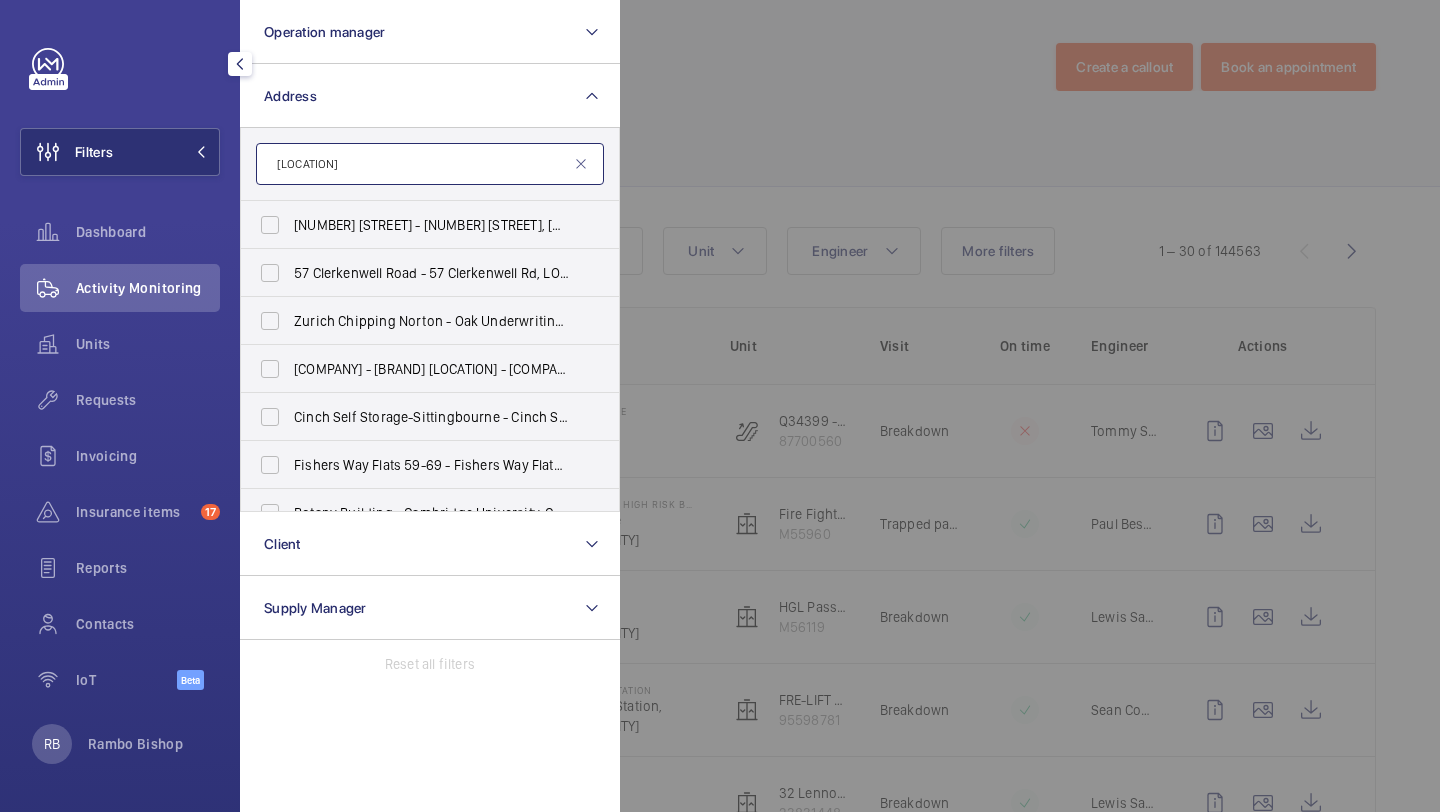 scroll, scrollTop: 107, scrollLeft: 0, axis: vertical 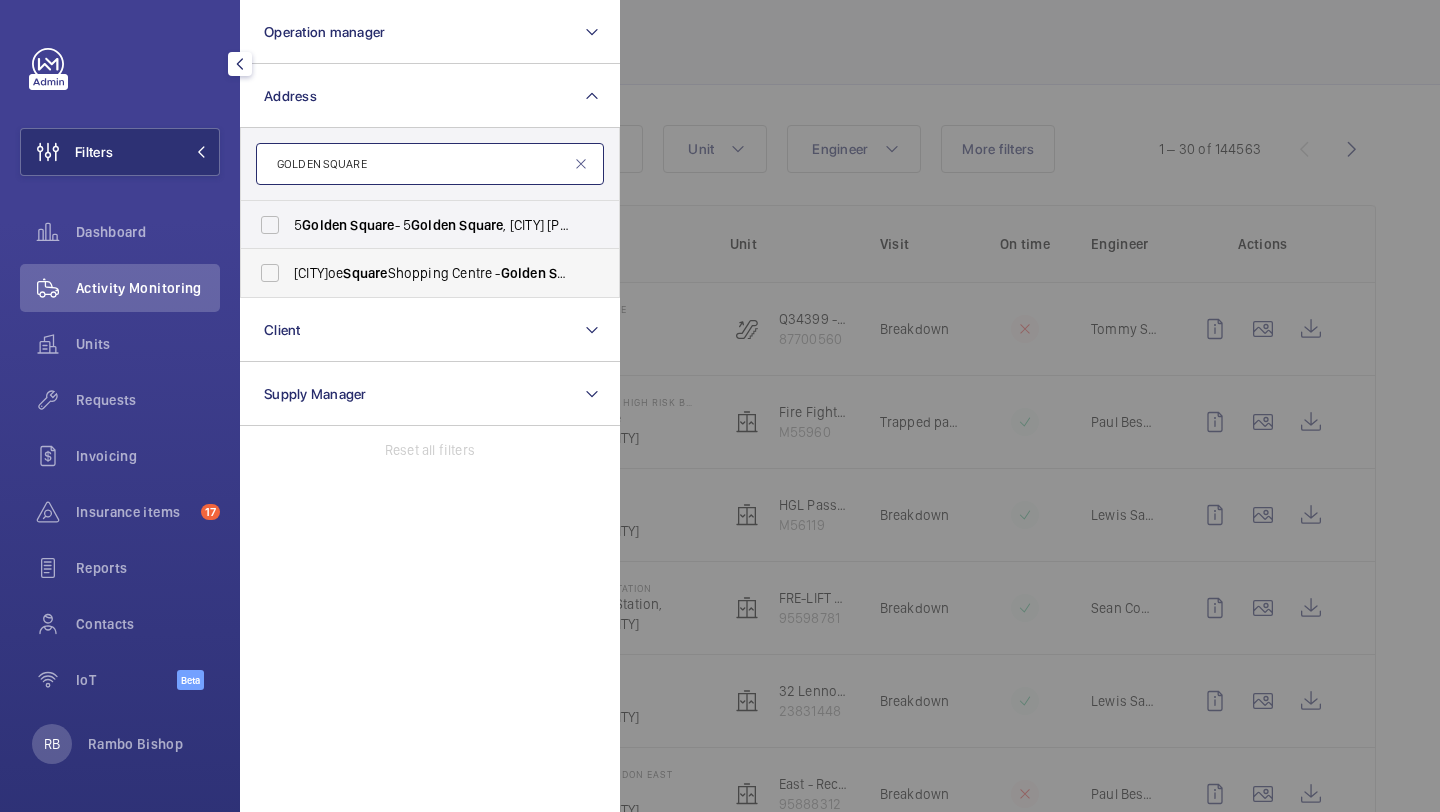 type on "GOLDEN SQUARE" 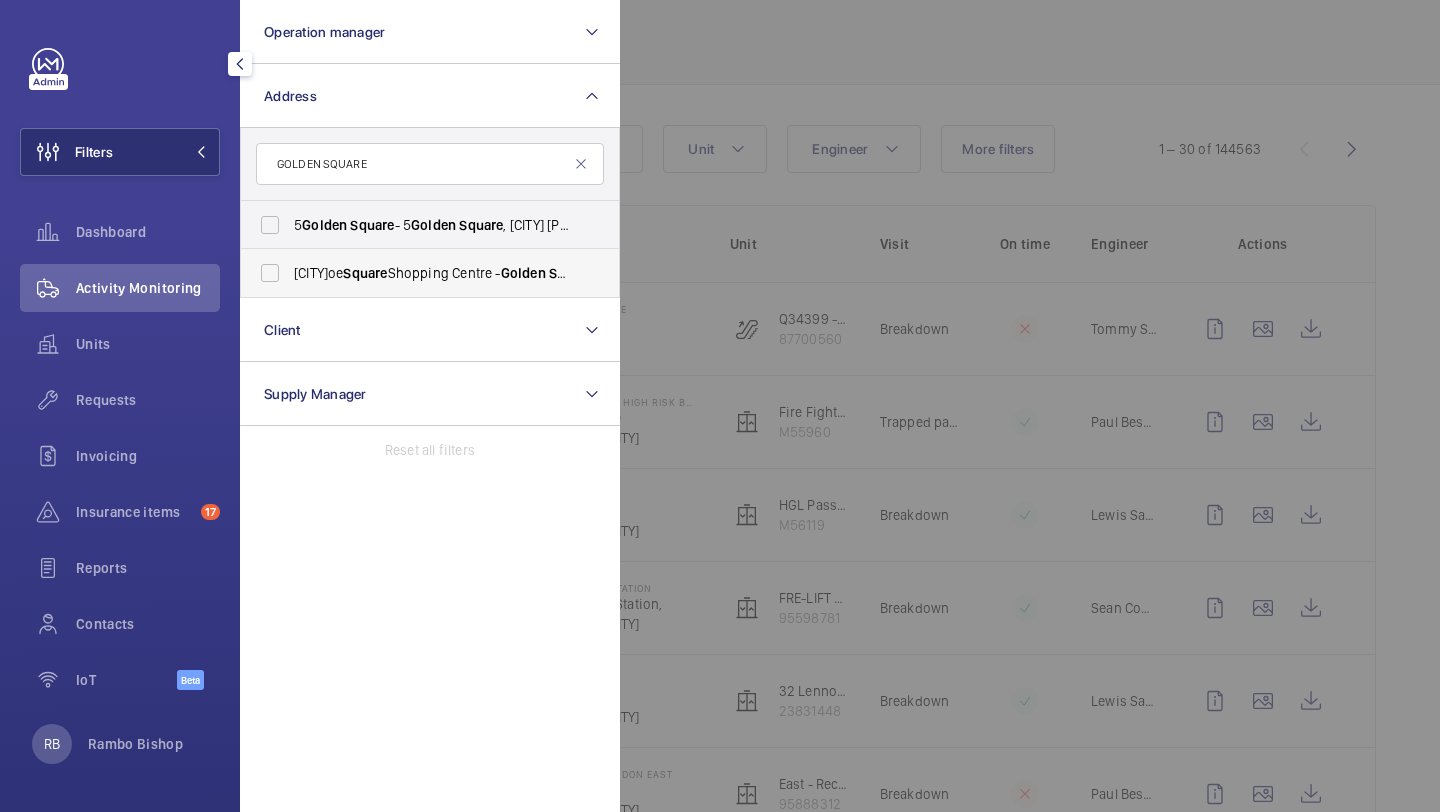click on "Goldoe Square Shopping Centre - Golden Square Shopping Centre, WARRINGTON WA1 1QB" at bounding box center (431, 273) 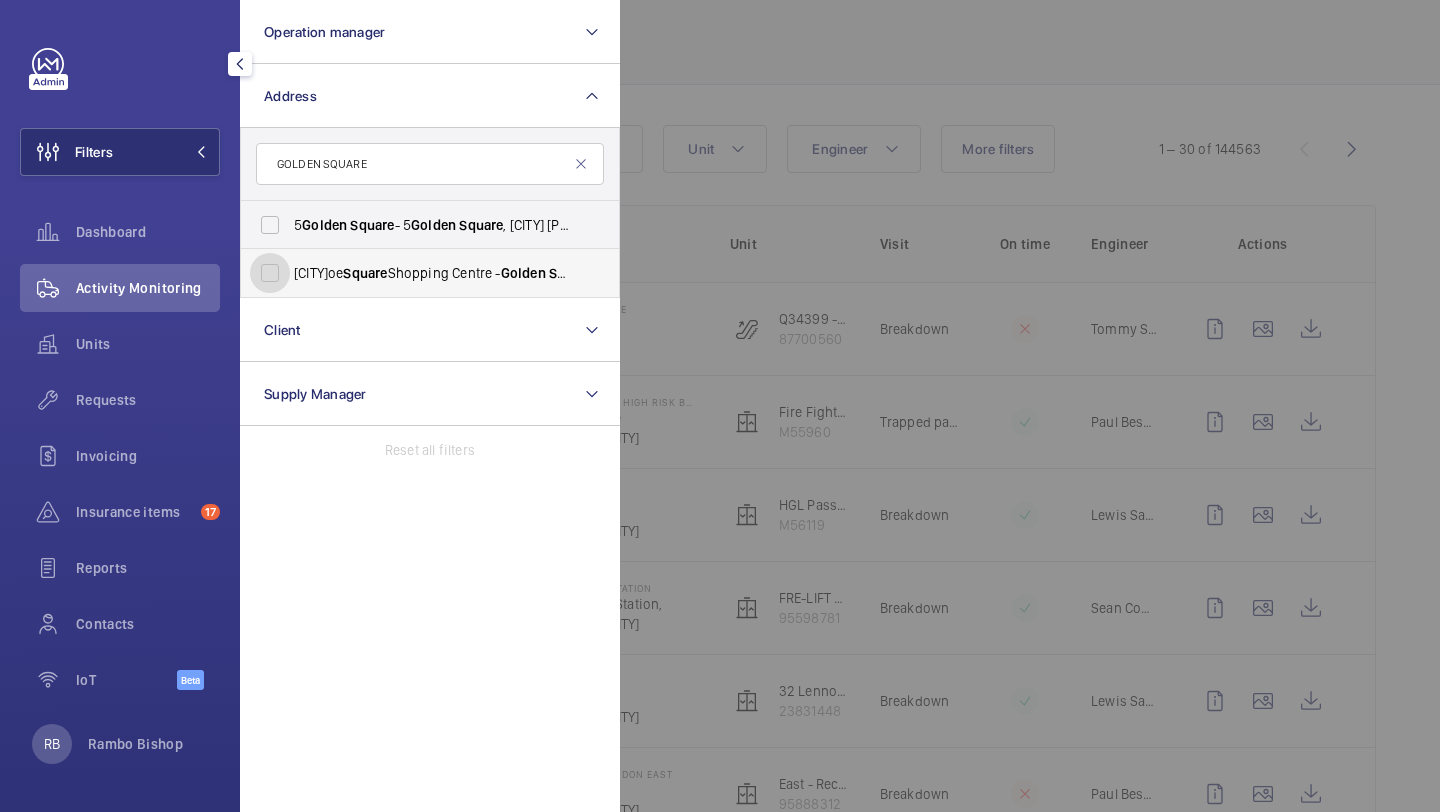 click on "Goldoe Square Shopping Centre - Golden Square Shopping Centre, WARRINGTON WA1 1QB" at bounding box center (270, 273) 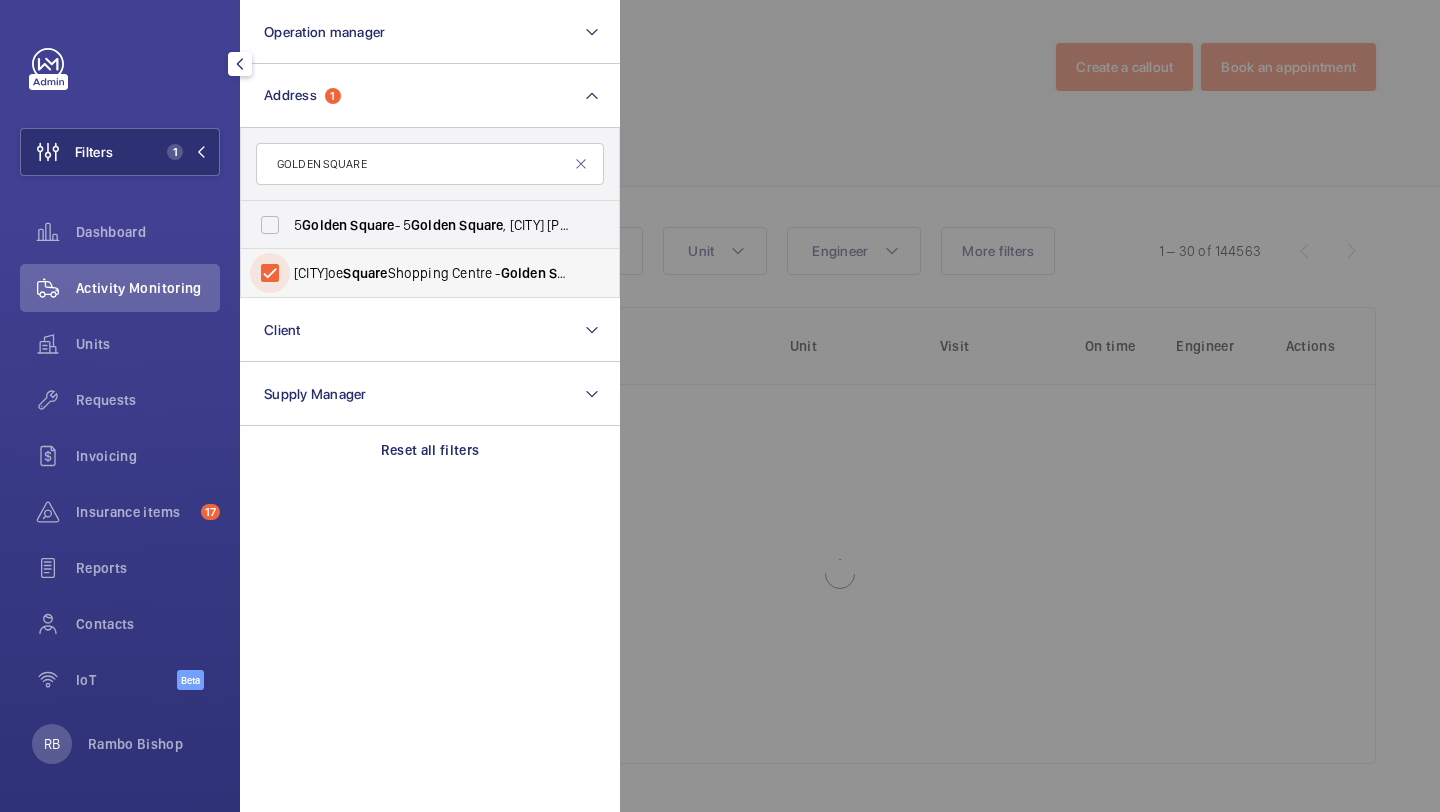 scroll, scrollTop: 5, scrollLeft: 0, axis: vertical 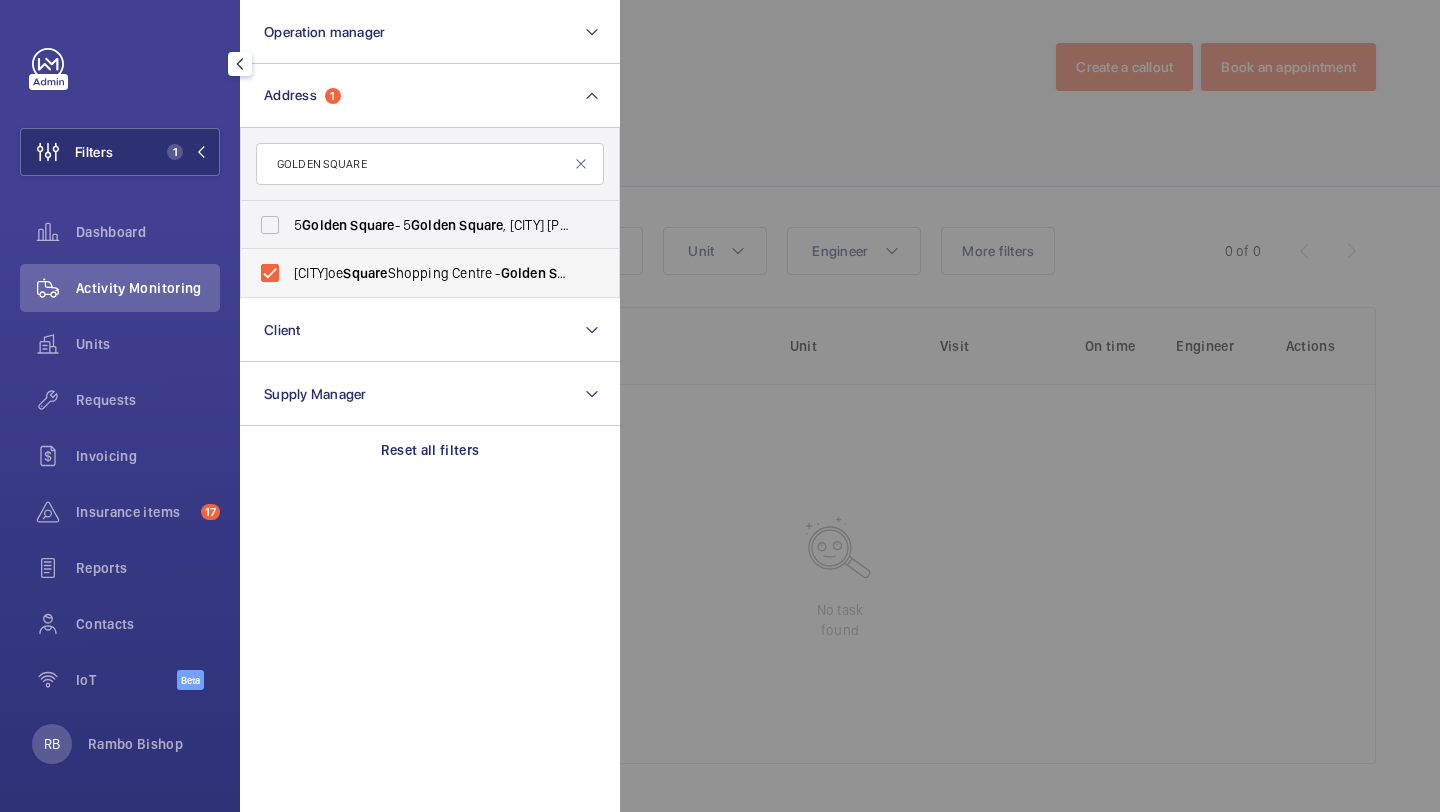 click on "Goldoe Square Shopping Centre - Golden Square Shopping Centre, WARRINGTON WA1 1QB" at bounding box center [431, 273] 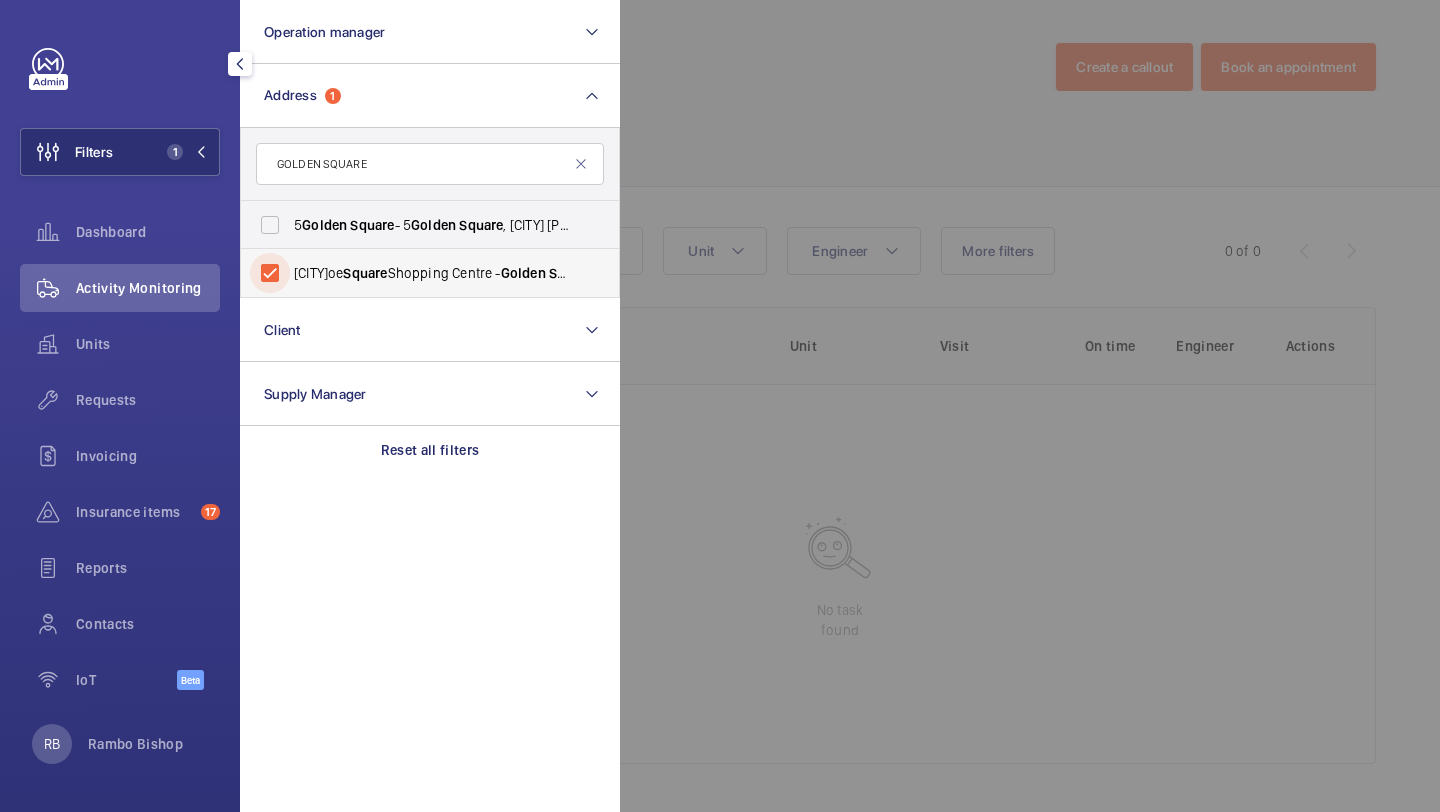 click on "Goldoe Square Shopping Centre - Golden Square Shopping Centre, WARRINGTON WA1 1QB" at bounding box center (270, 273) 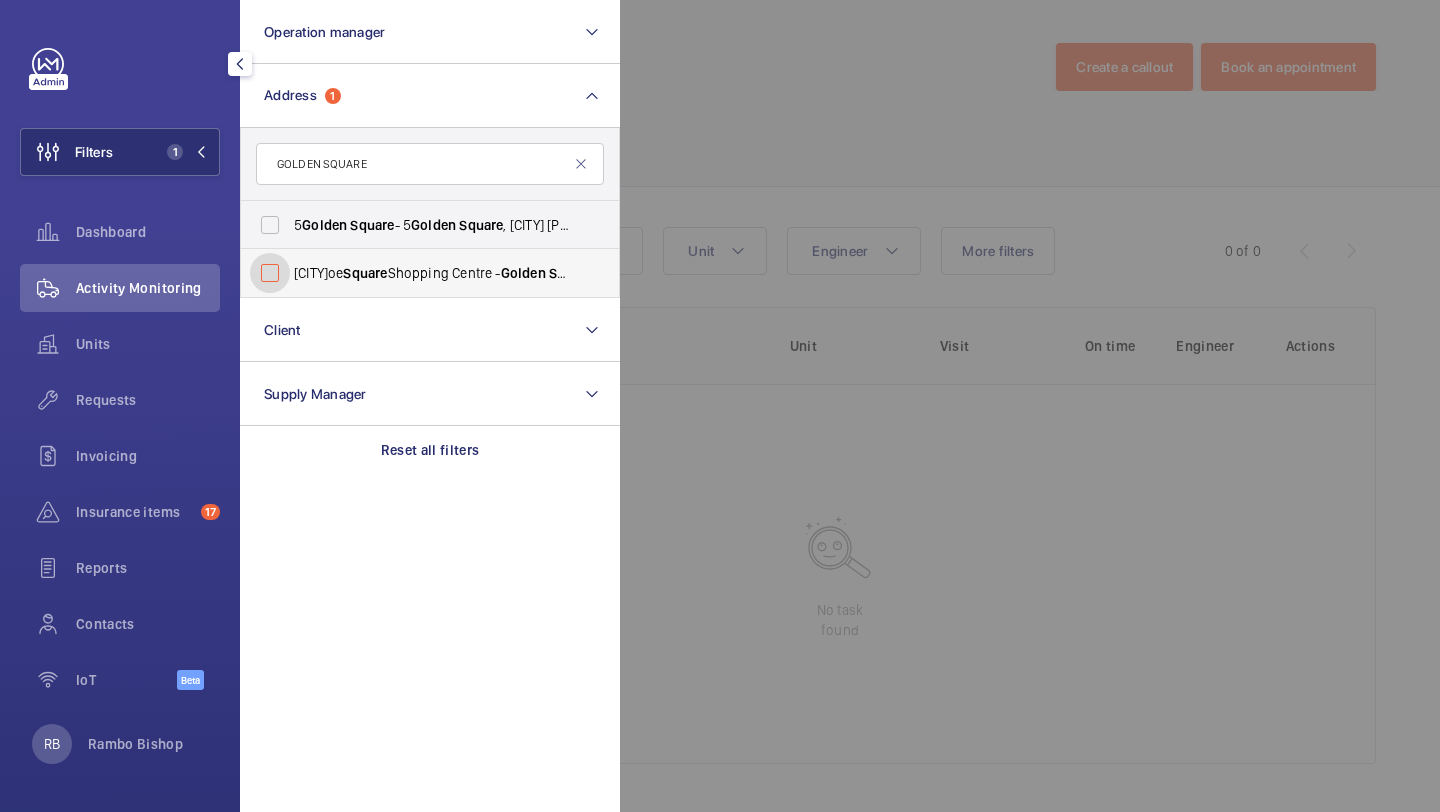 checkbox on "false" 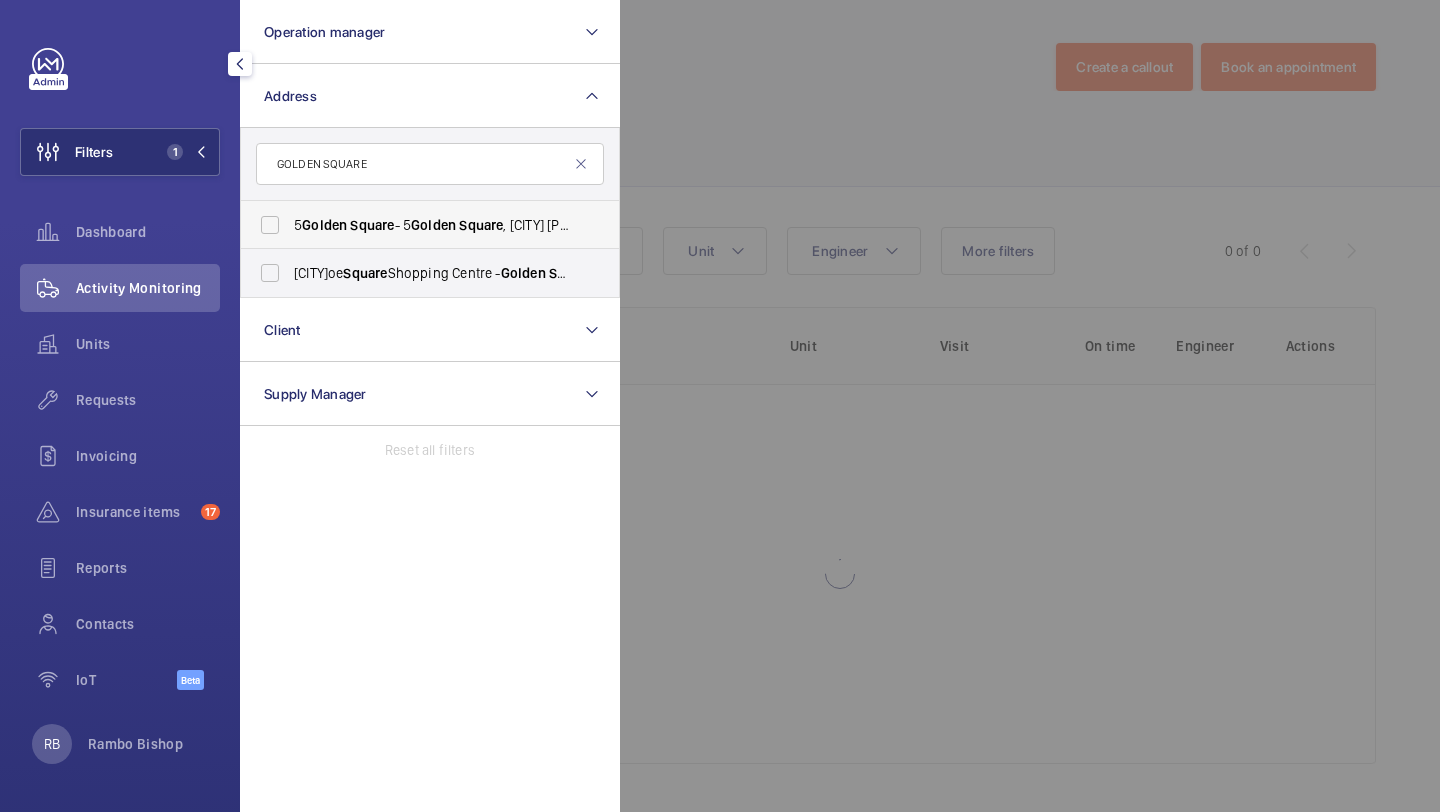 click on "5  Golden   Square  - 5  Golden   Square , [CITY] [POSTAL_CODE]" at bounding box center (431, 225) 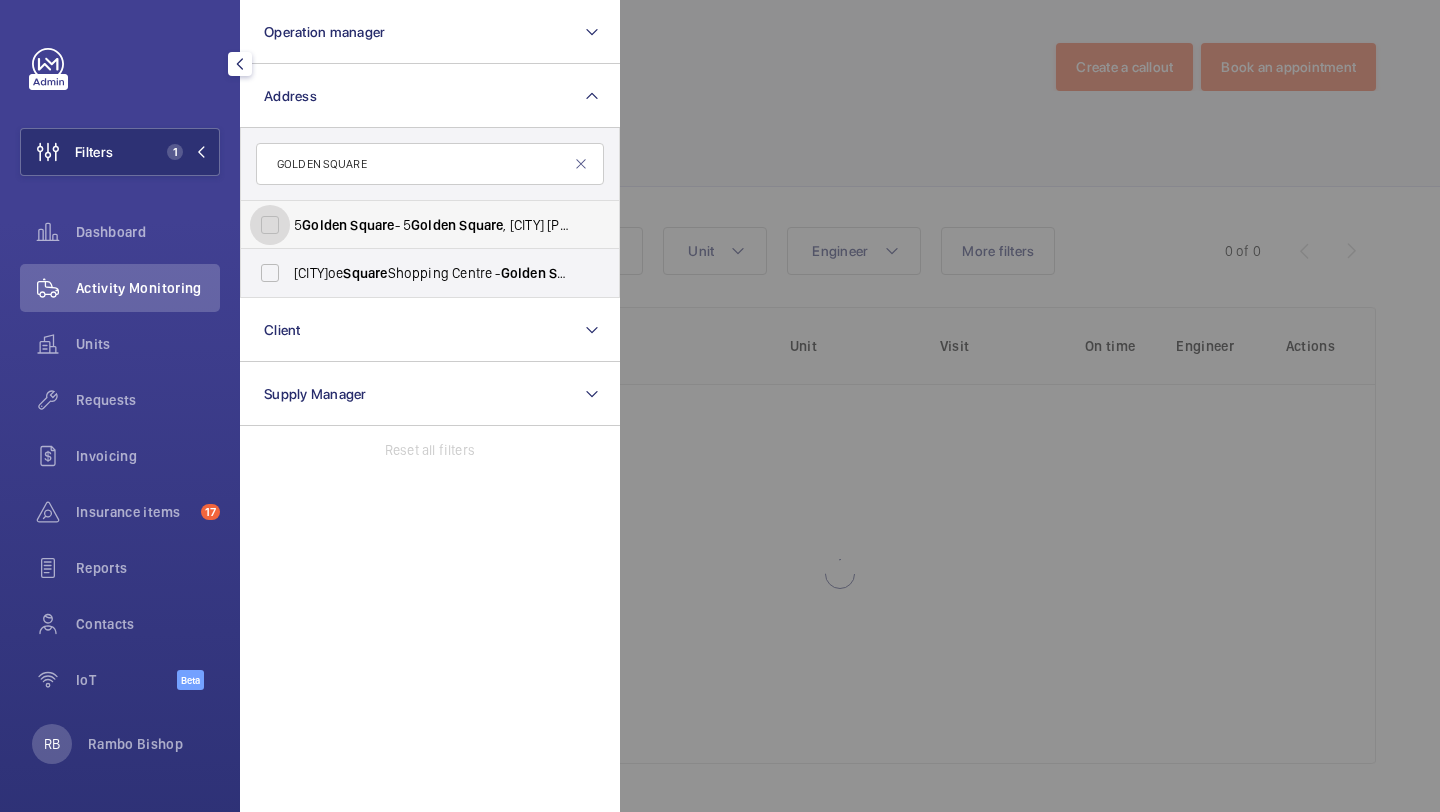 click on "5  Golden   Square  - 5  Golden   Square , [CITY] [POSTAL_CODE]" at bounding box center [270, 225] 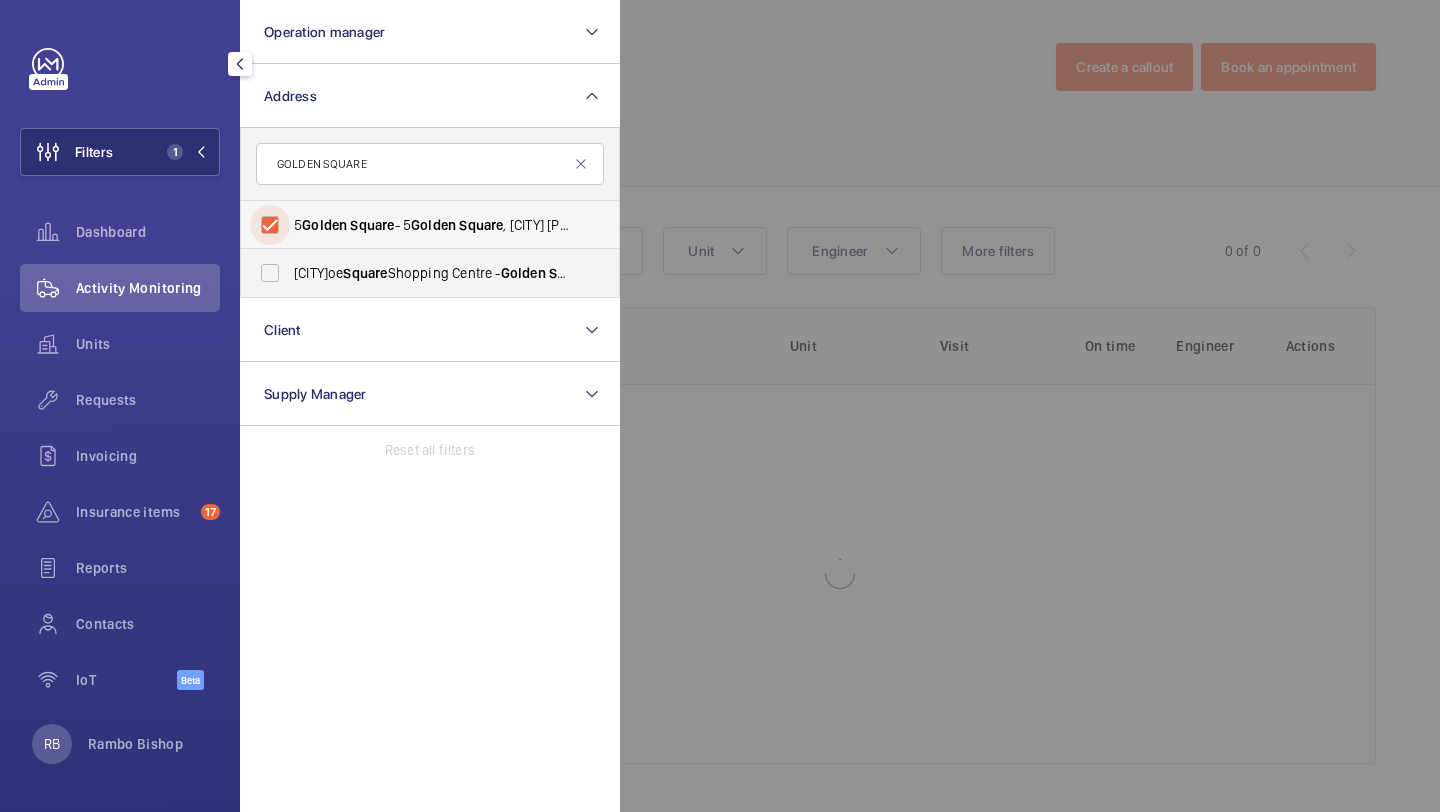 checkbox on "true" 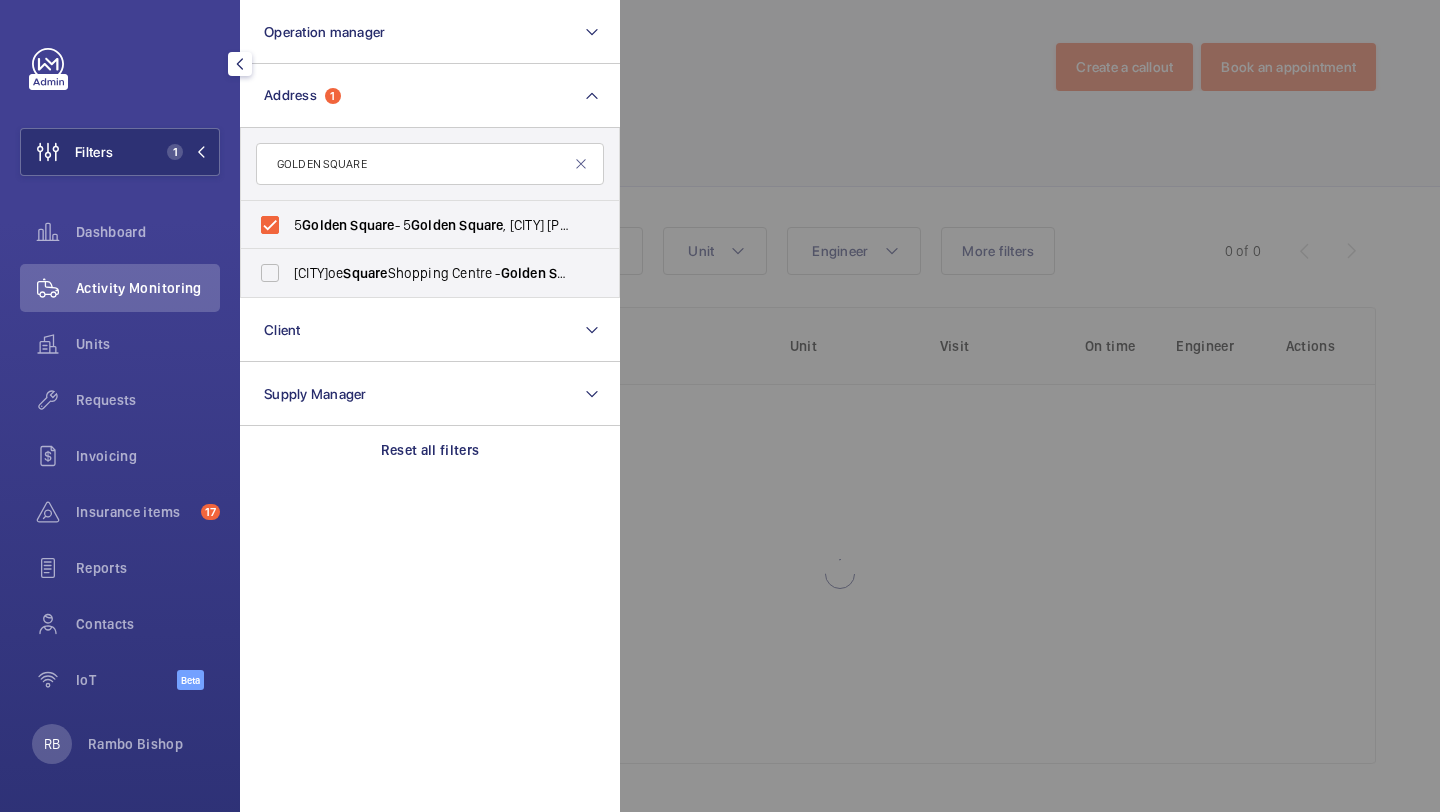 click 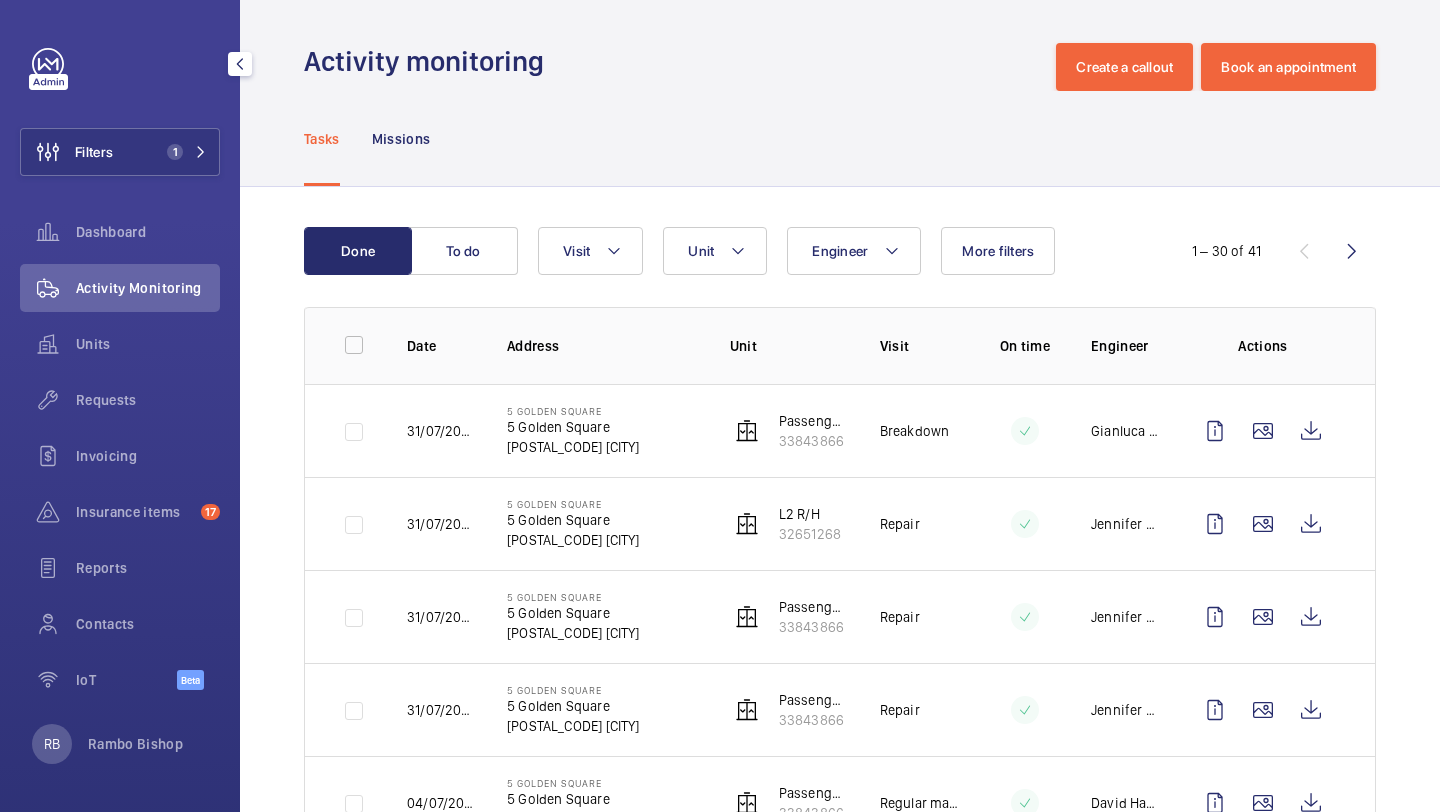 scroll, scrollTop: 107, scrollLeft: 0, axis: vertical 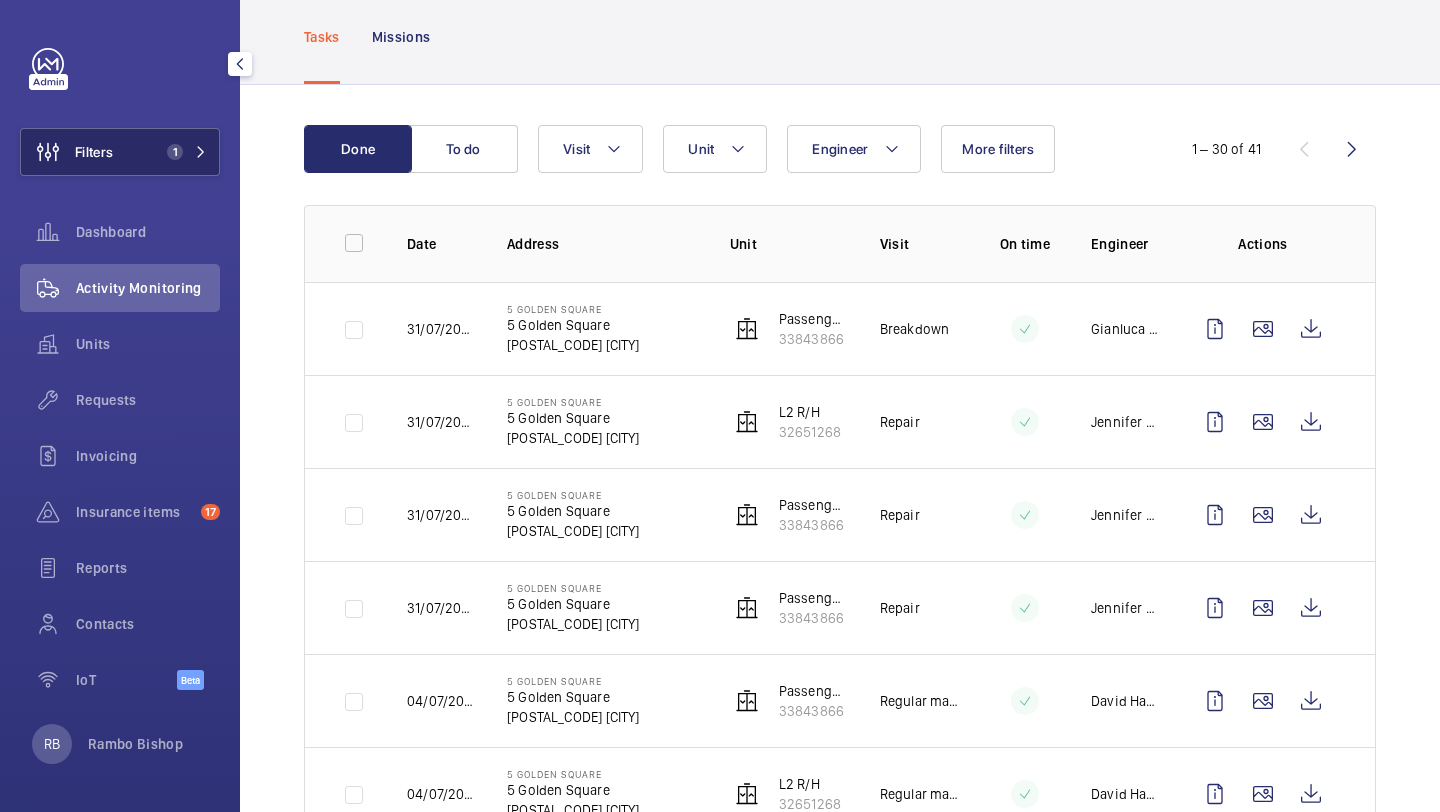 click on "Filters" 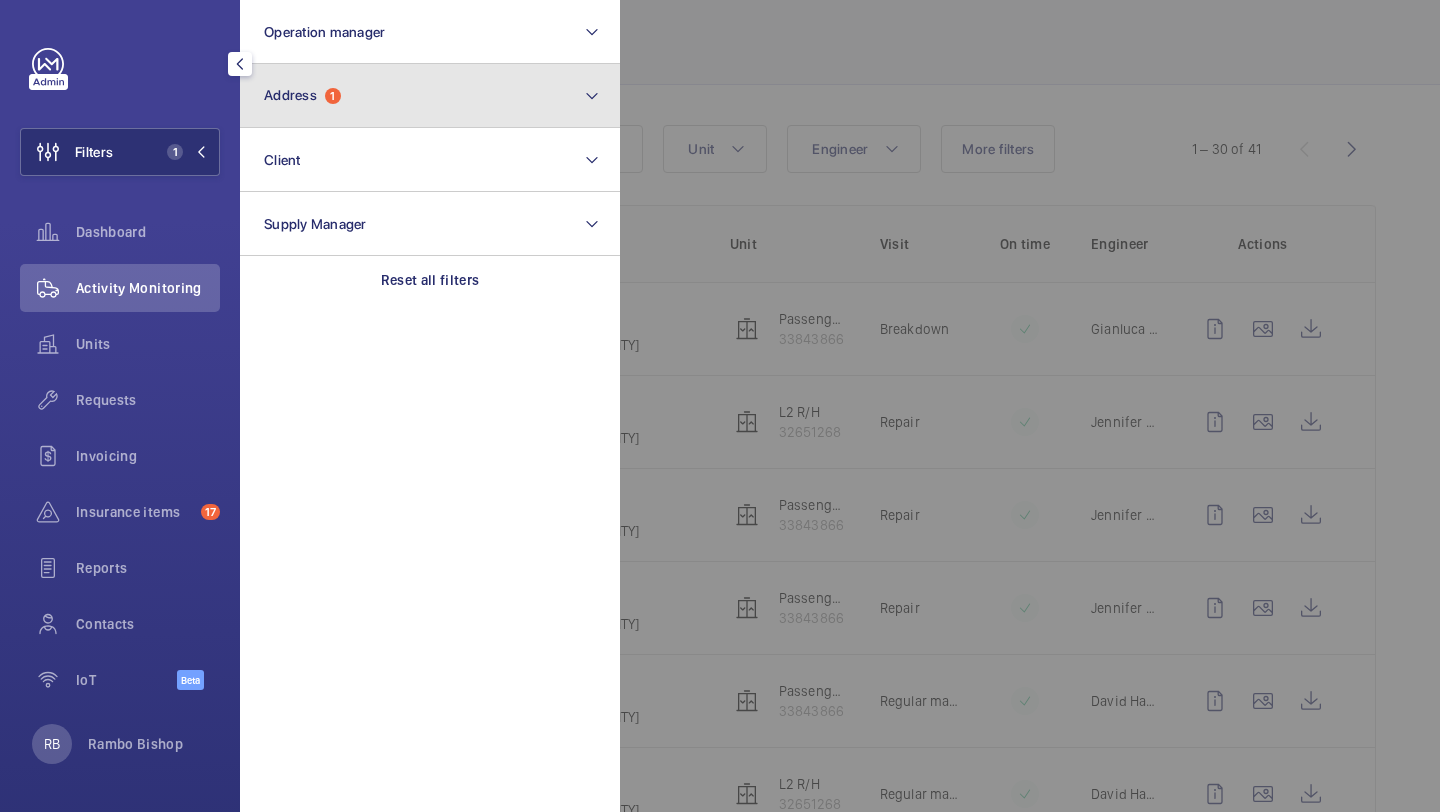 click on "Address" 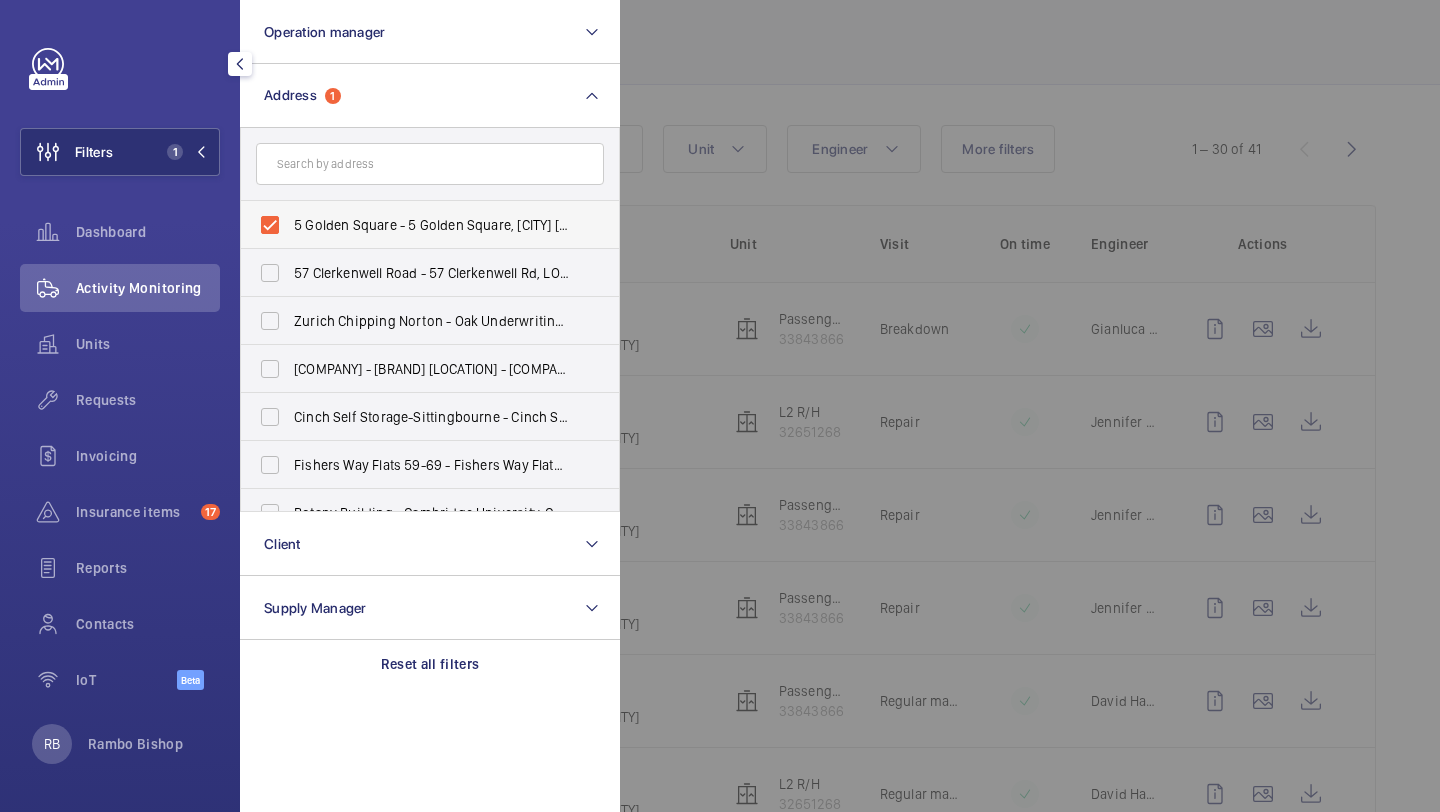 click on "5 Golden Square - 5 Golden Square, [CITY] [POSTAL_CODE]" at bounding box center (431, 225) 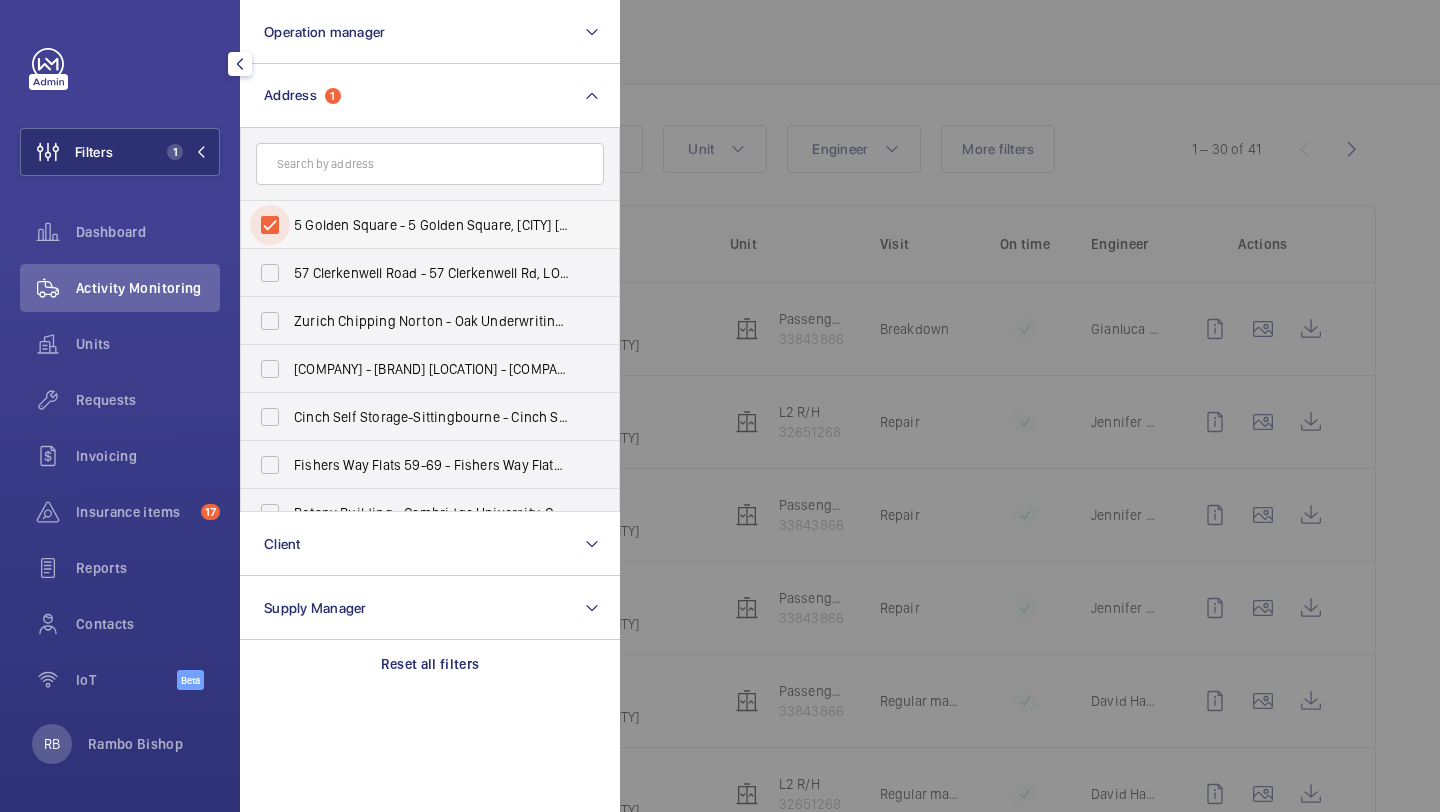 click on "5 Golden Square - 5 Golden Square, [CITY] [POSTAL_CODE]" at bounding box center (270, 225) 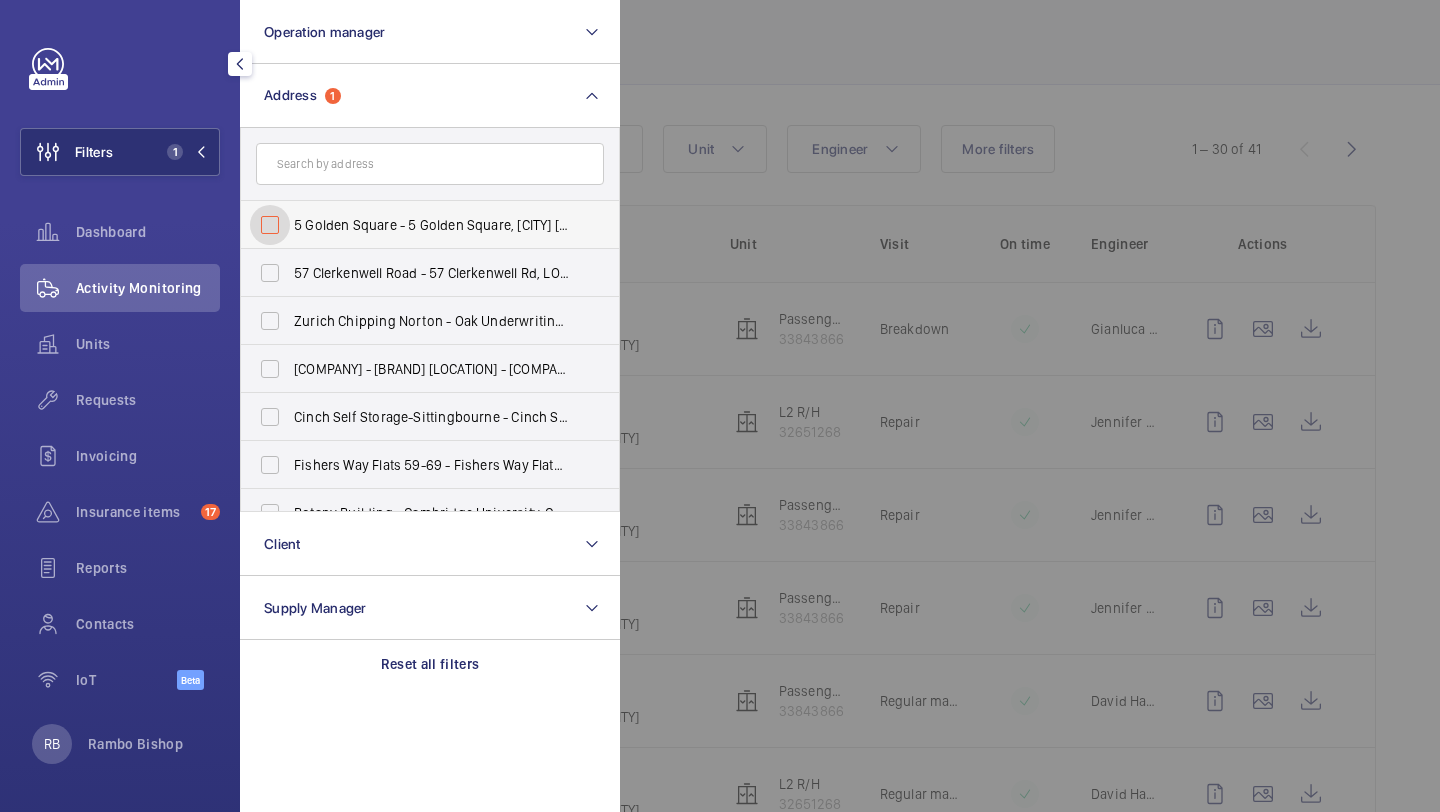 checkbox on "false" 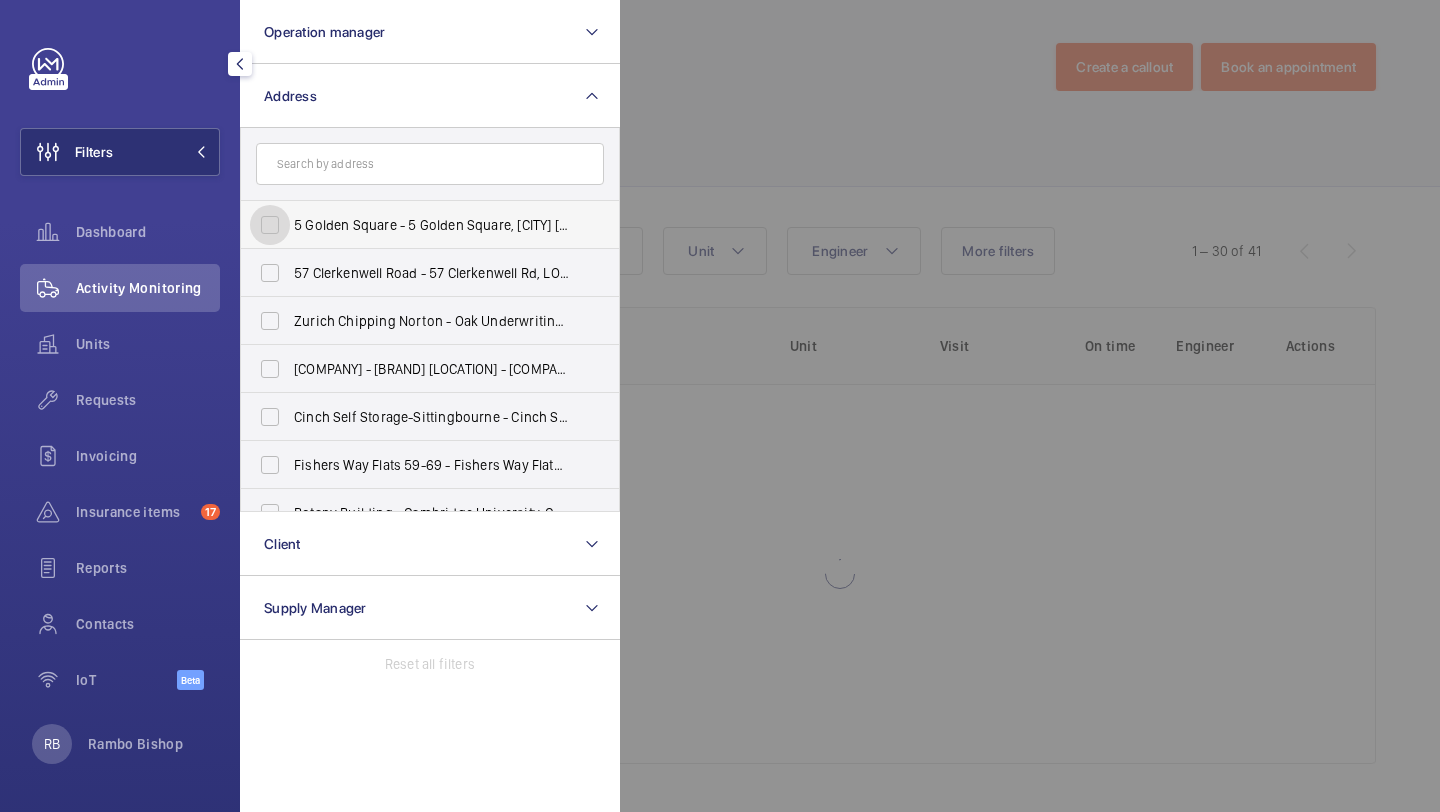 scroll, scrollTop: 5, scrollLeft: 0, axis: vertical 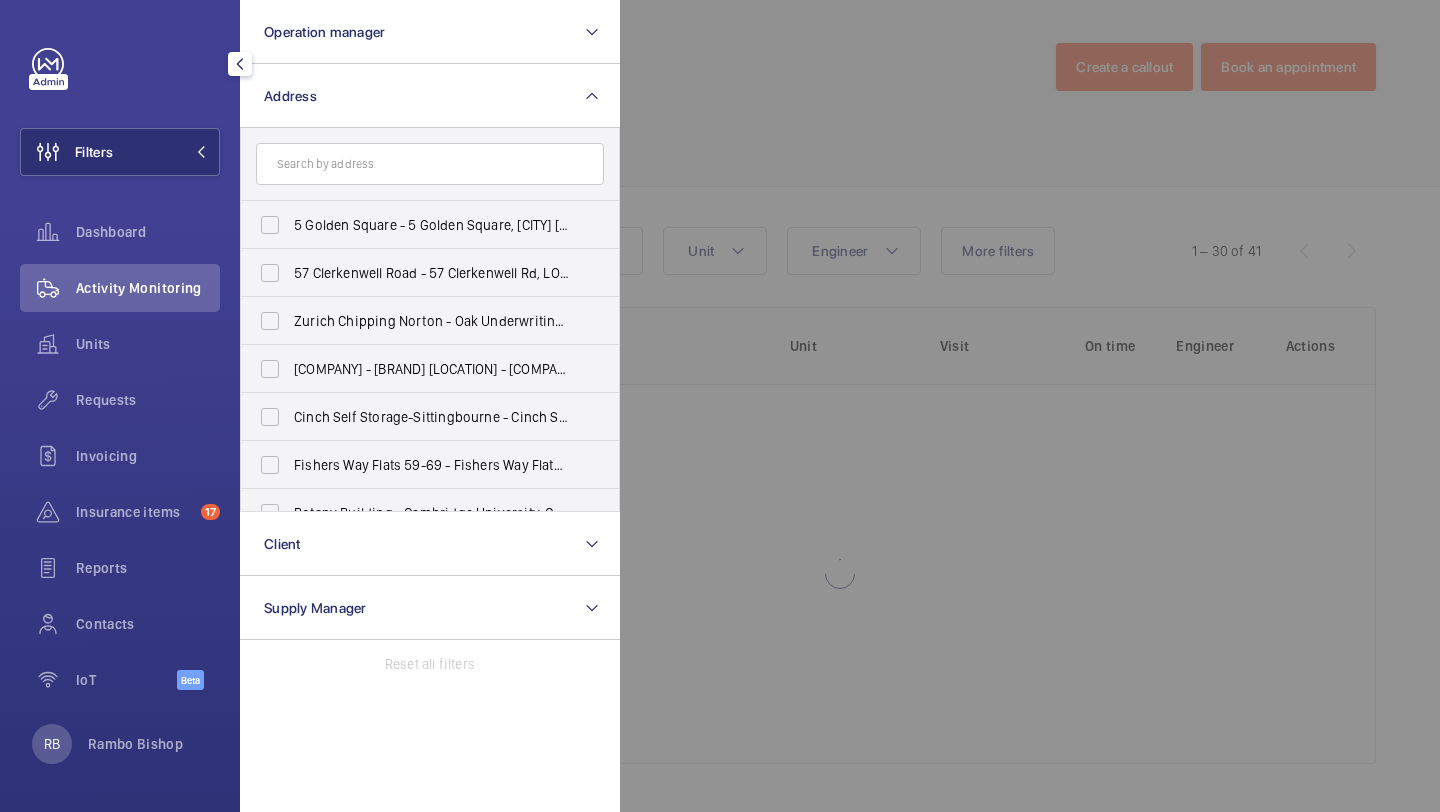 click 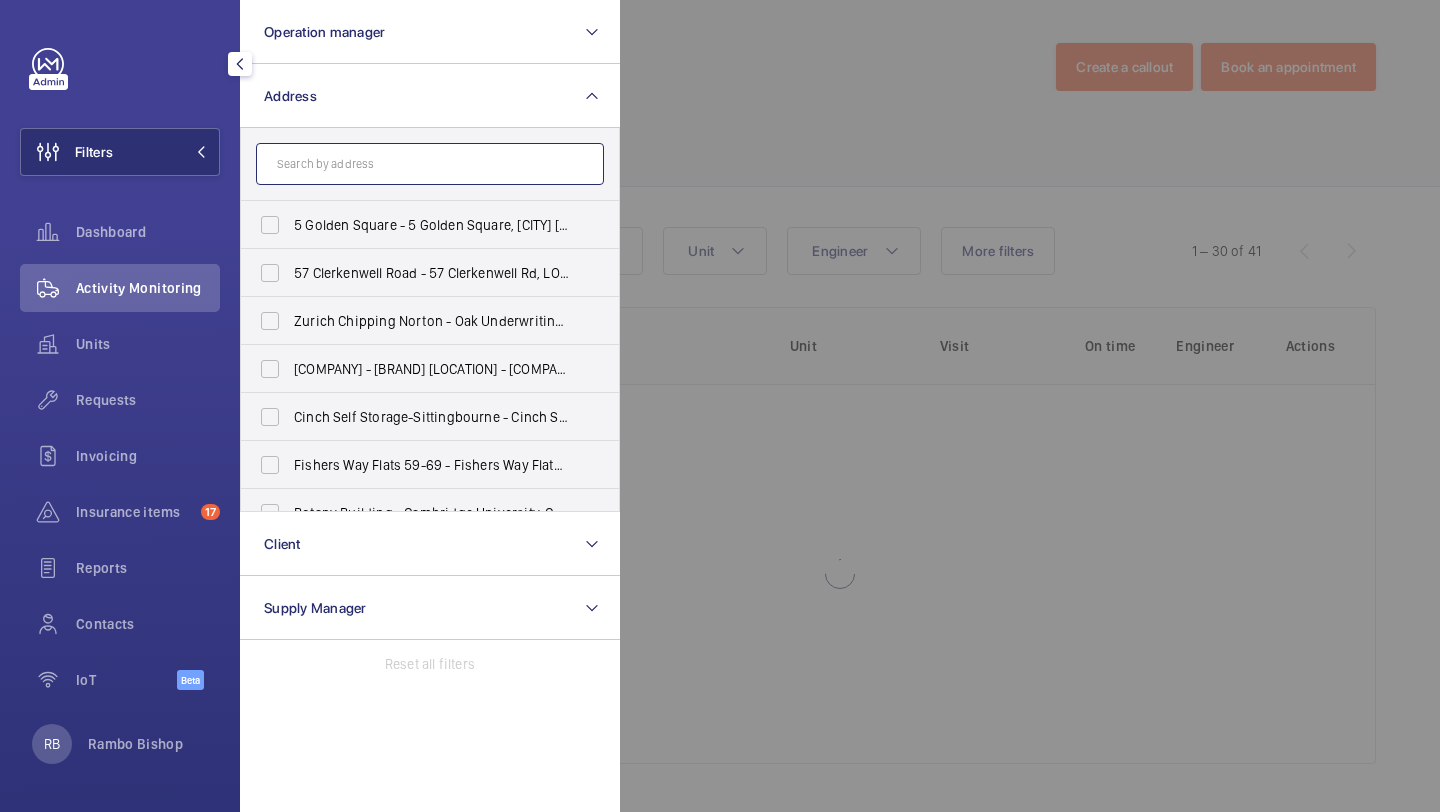 click 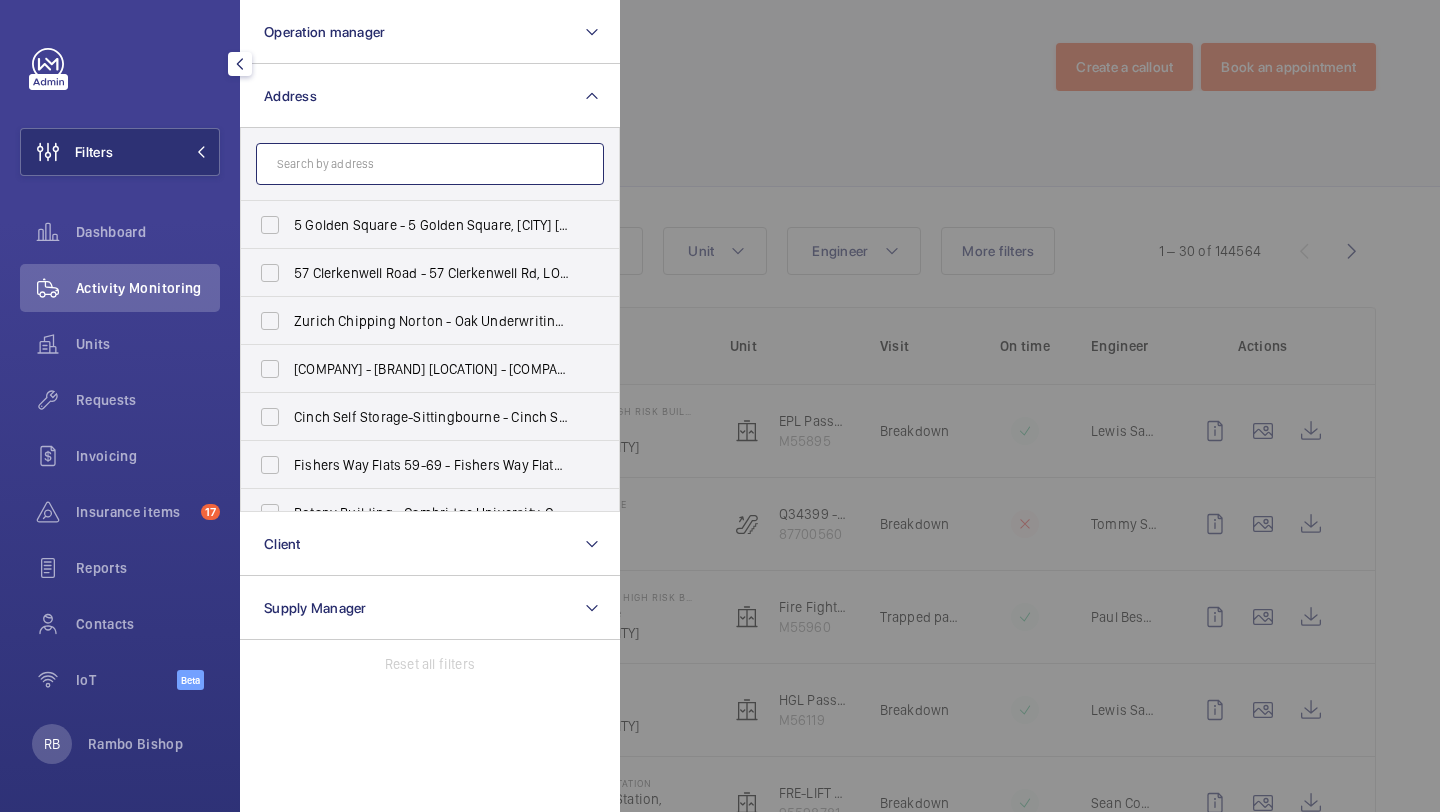 scroll, scrollTop: 107, scrollLeft: 0, axis: vertical 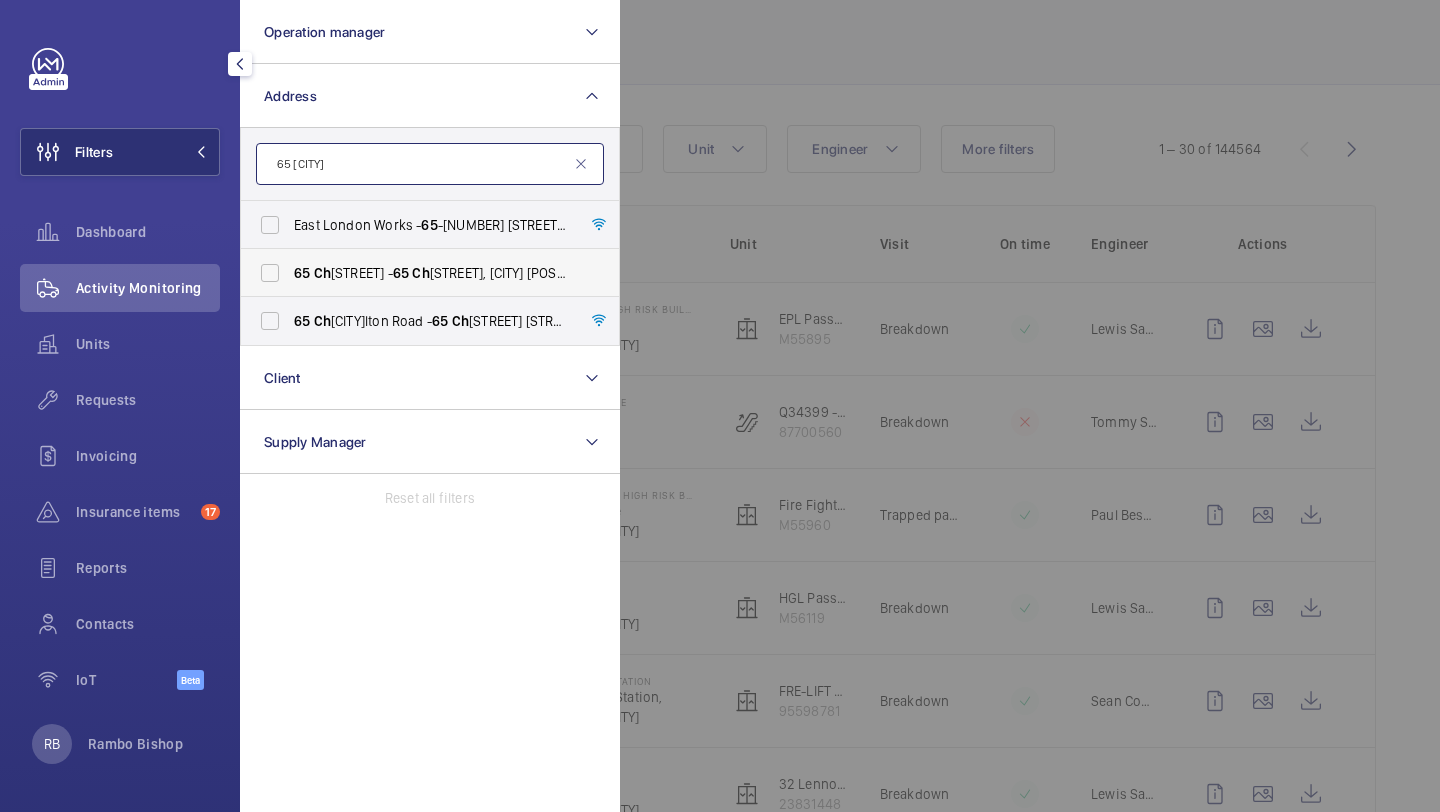 type on "65 [CITY]" 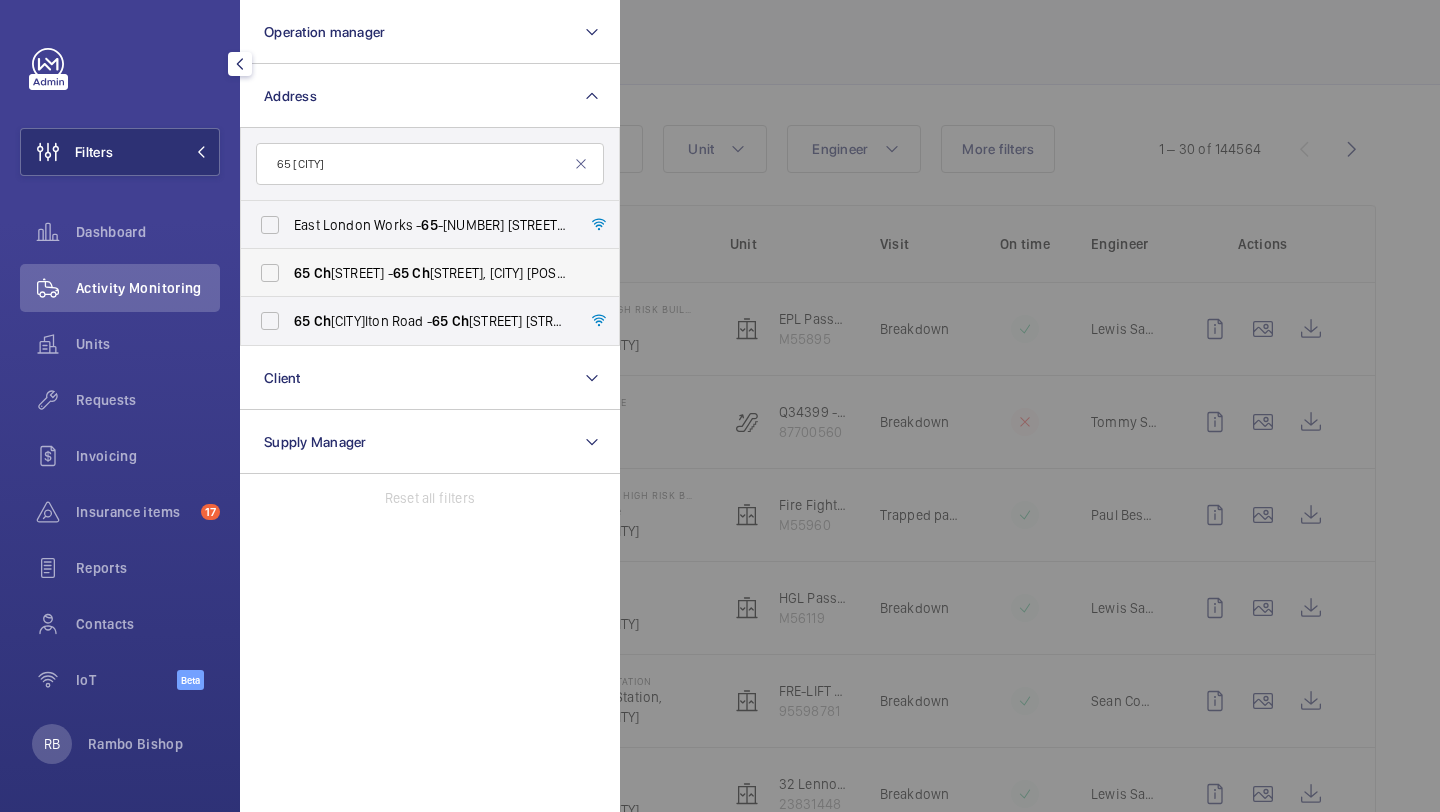 click on "Ch" at bounding box center (322, 273) 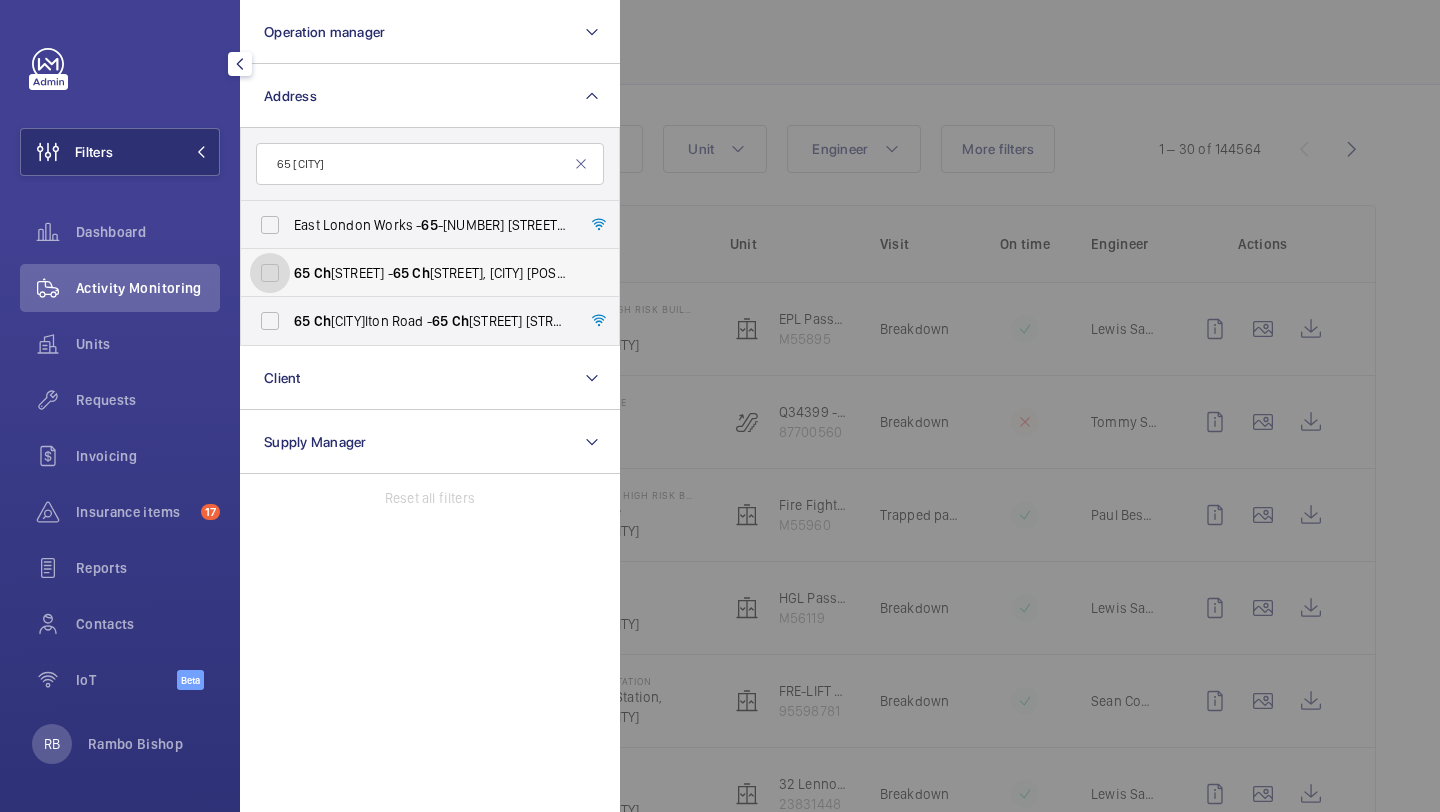 click on "[NUMBER] [STREET] - [NUMBER] [STREET], [CITY] [POSTAL_CODE]" at bounding box center (270, 273) 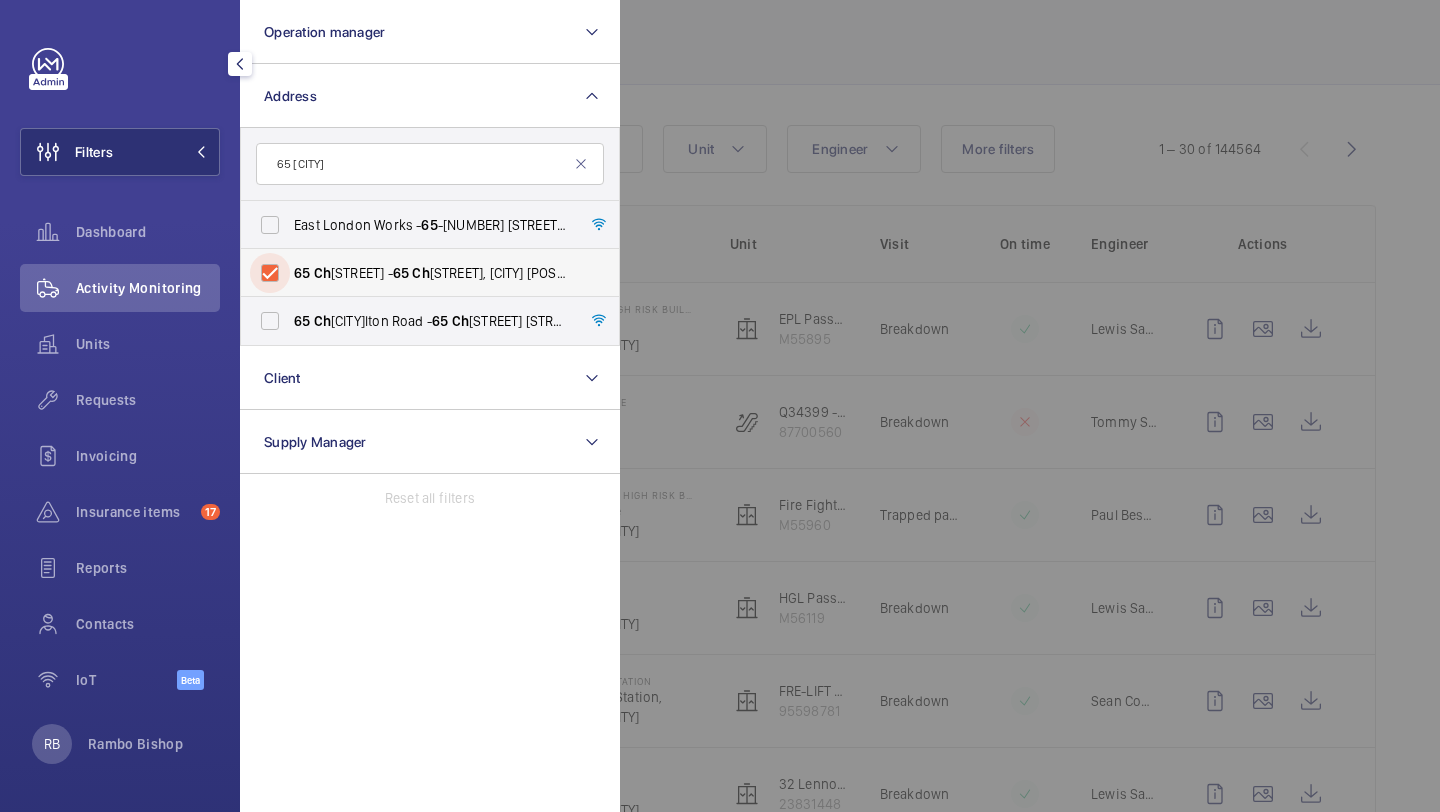 checkbox on "true" 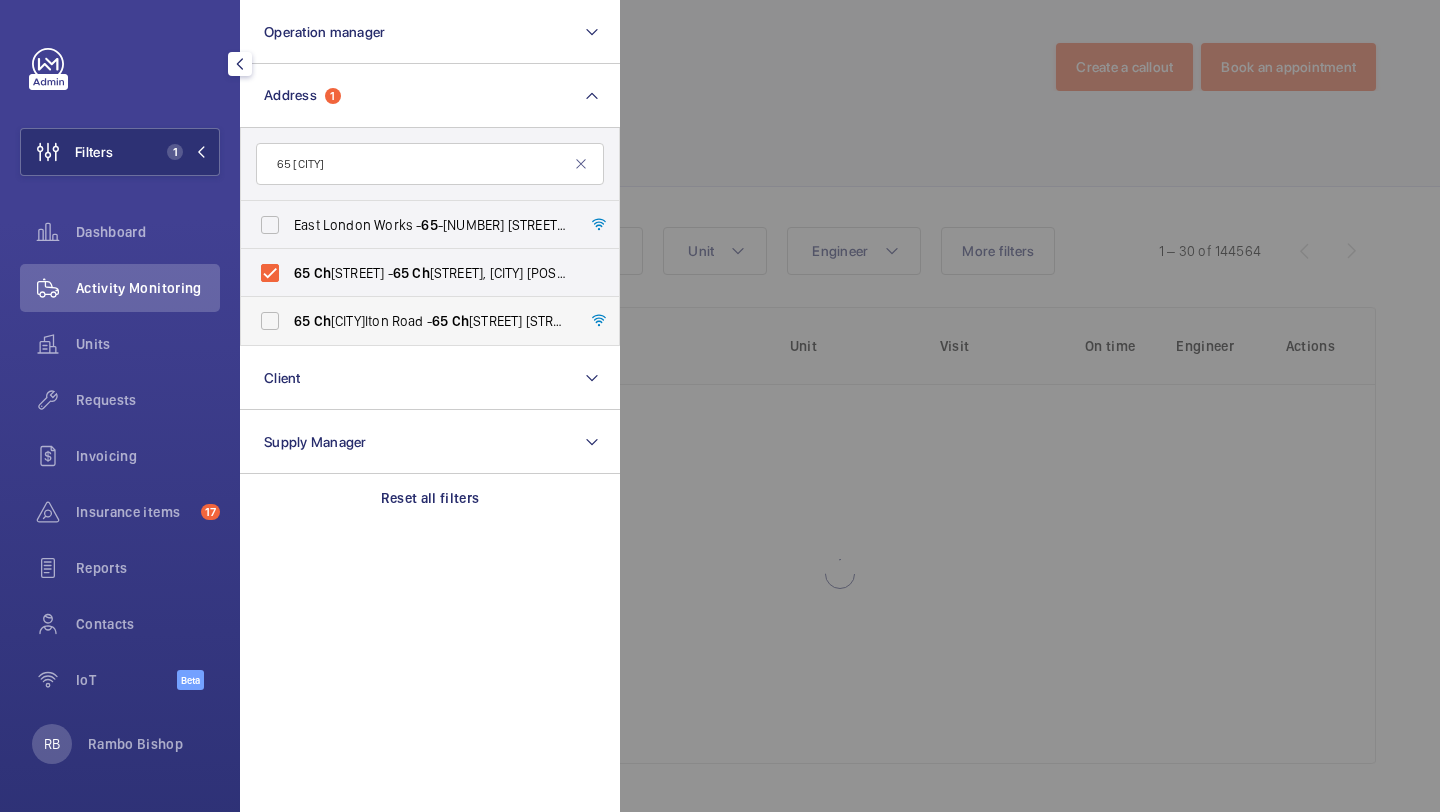 click on "65" at bounding box center (302, 321) 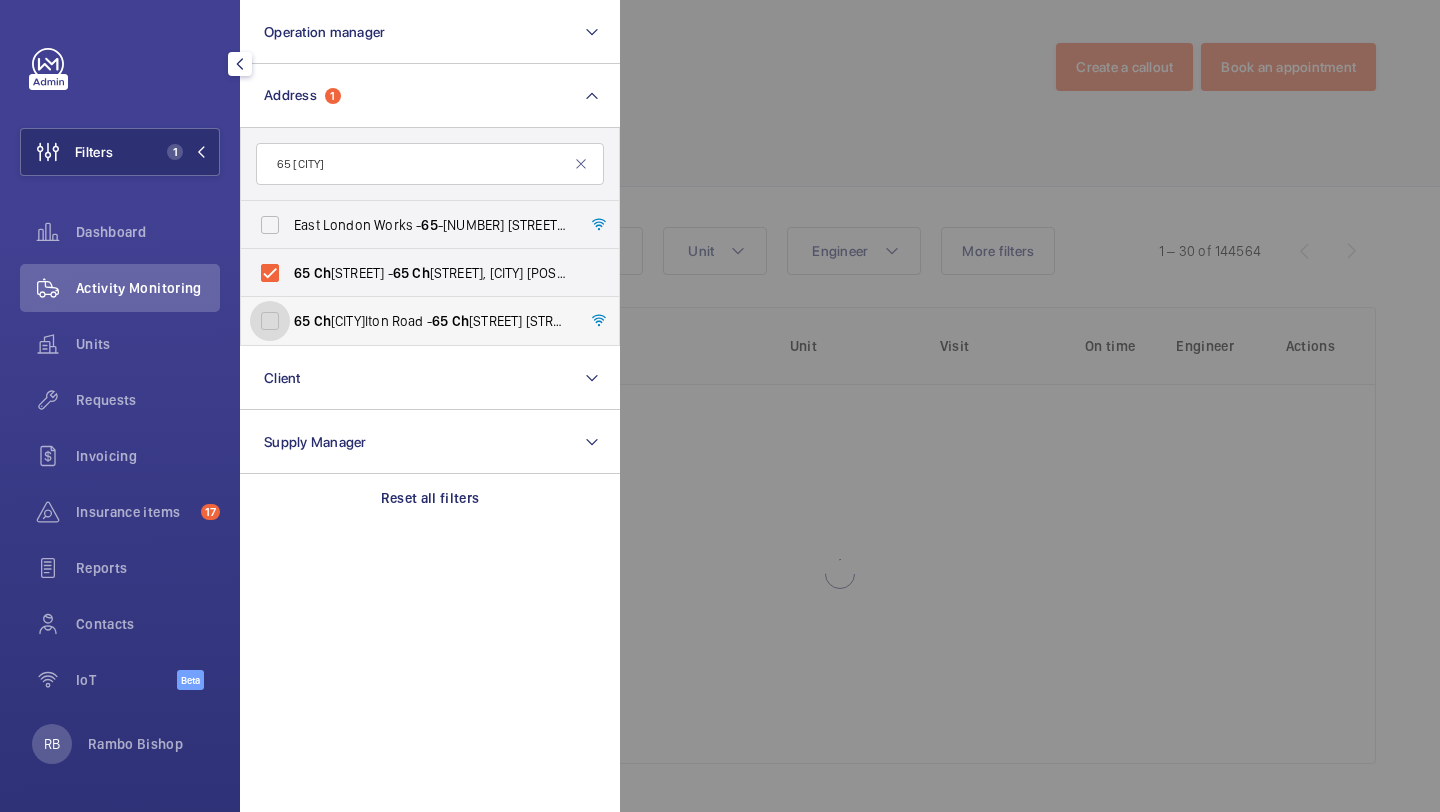 click on "[NUMBER] [STREET] - [NUMBER] [STREET], [CITY] [POSTAL_CODE]" at bounding box center (270, 321) 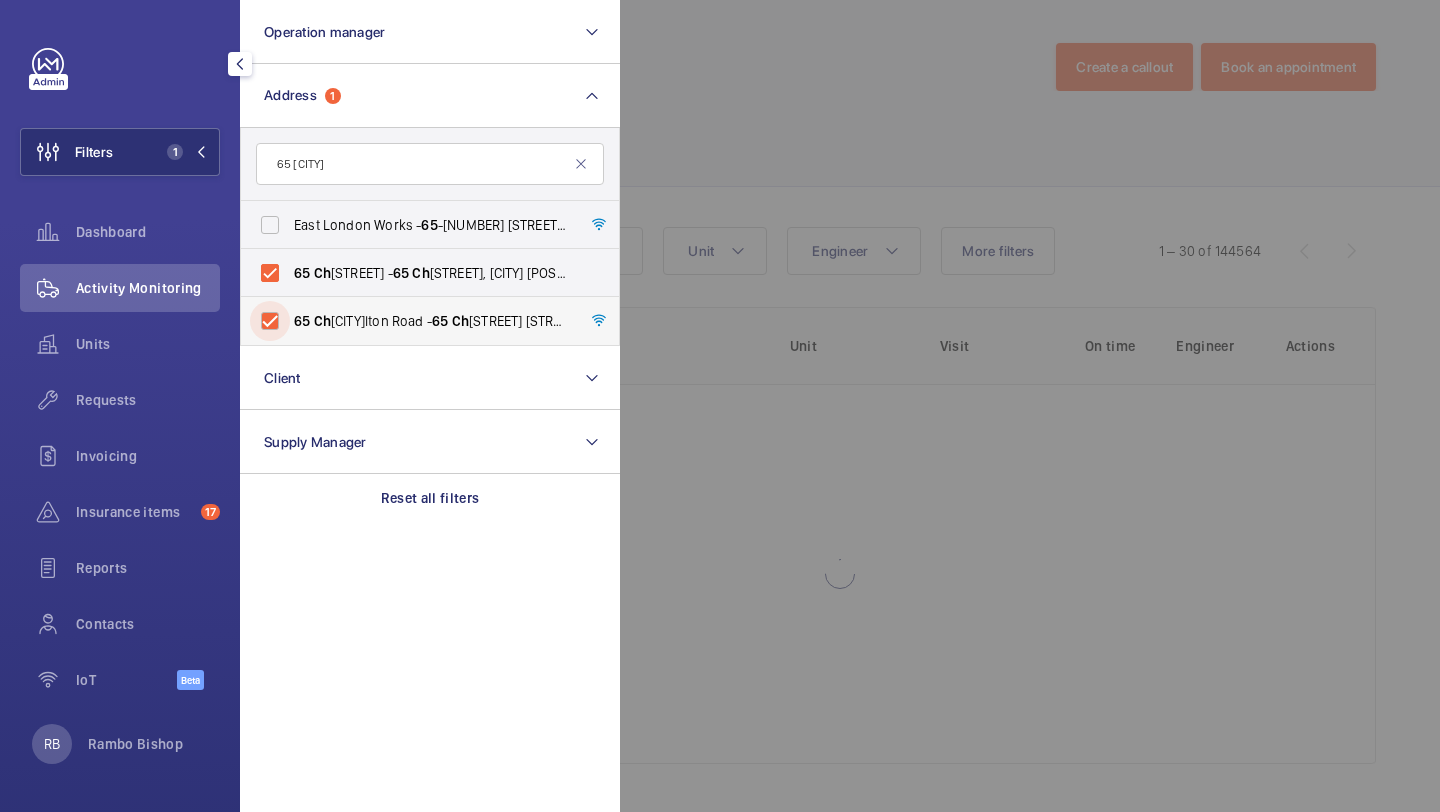 checkbox on "true" 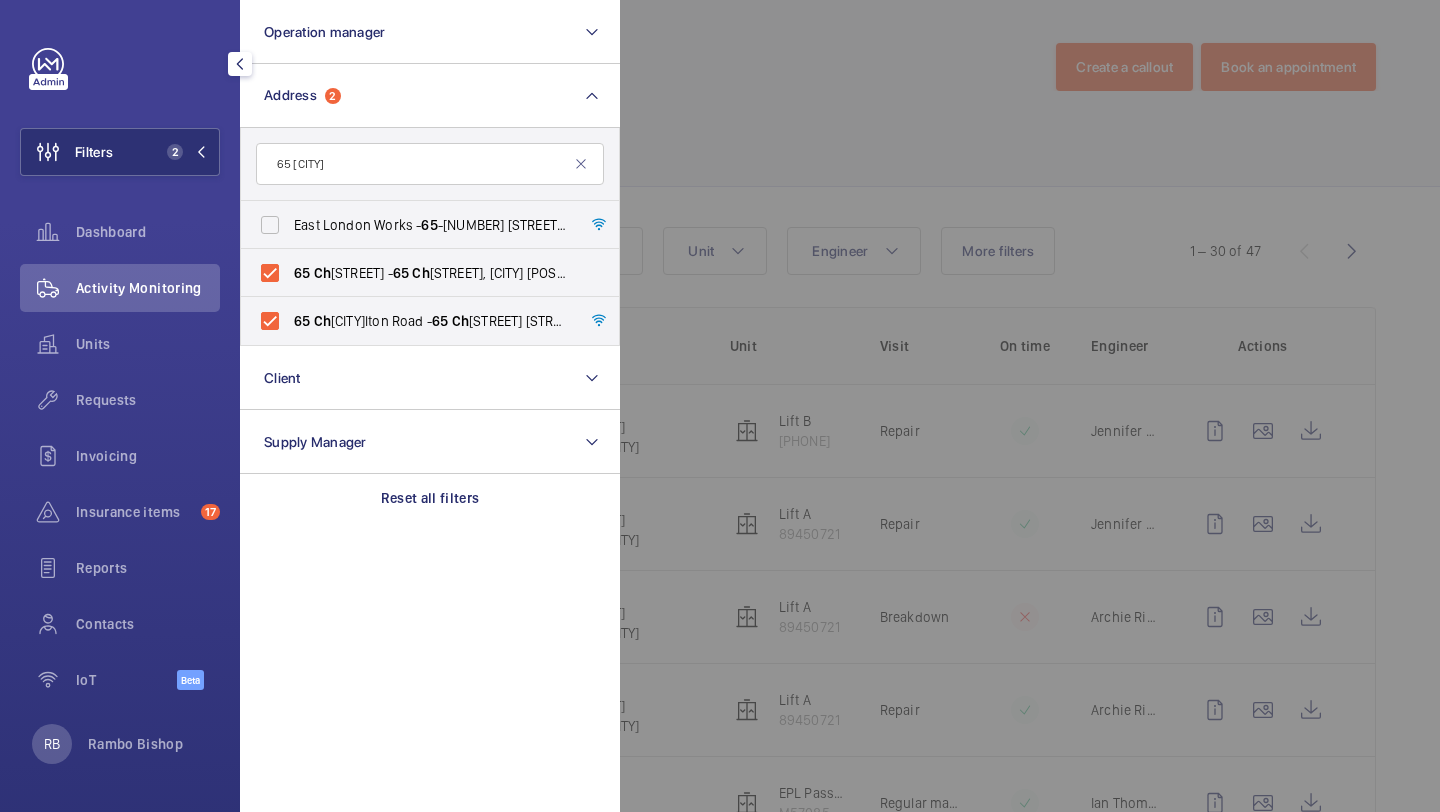 scroll, scrollTop: 107, scrollLeft: 0, axis: vertical 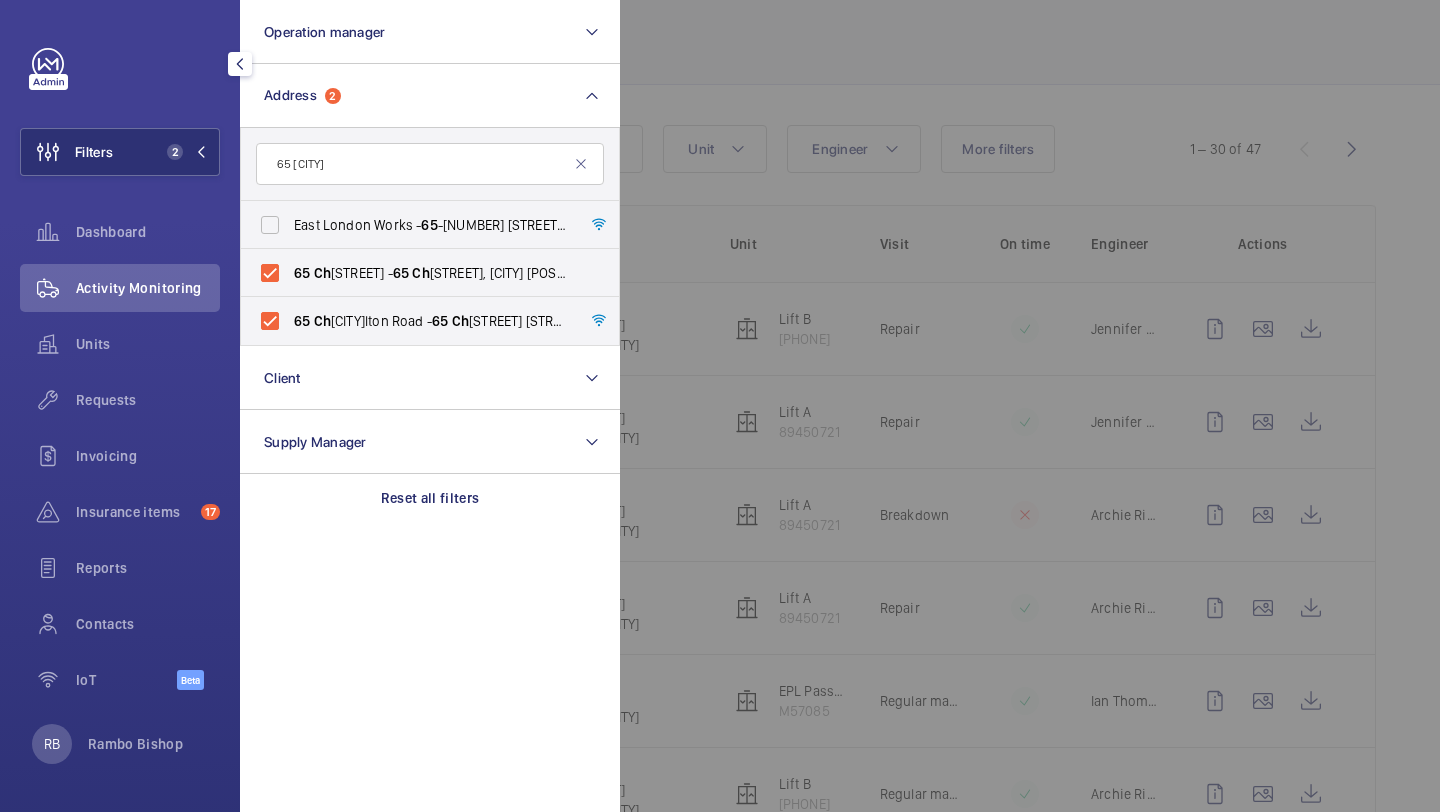 click 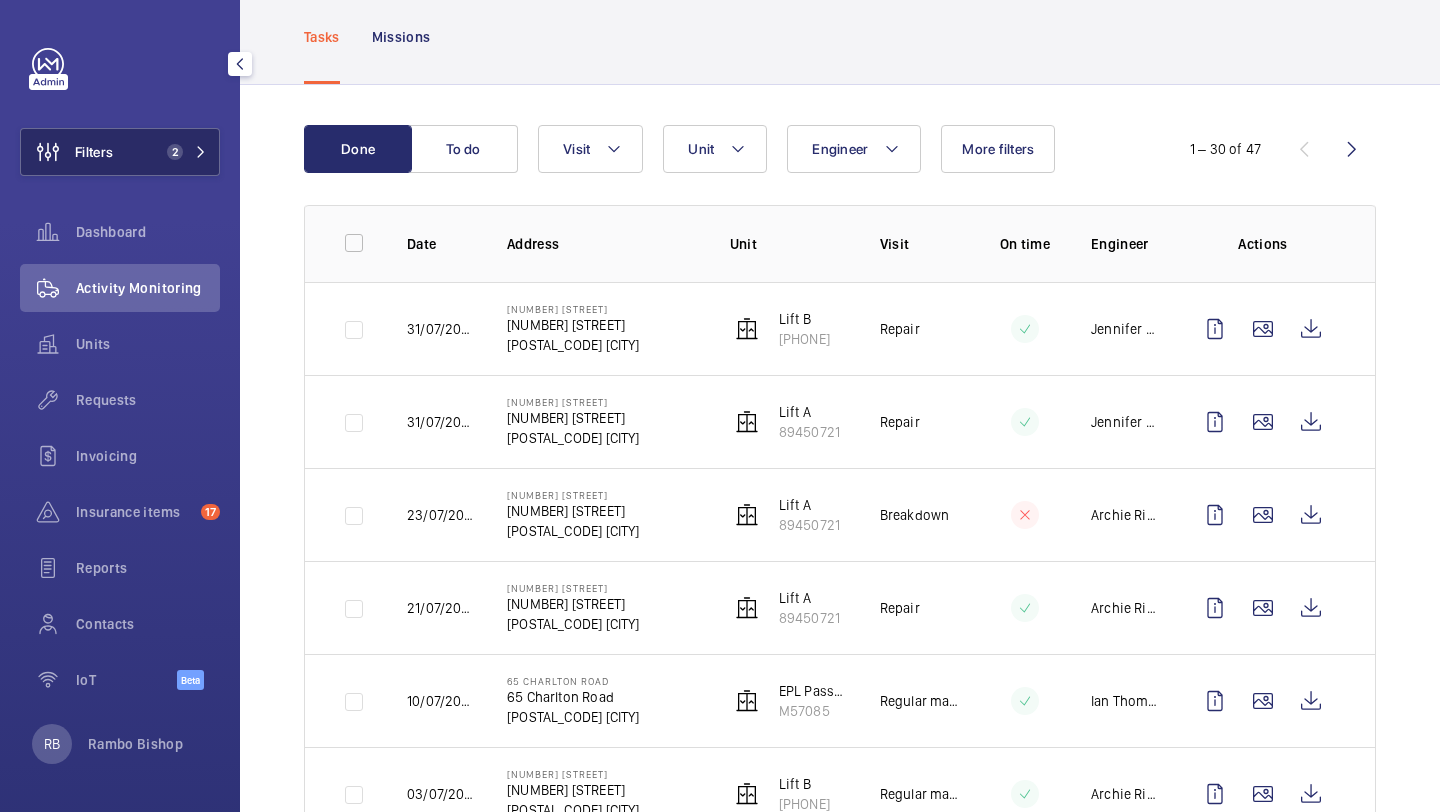 click on "Filters 2" 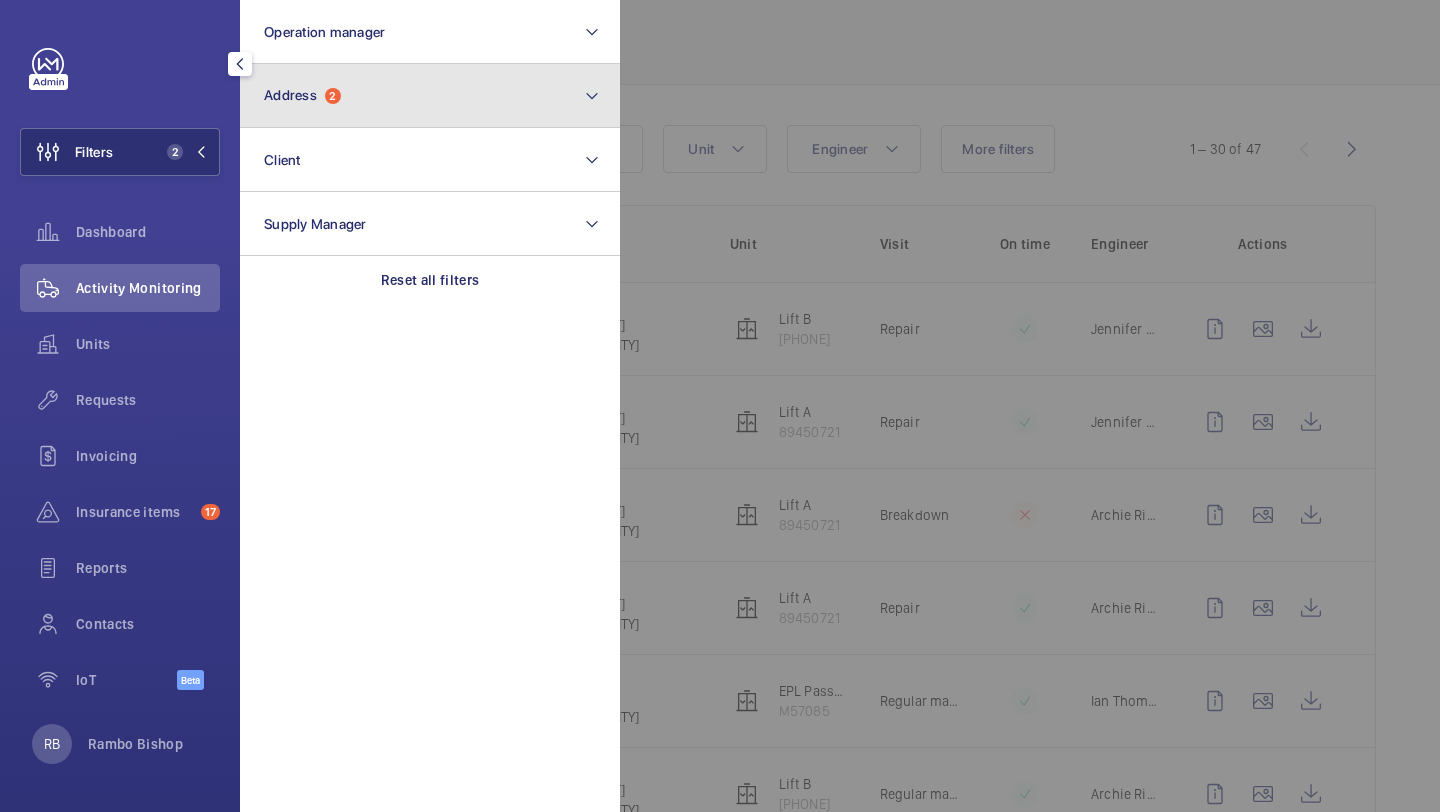 click on "Address  2" 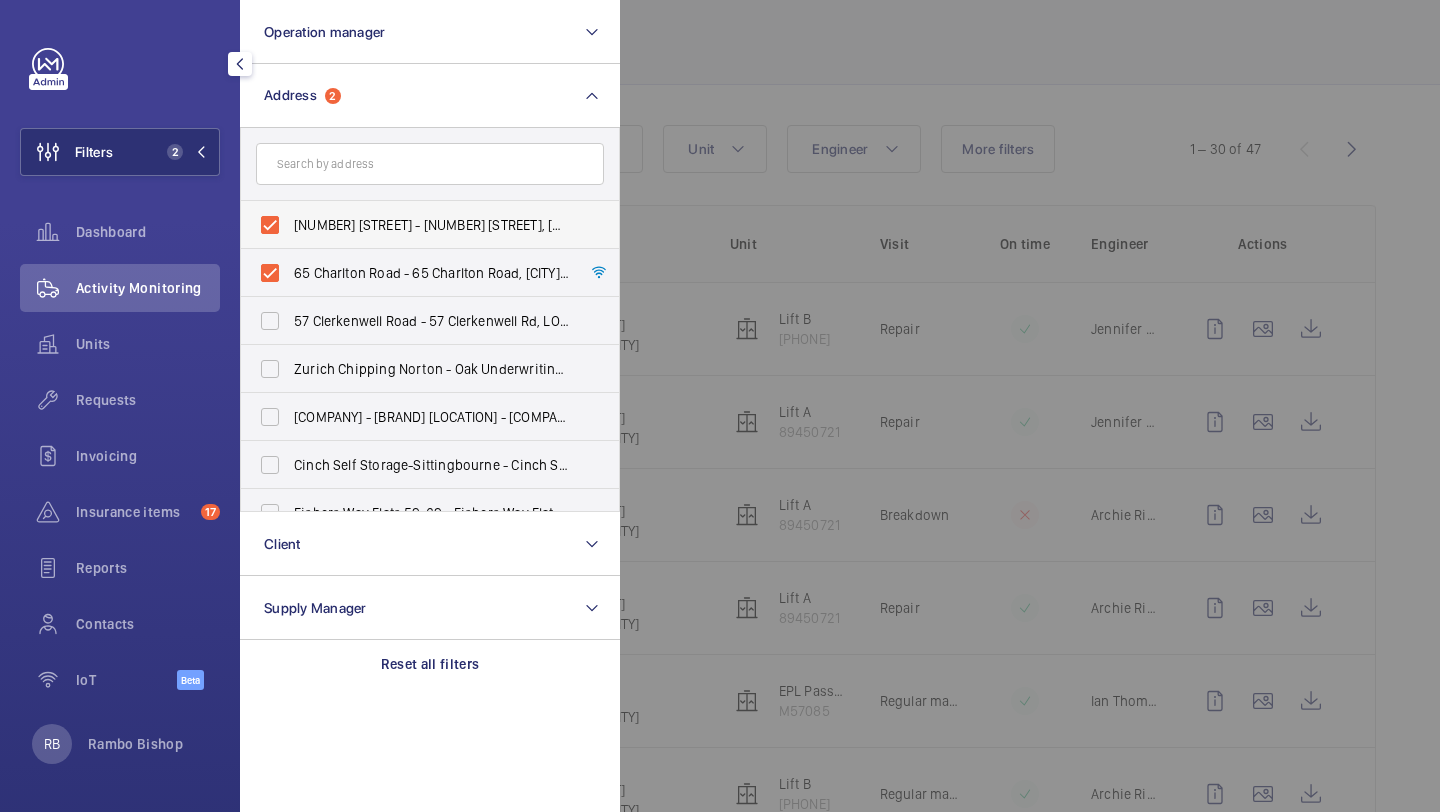 click on "[NUMBER] [STREET] - [NUMBER] [STREET], [CITY] [POSTAL_CODE]" at bounding box center [431, 225] 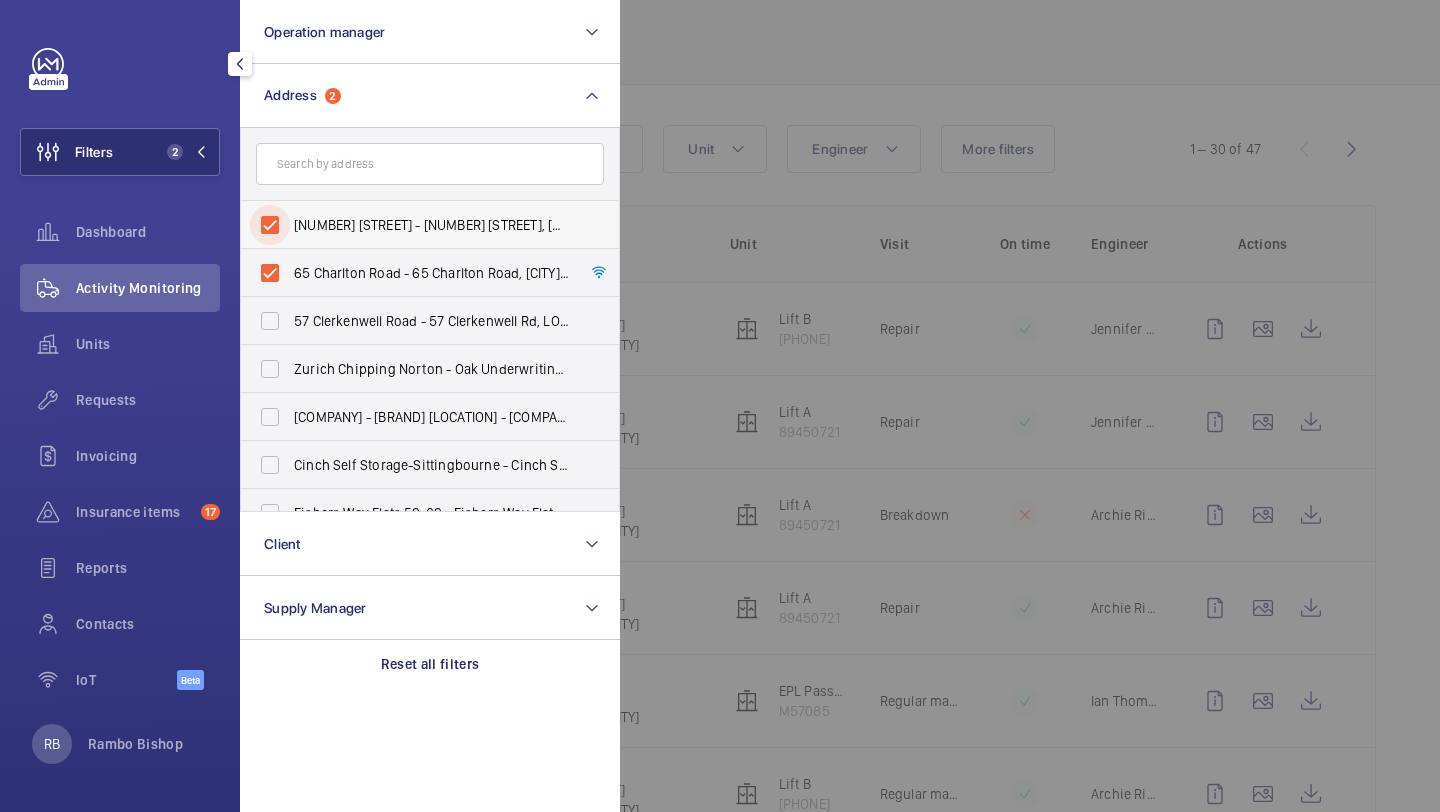 click on "[NUMBER] [STREET] - [NUMBER] [STREET], [CITY] [POSTAL_CODE]" at bounding box center (270, 225) 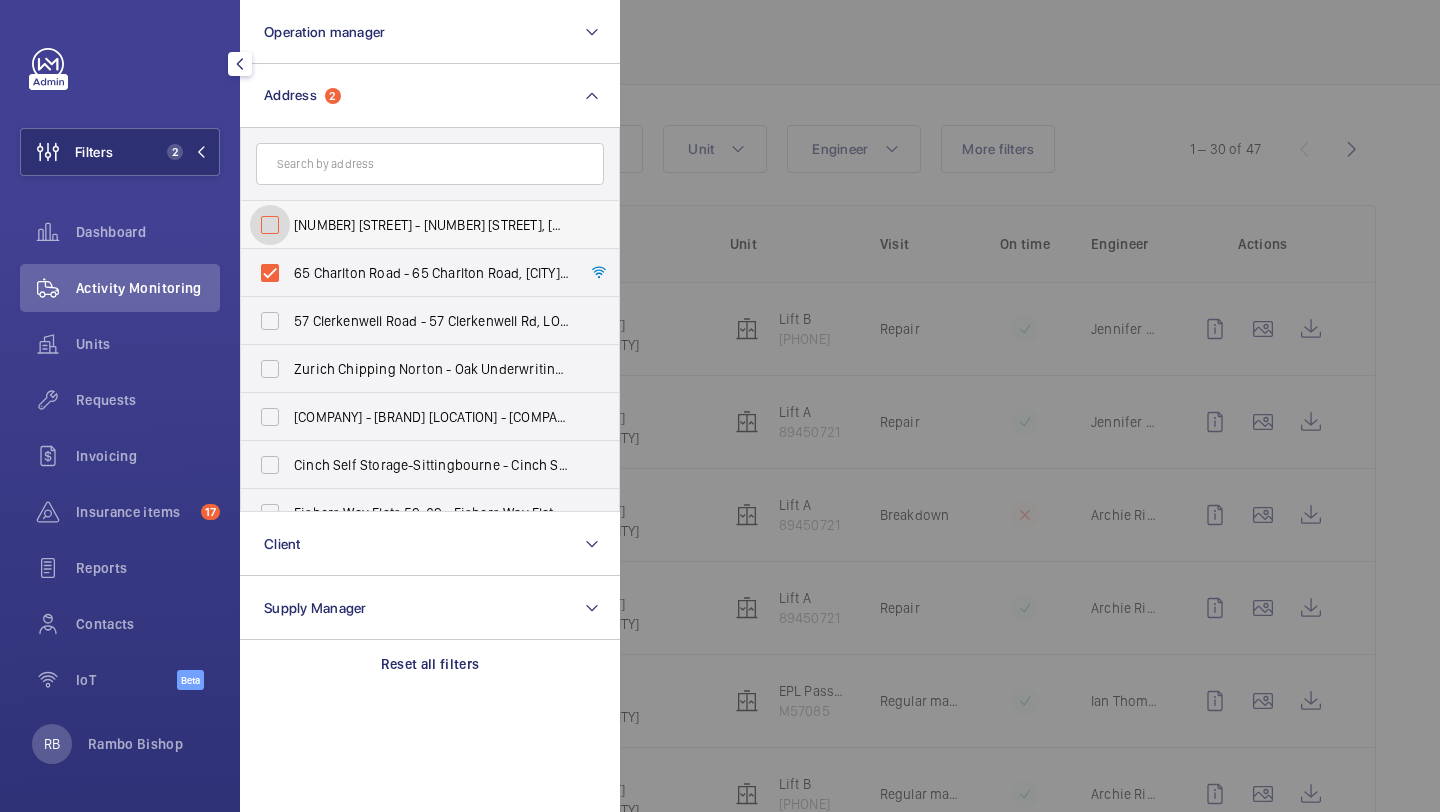 checkbox on "false" 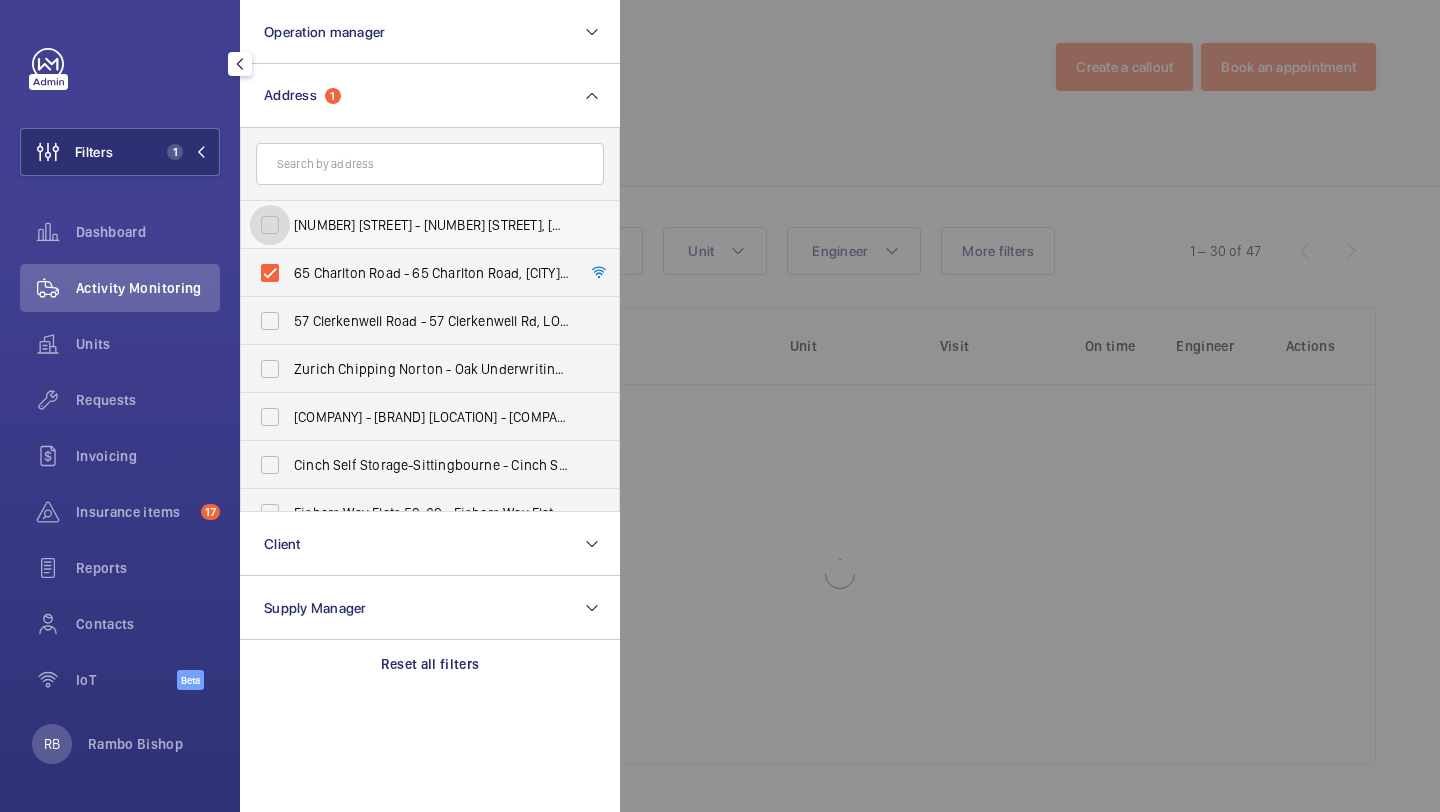scroll, scrollTop: 5, scrollLeft: 0, axis: vertical 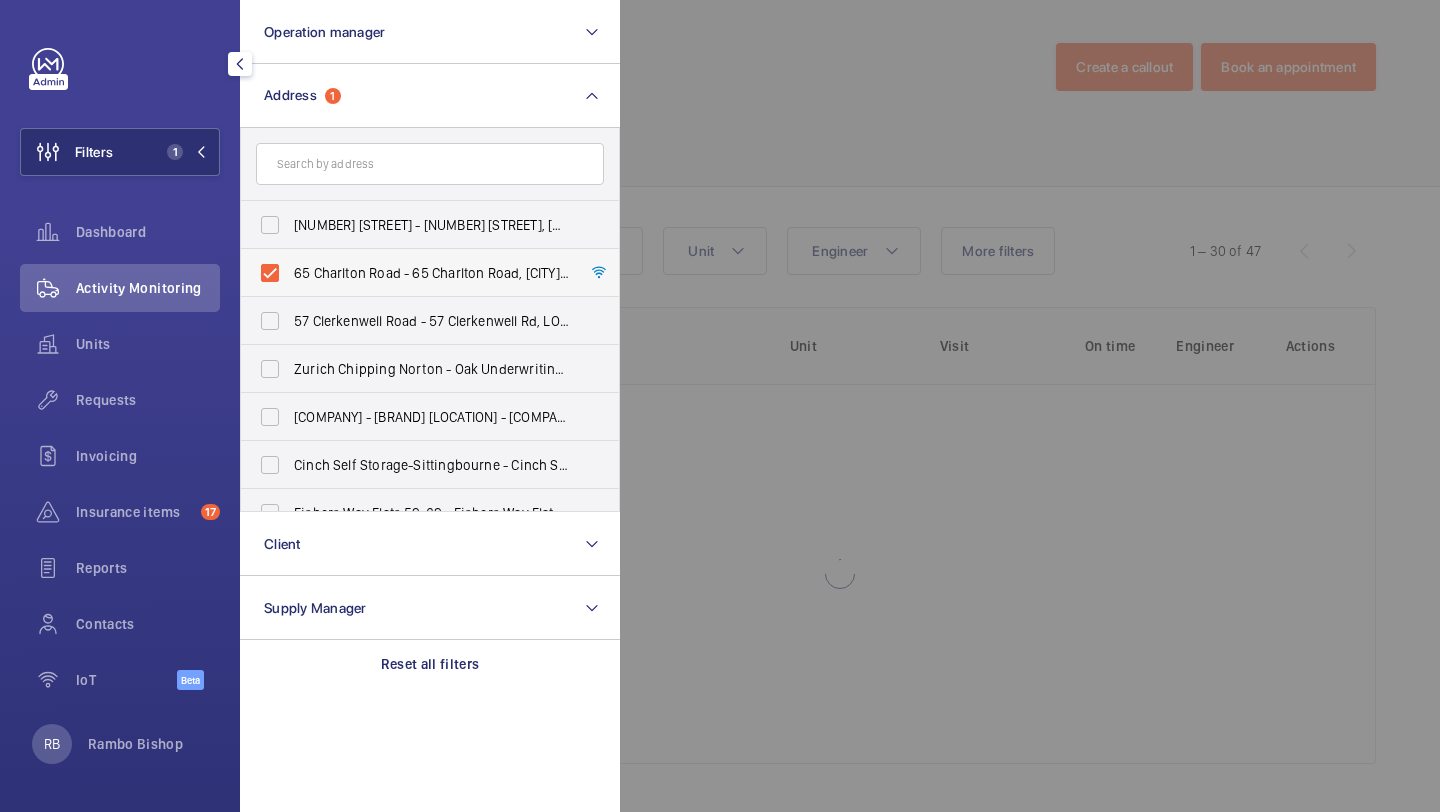 click on "65 Charlton Road - 65 Charlton Road, [CITY] HA3 9HR" at bounding box center (415, 273) 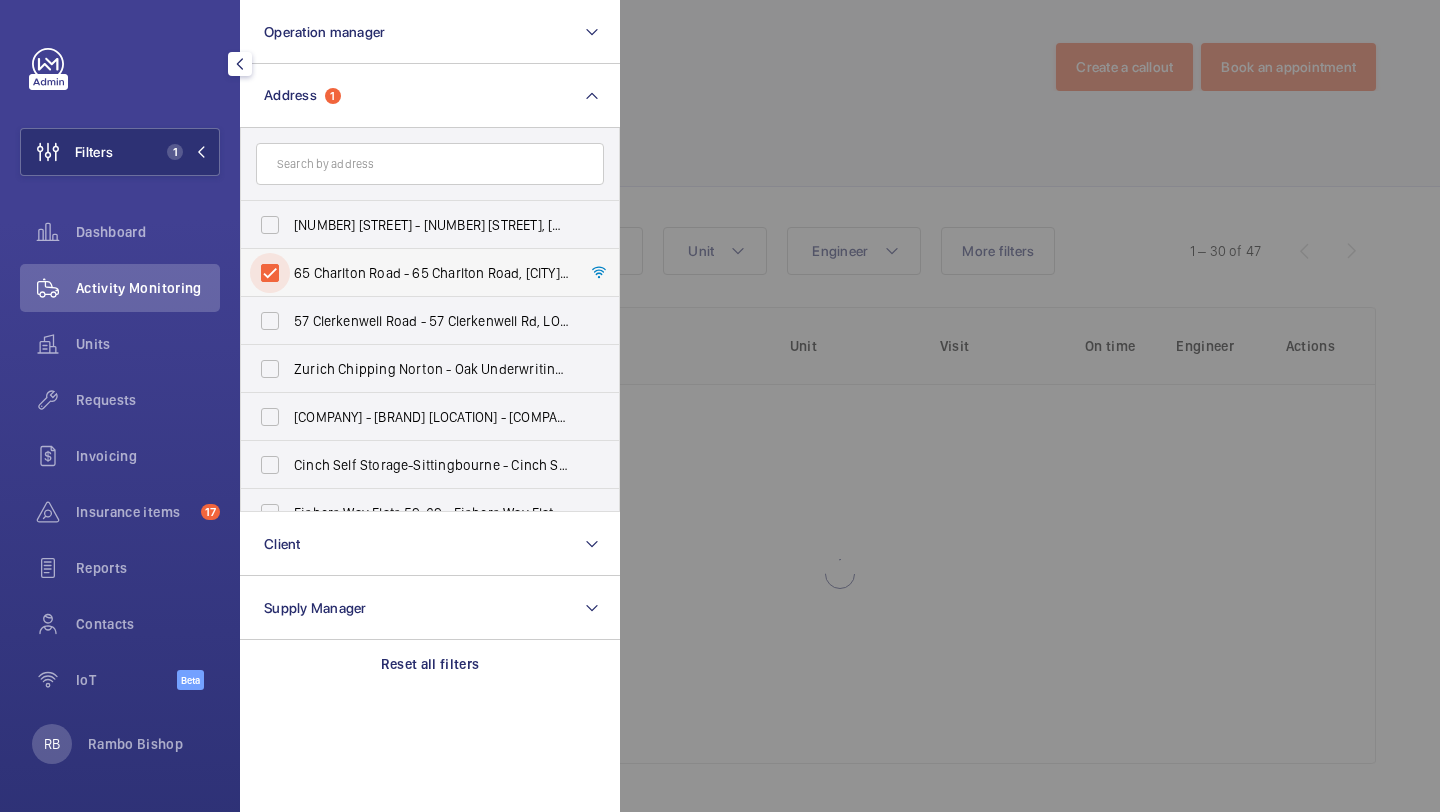 click on "65 Charlton Road - 65 Charlton Road, [CITY] HA3 9HR" at bounding box center (270, 273) 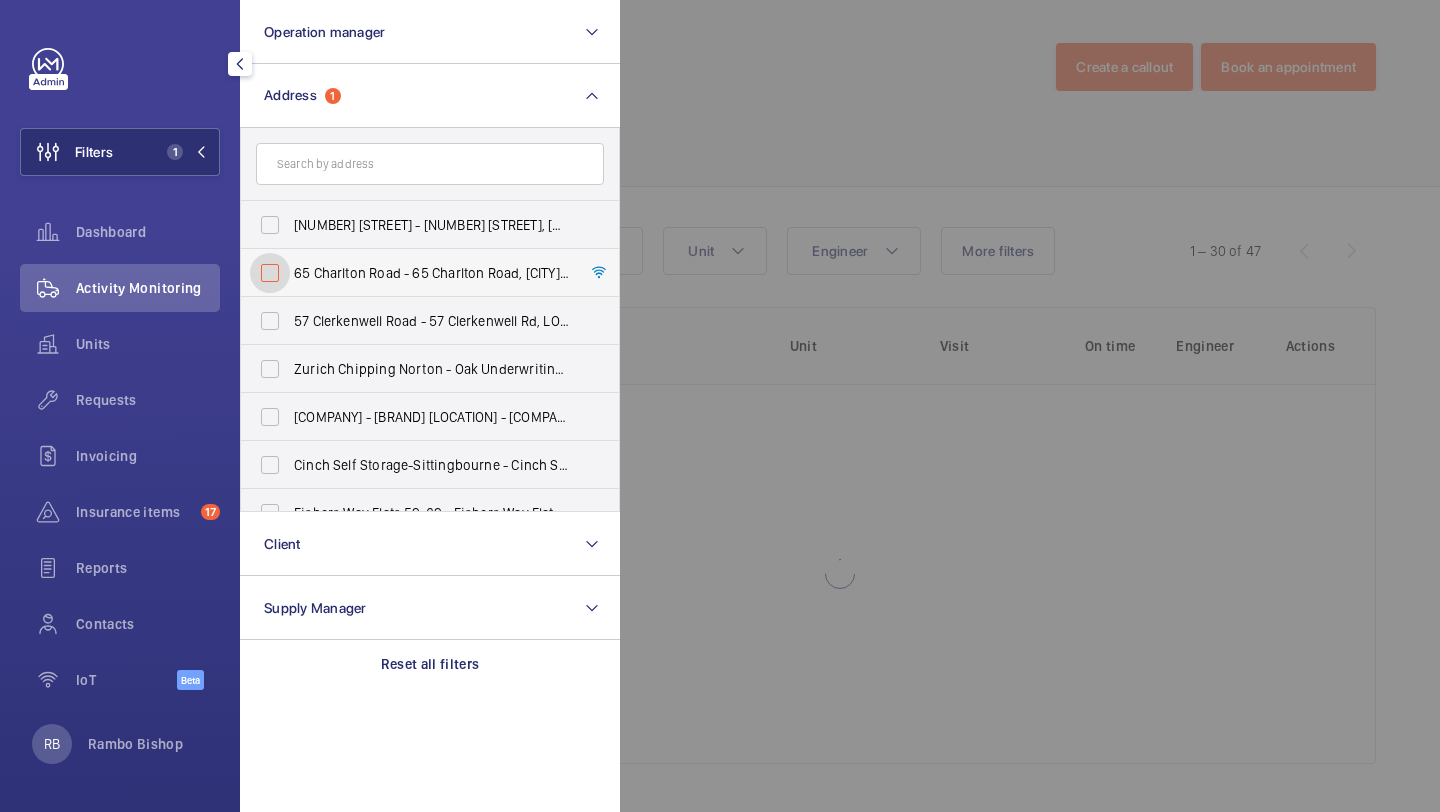 checkbox on "false" 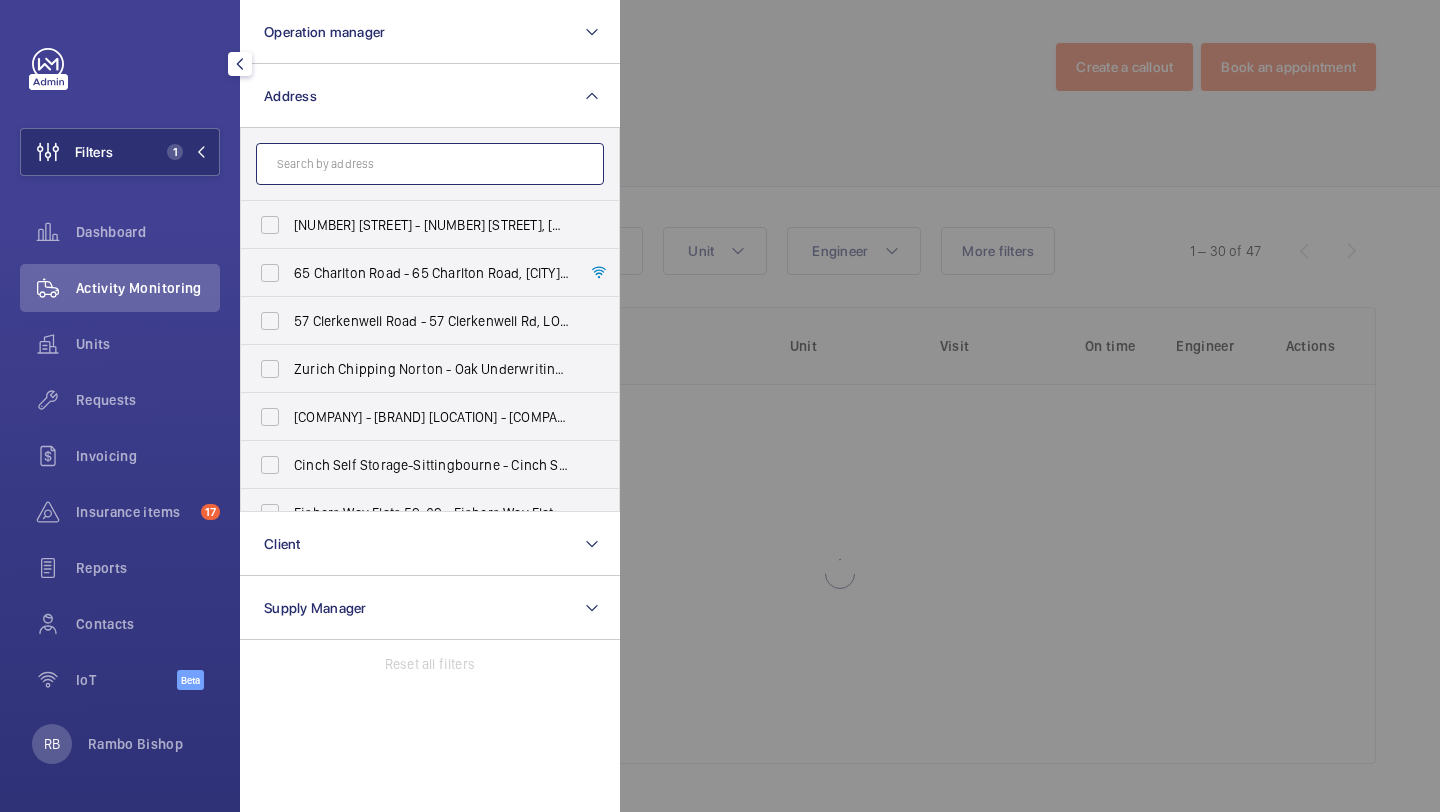 click 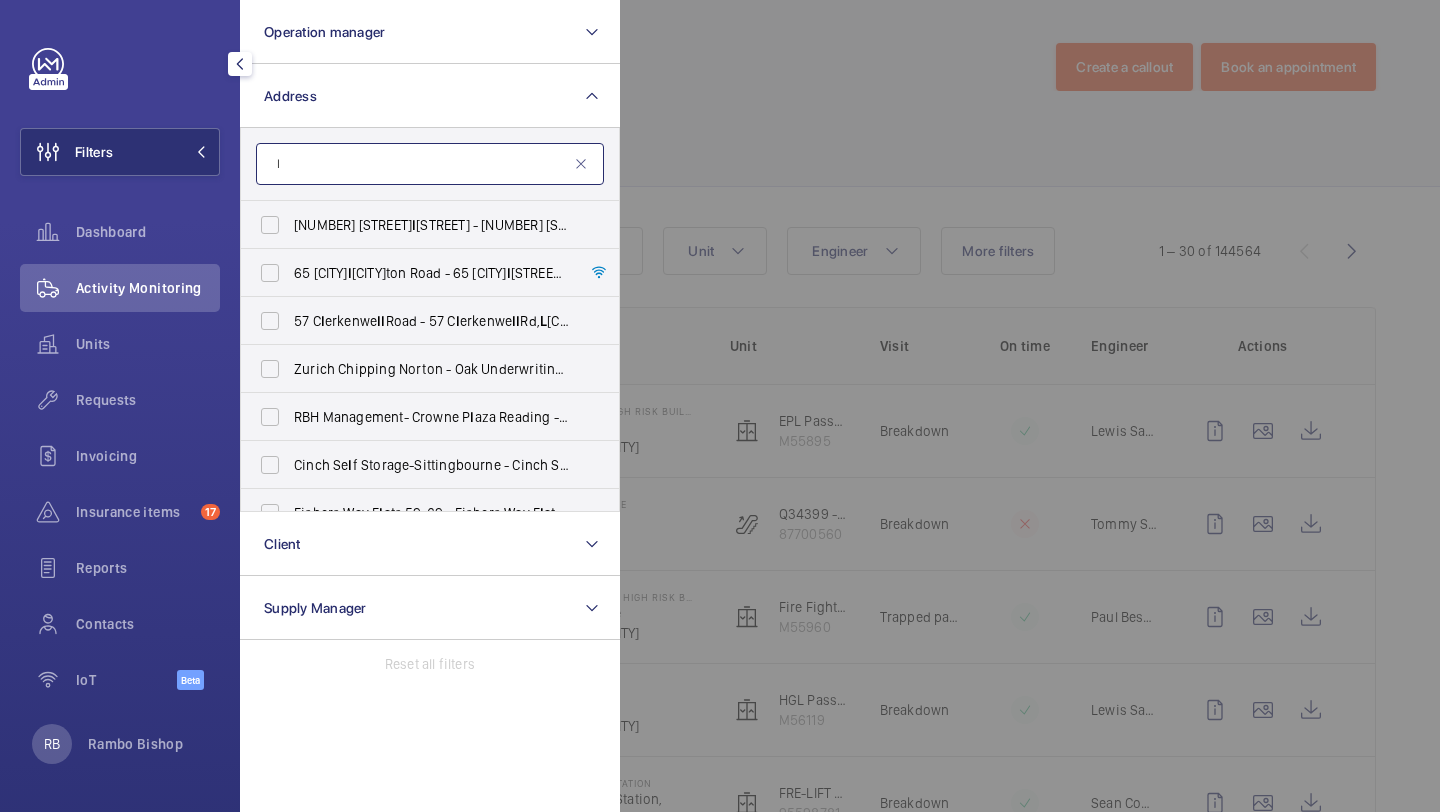 scroll, scrollTop: 107, scrollLeft: 0, axis: vertical 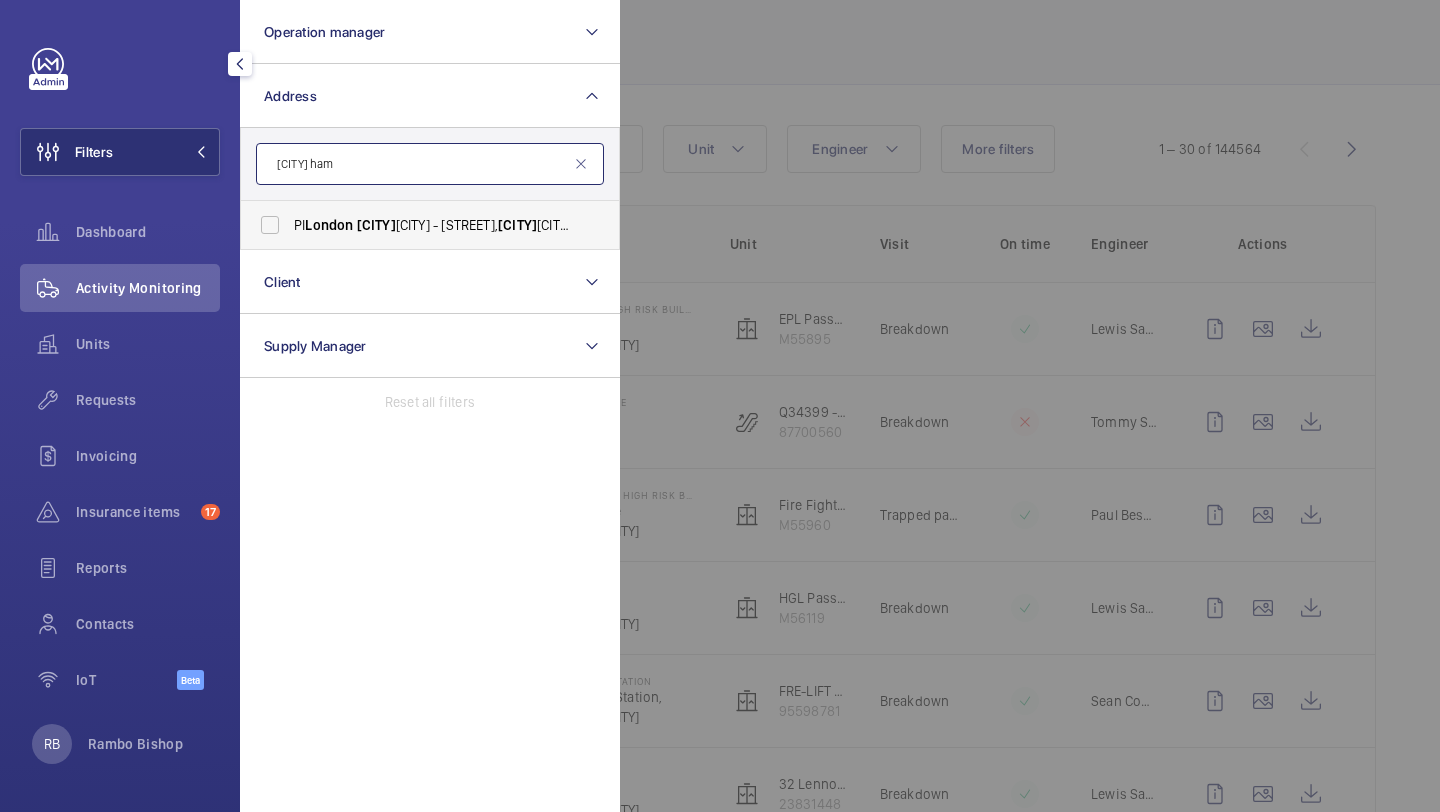 type on "[CITY] ham" 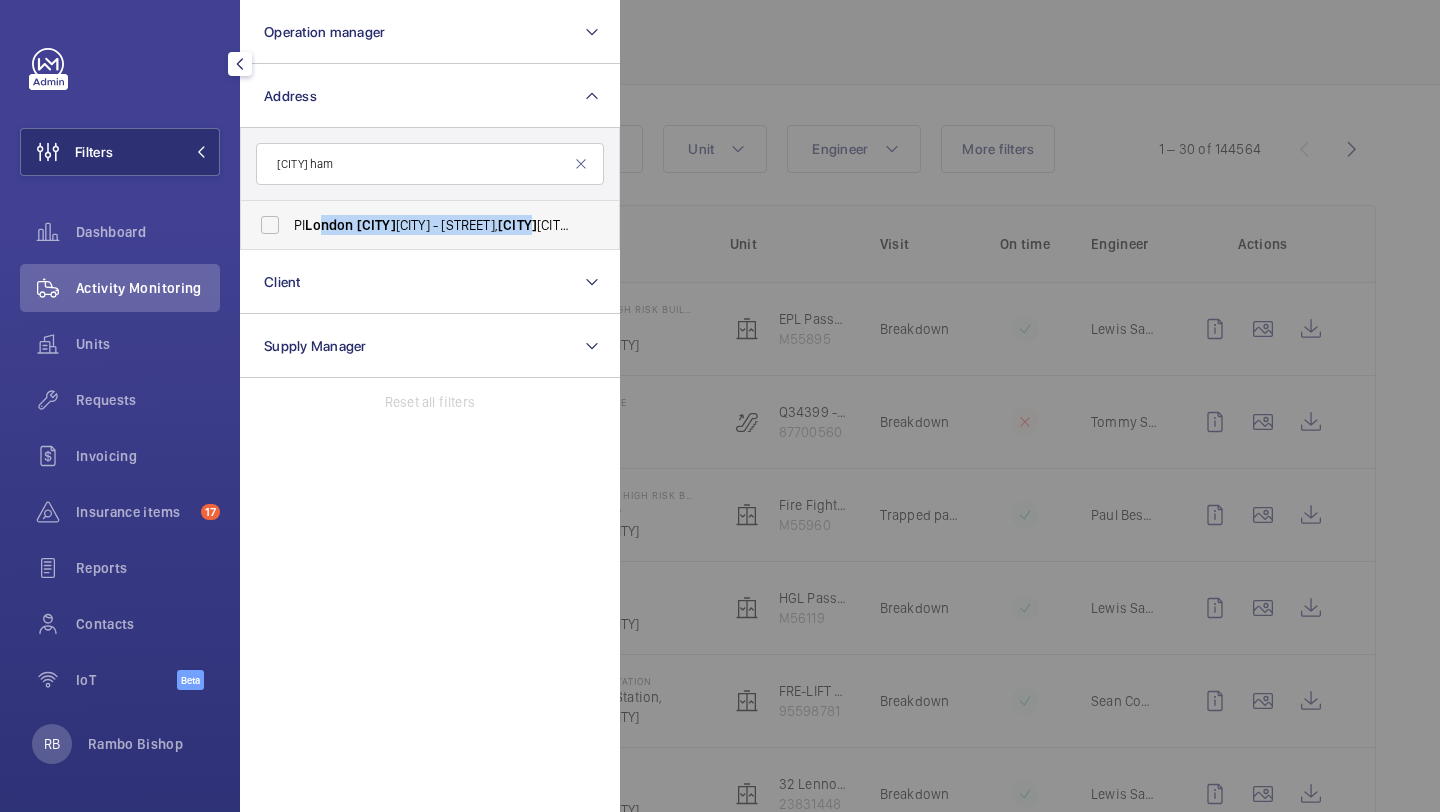 click on "PI London Hampstead - Haverstock Hill, HAMPS TEAD NW3 4RB" at bounding box center (415, 225) 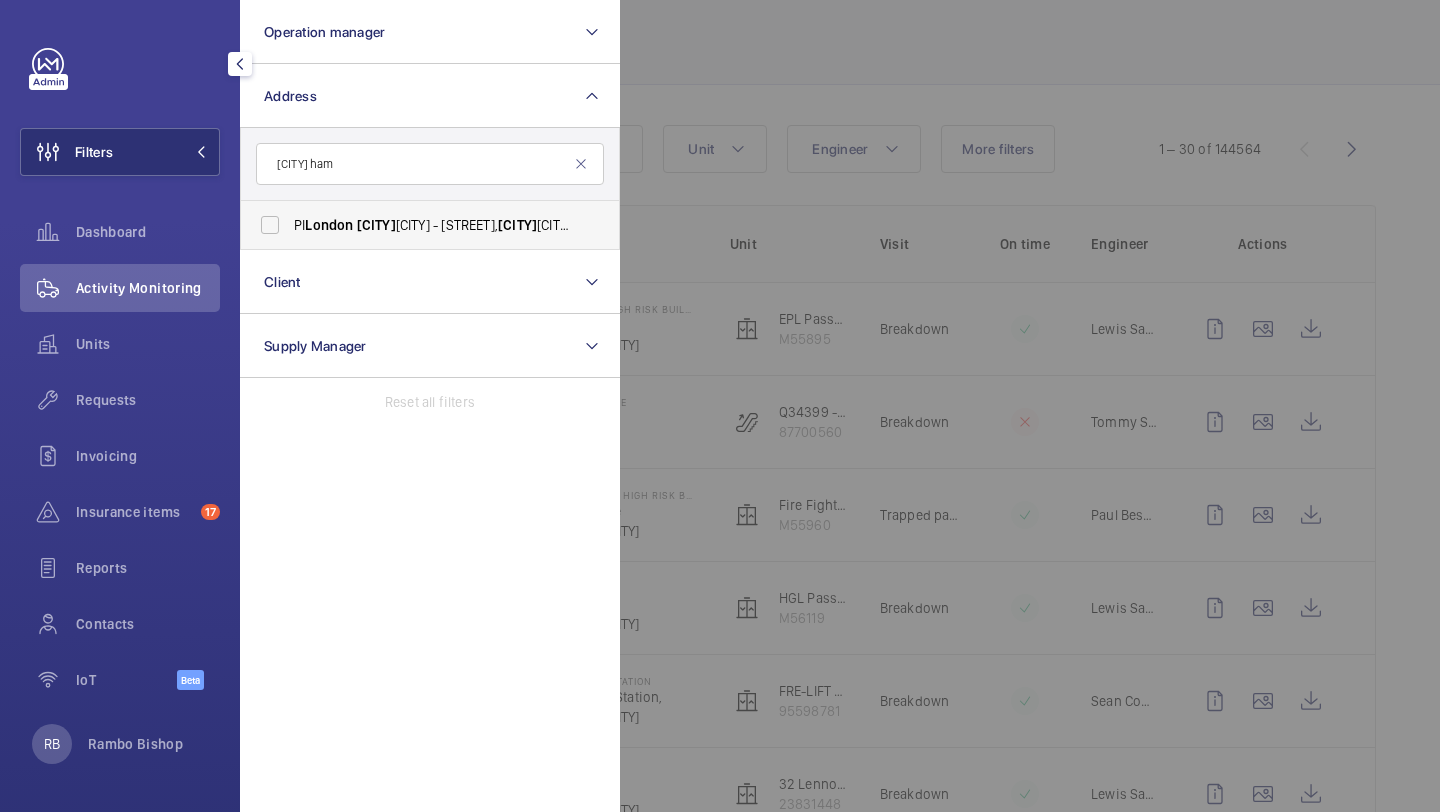 click on "PI London Hampstead - Haverstock Hill, HAMPS TEAD NW3 4RB" at bounding box center (415, 225) 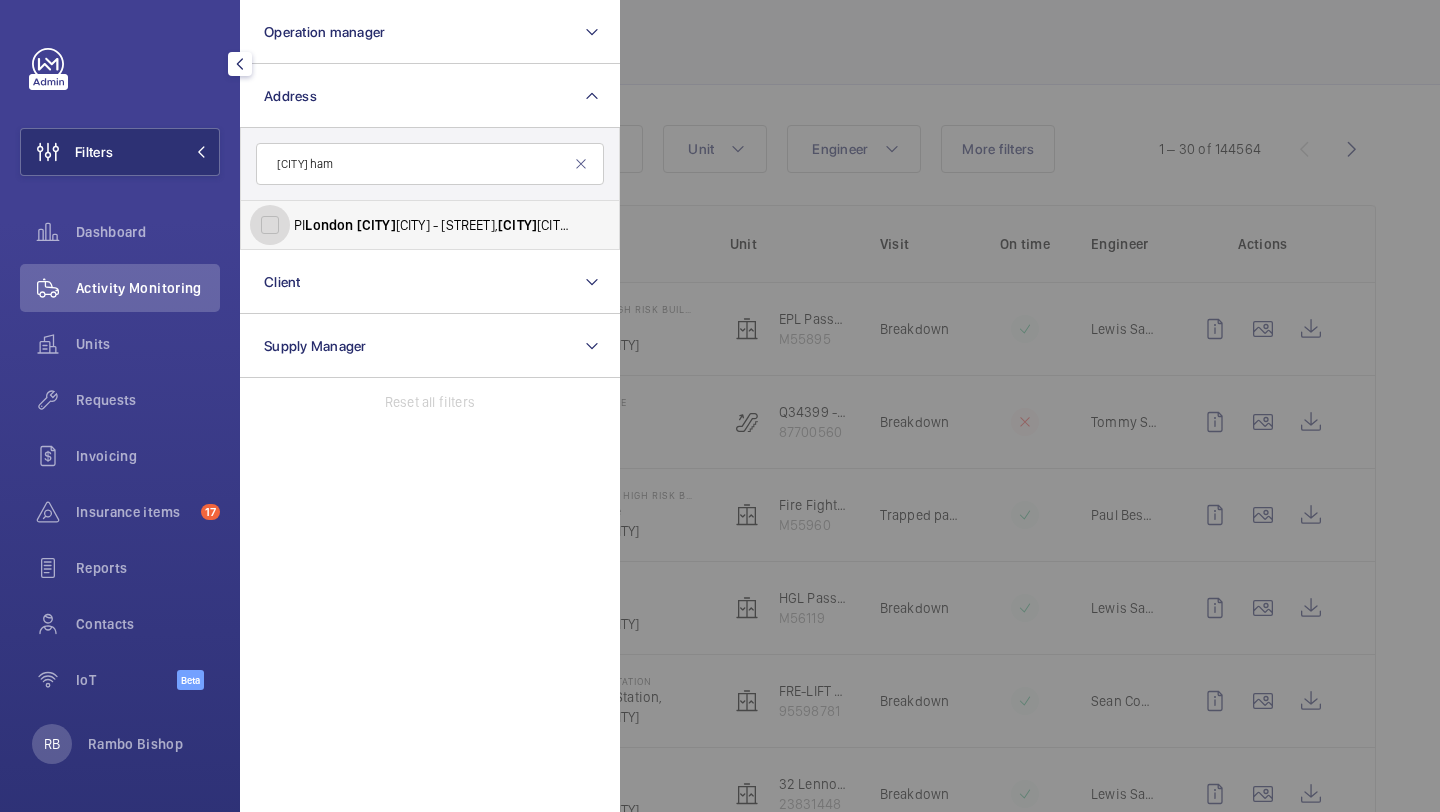click on "PI London Hampstead - Haverstock Hill, HAMPS TEAD NW3 4RB" at bounding box center [270, 225] 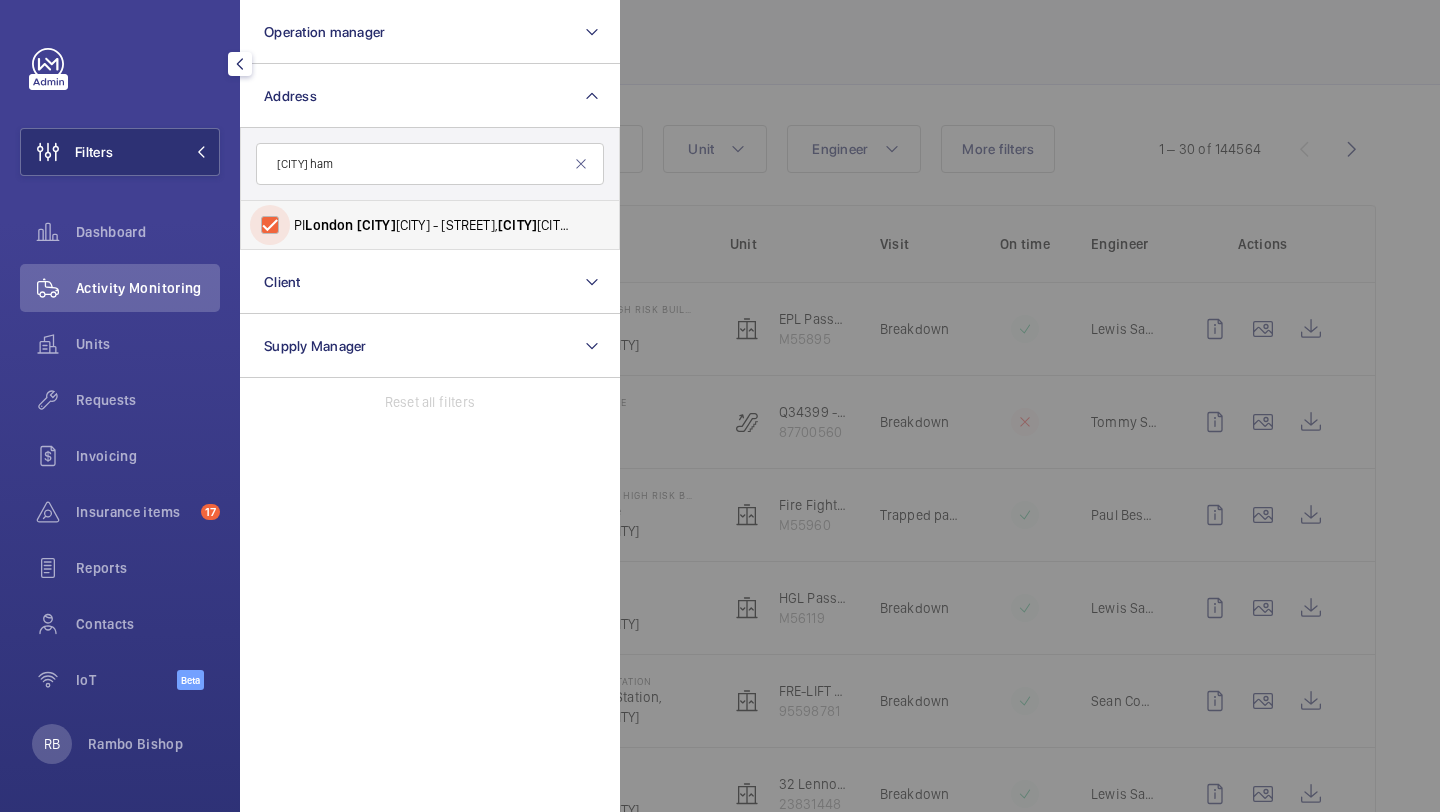 checkbox on "true" 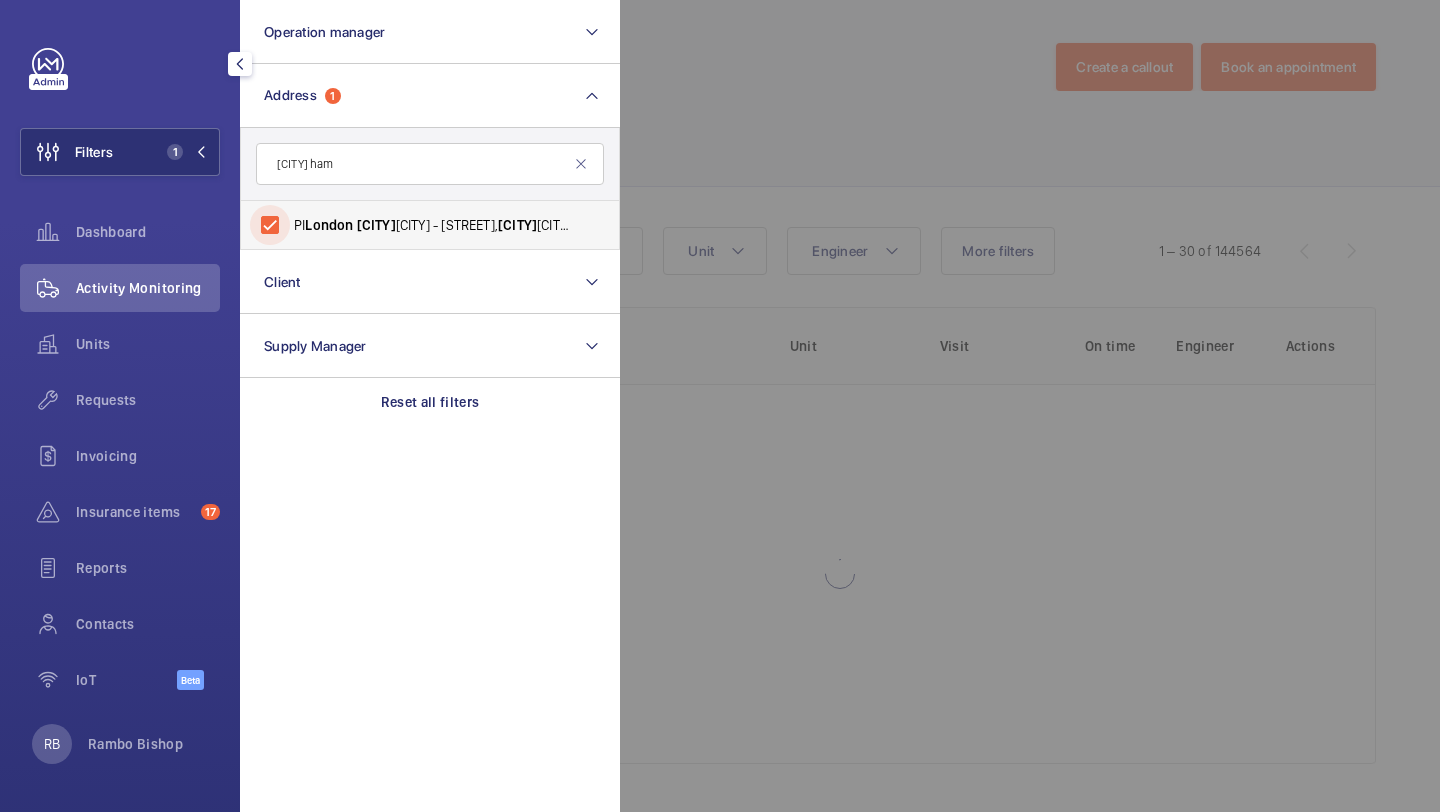 scroll, scrollTop: 5, scrollLeft: 0, axis: vertical 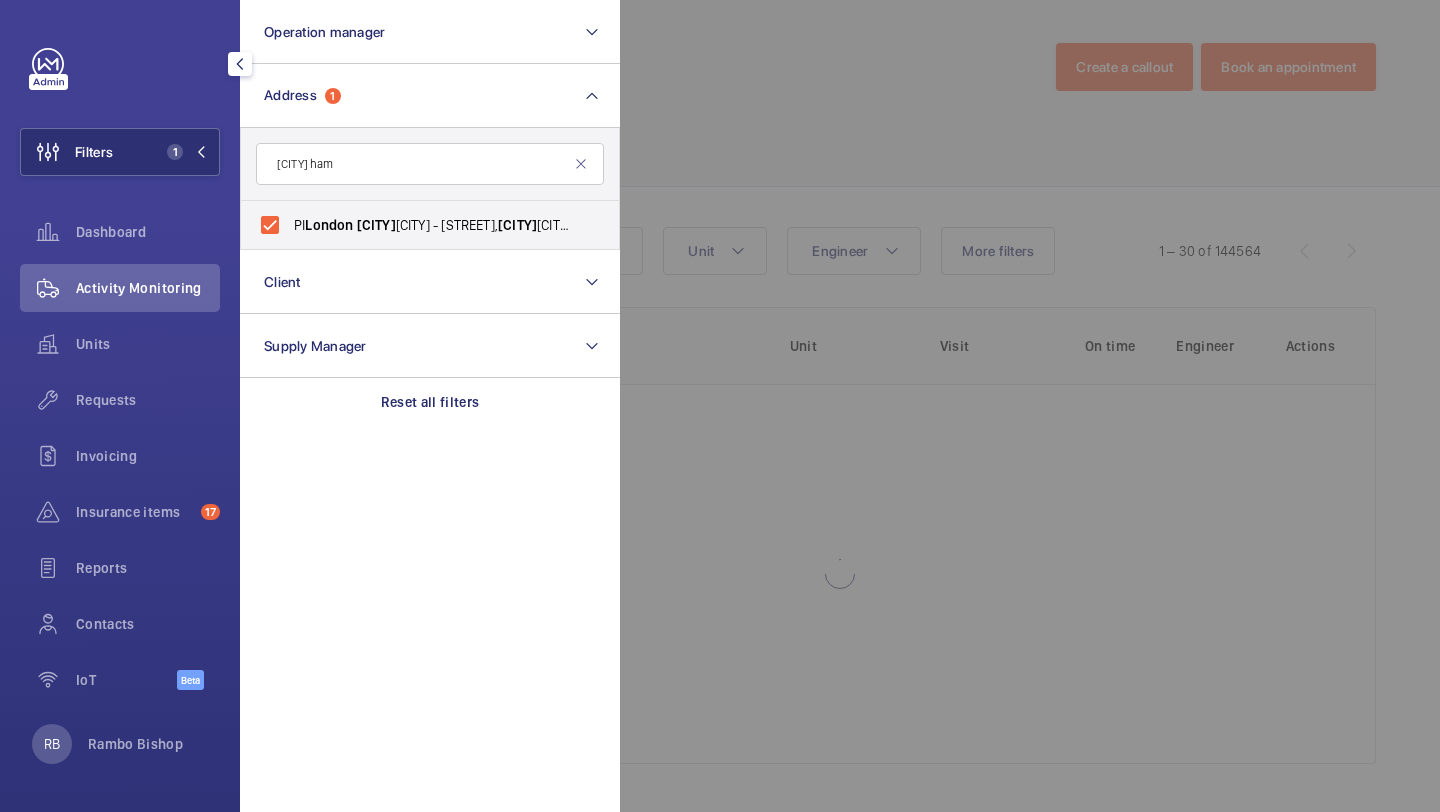 click 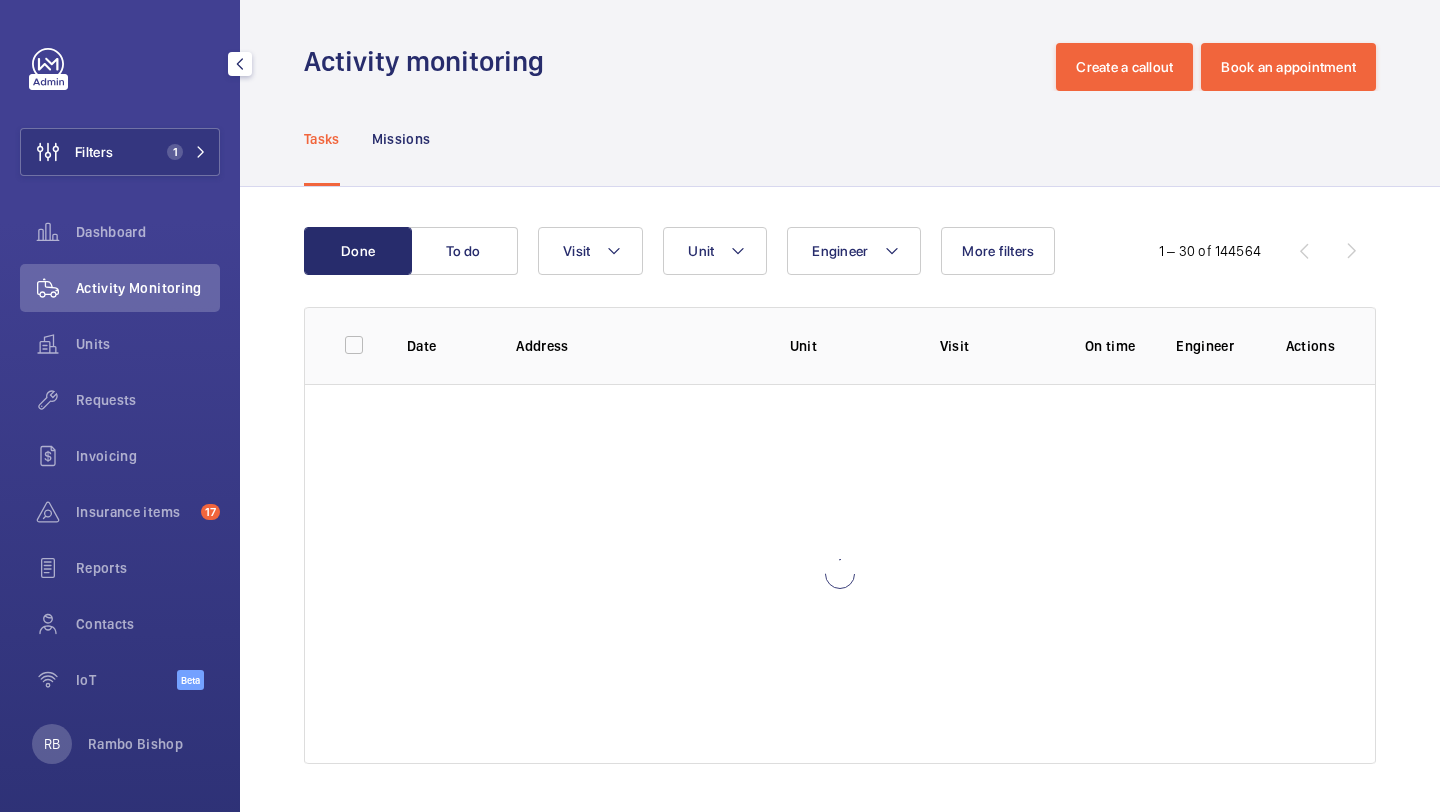 scroll, scrollTop: 107, scrollLeft: 0, axis: vertical 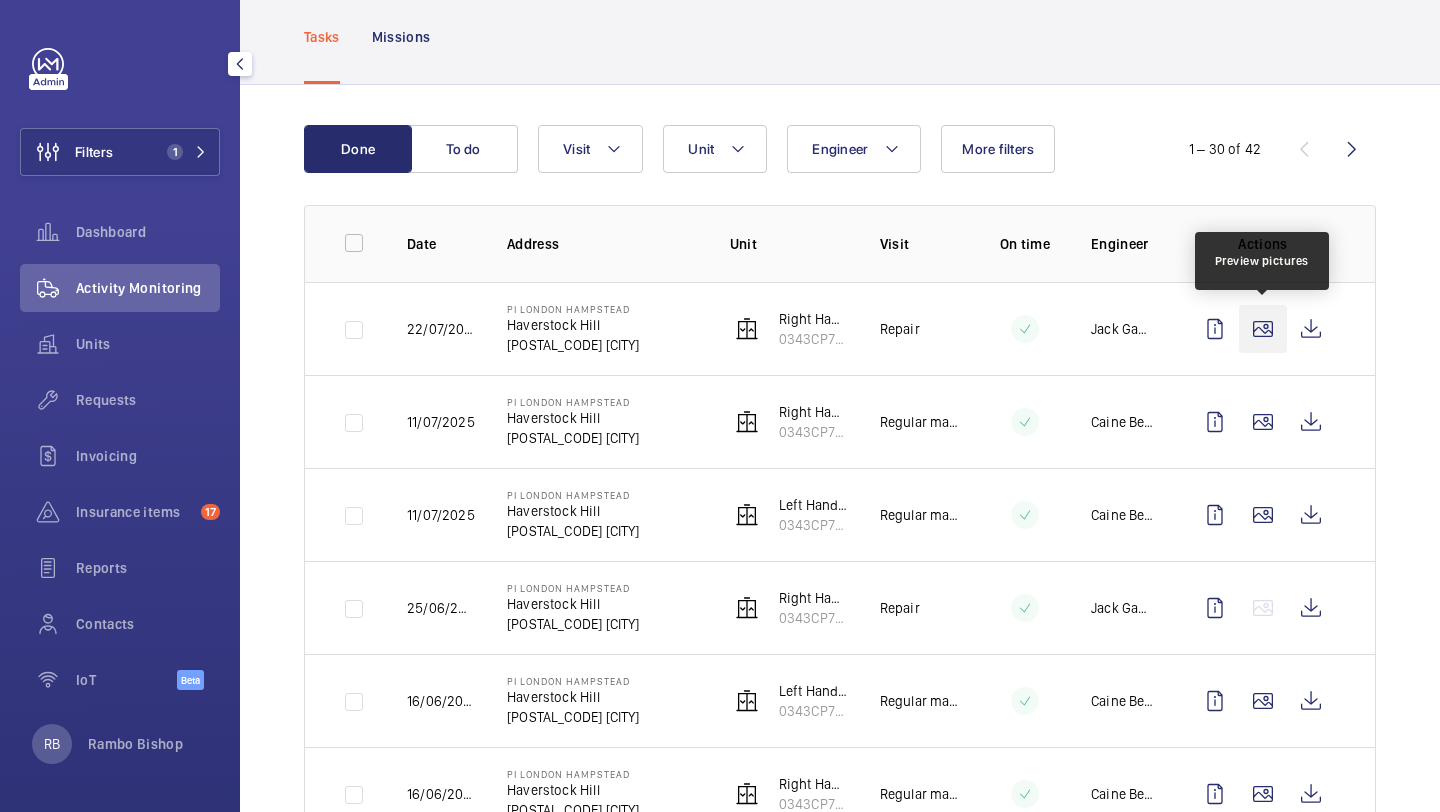 click 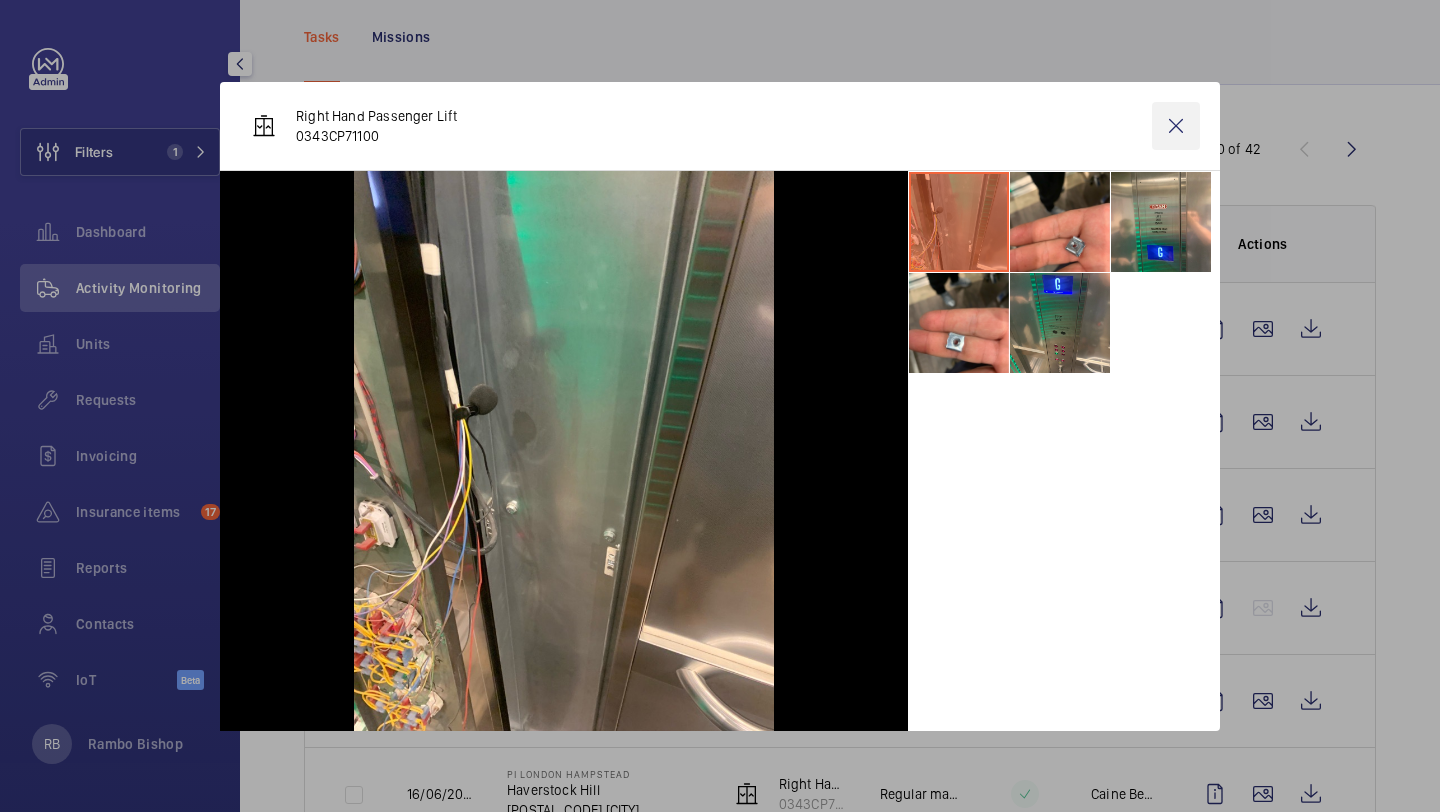 click at bounding box center (1176, 126) 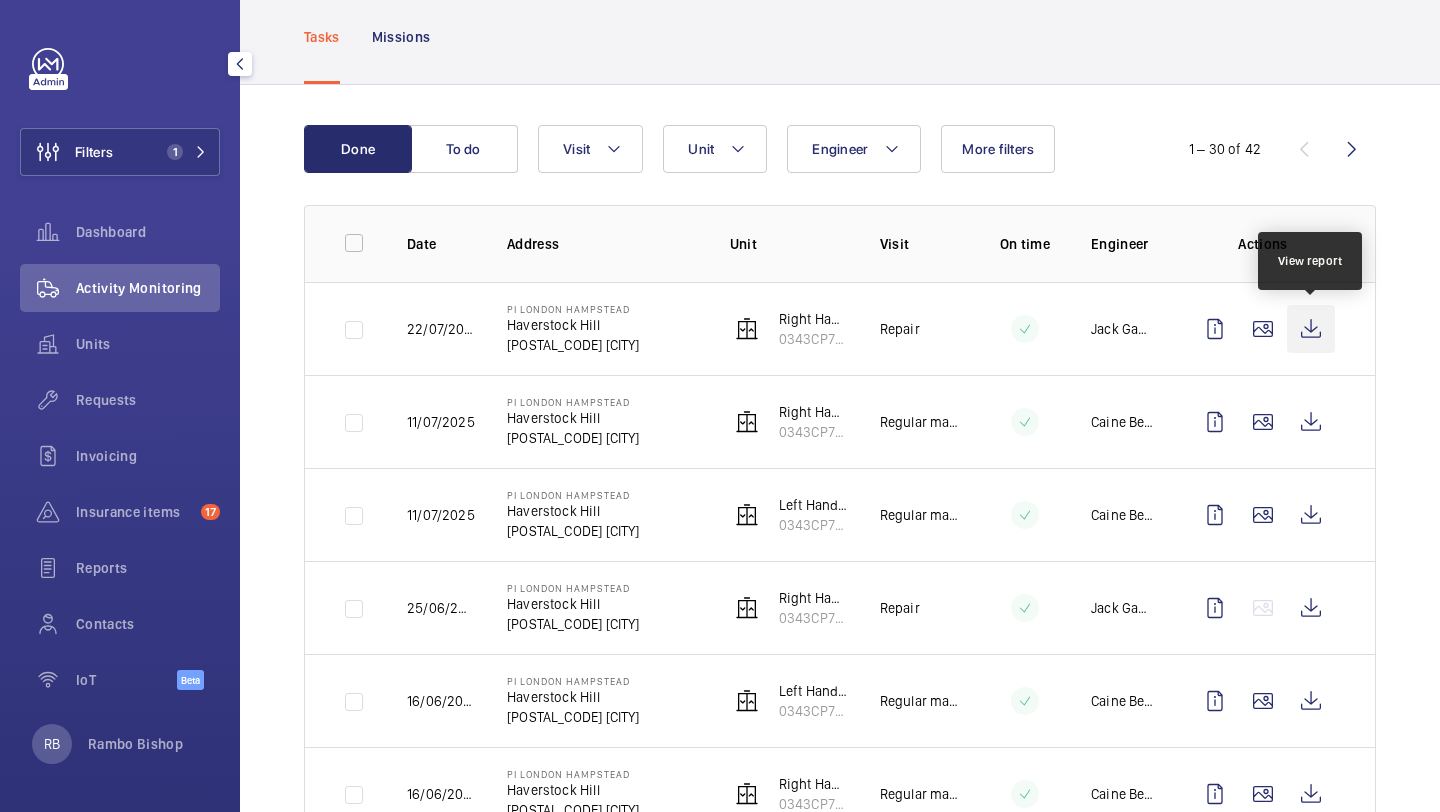 click 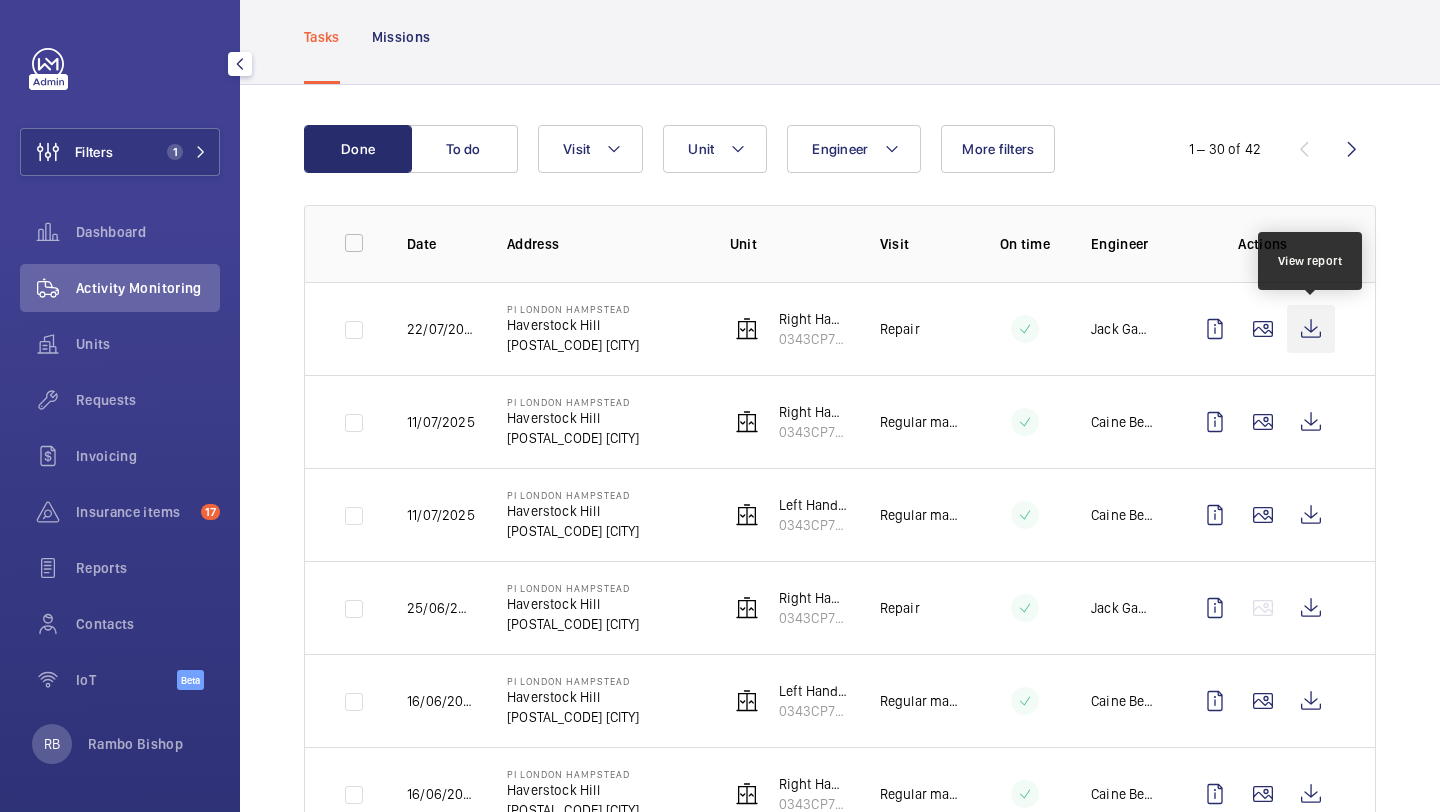 click 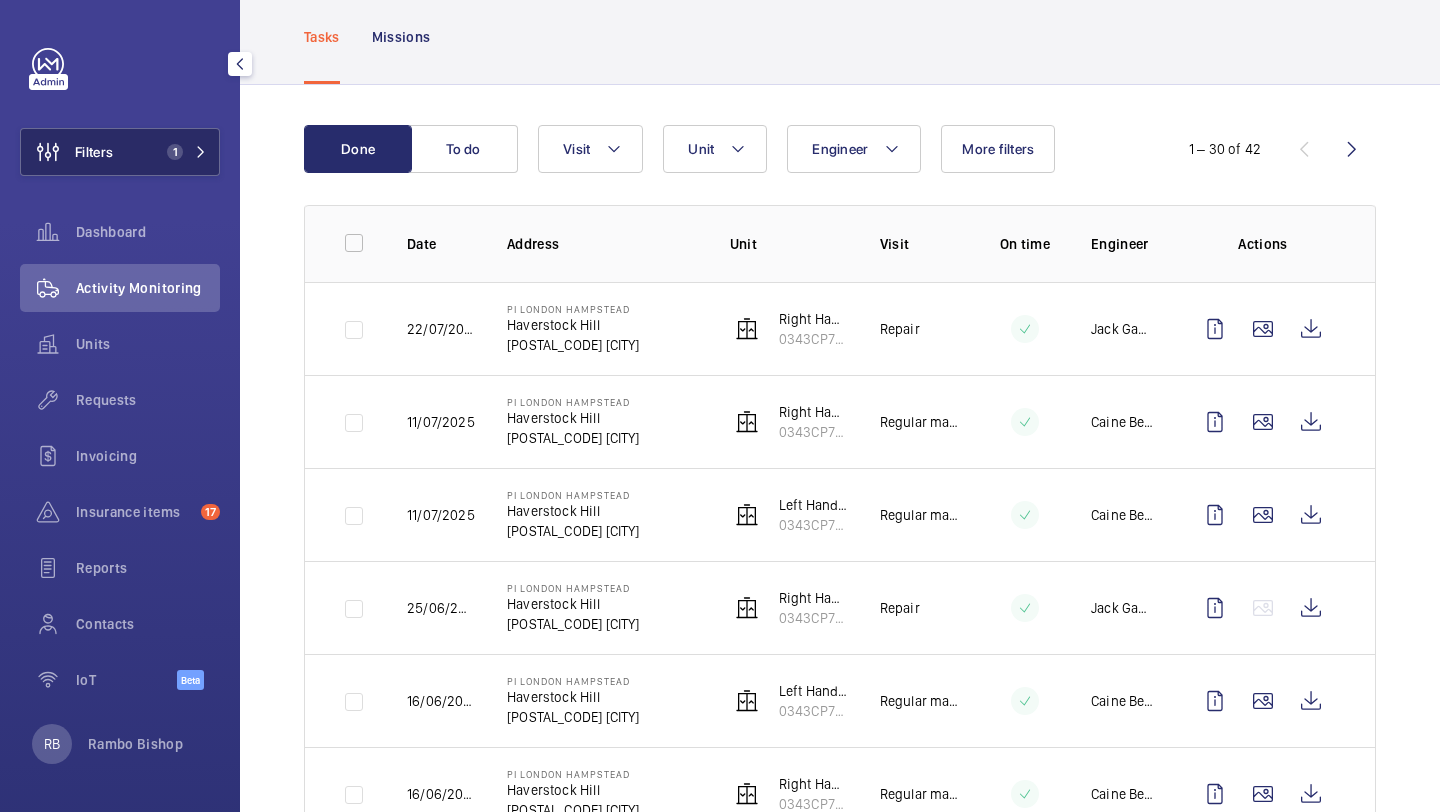 click on "1" 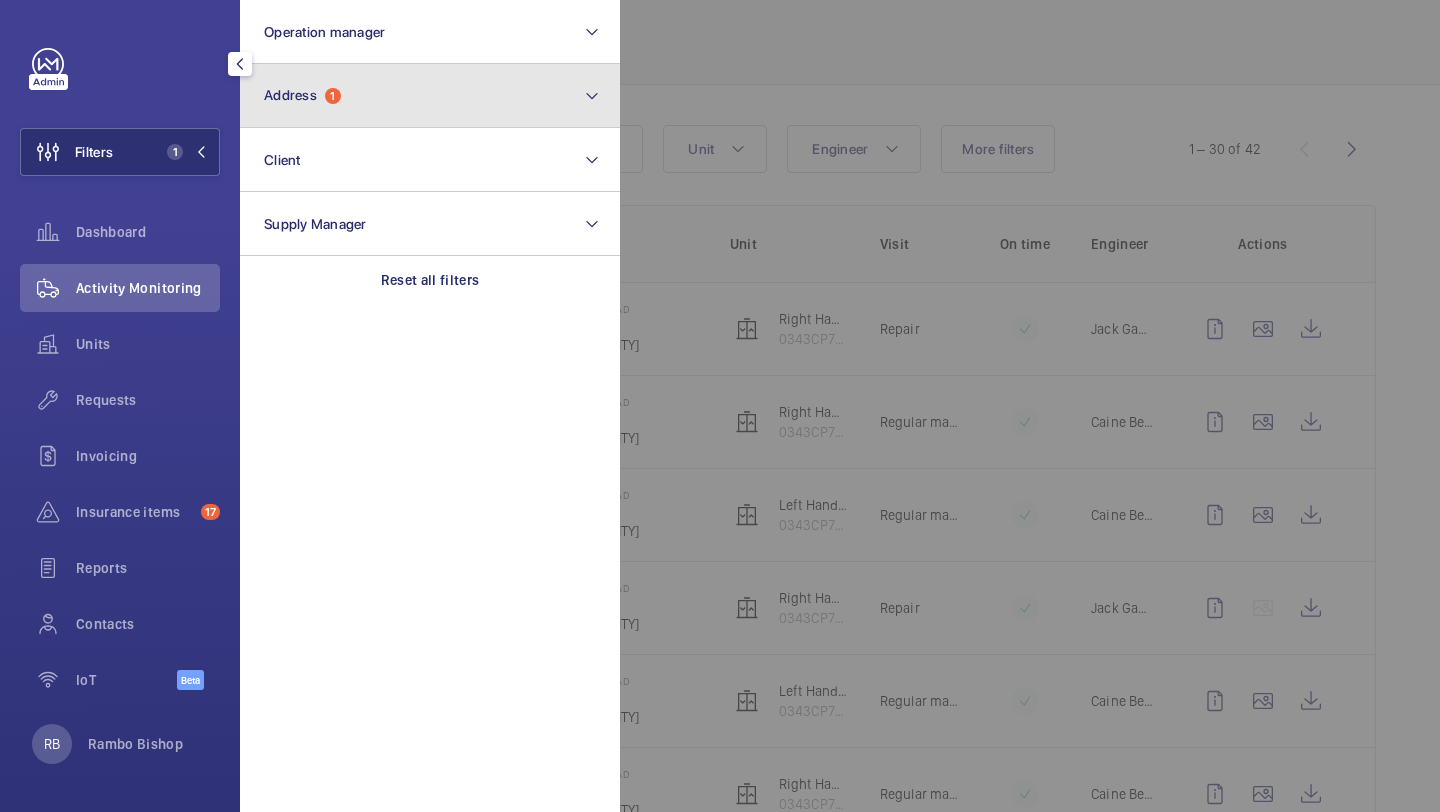 click on "Address  1" 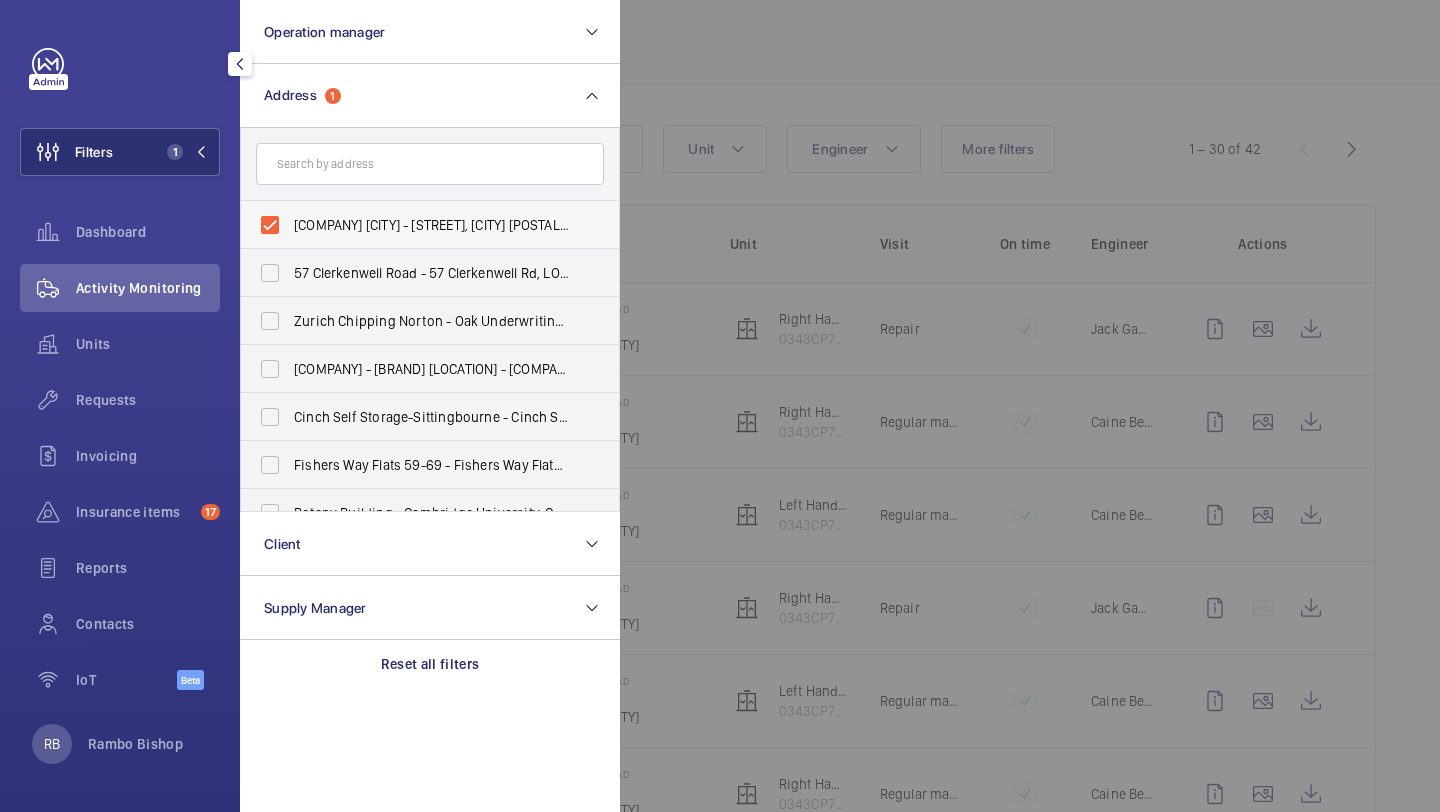 click on "[COMPANY] [CITY] - [STREET], [CITY] [POSTAL_CODE]" at bounding box center [415, 225] 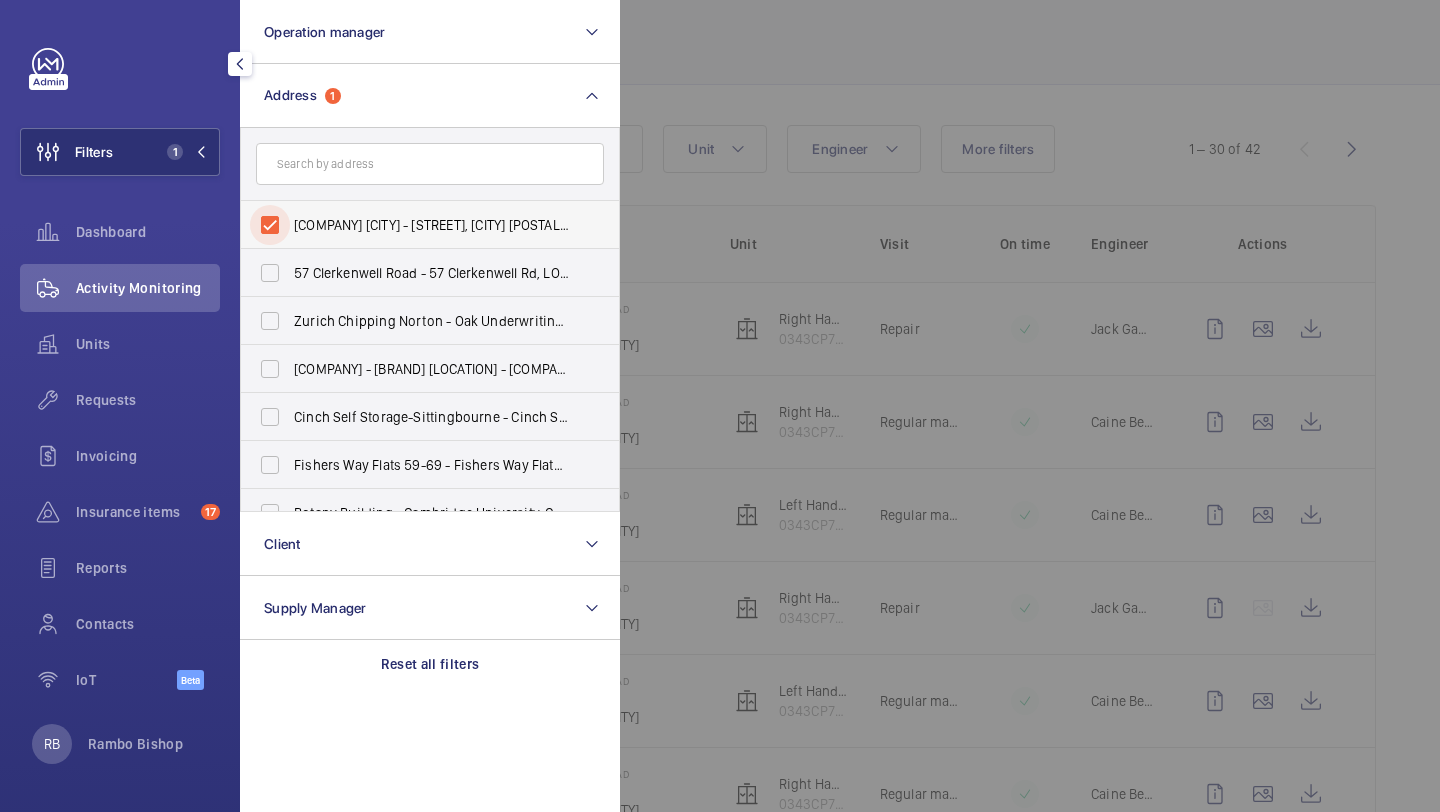 click on "[COMPANY] [CITY] - [STREET], [CITY] [POSTAL_CODE]" at bounding box center [270, 225] 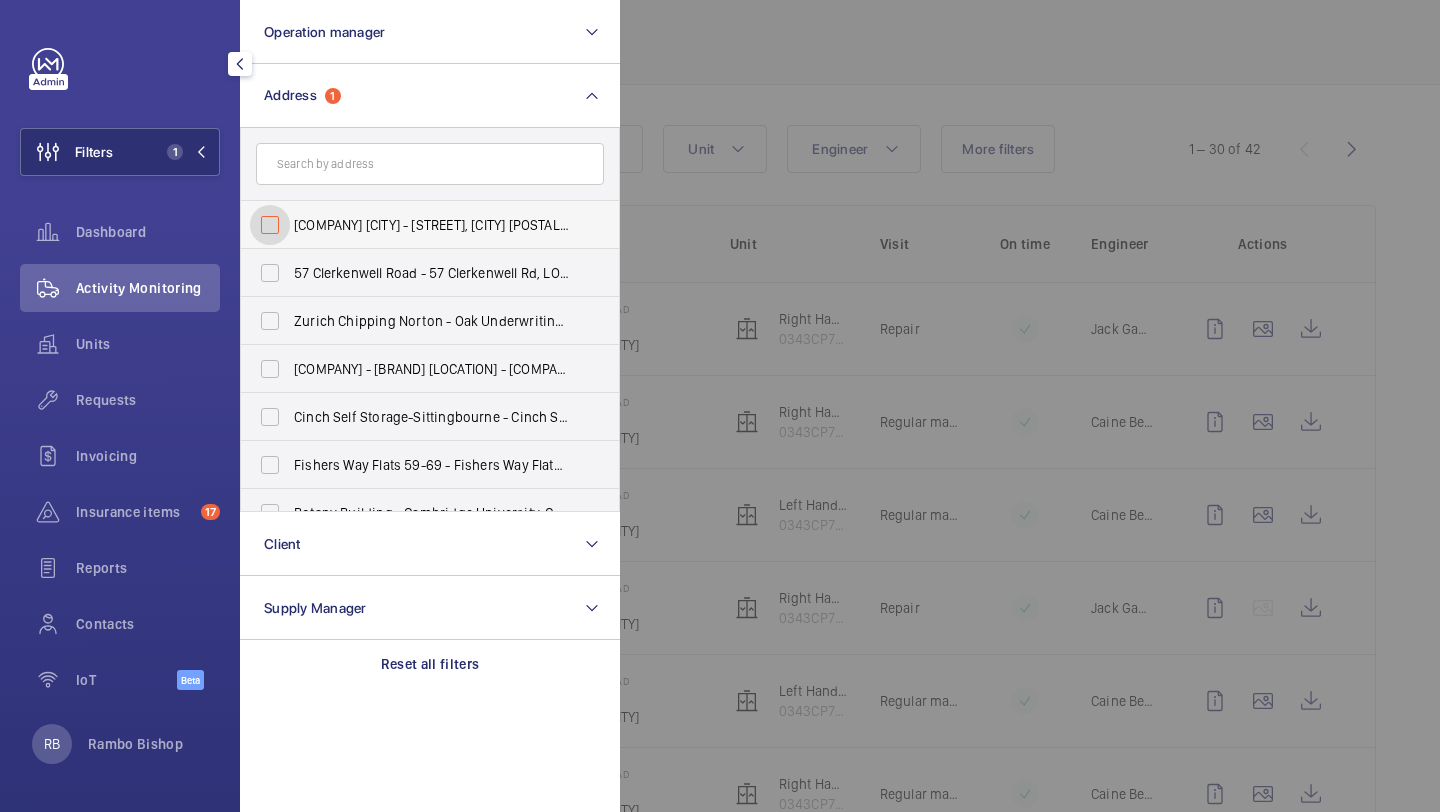 checkbox on "false" 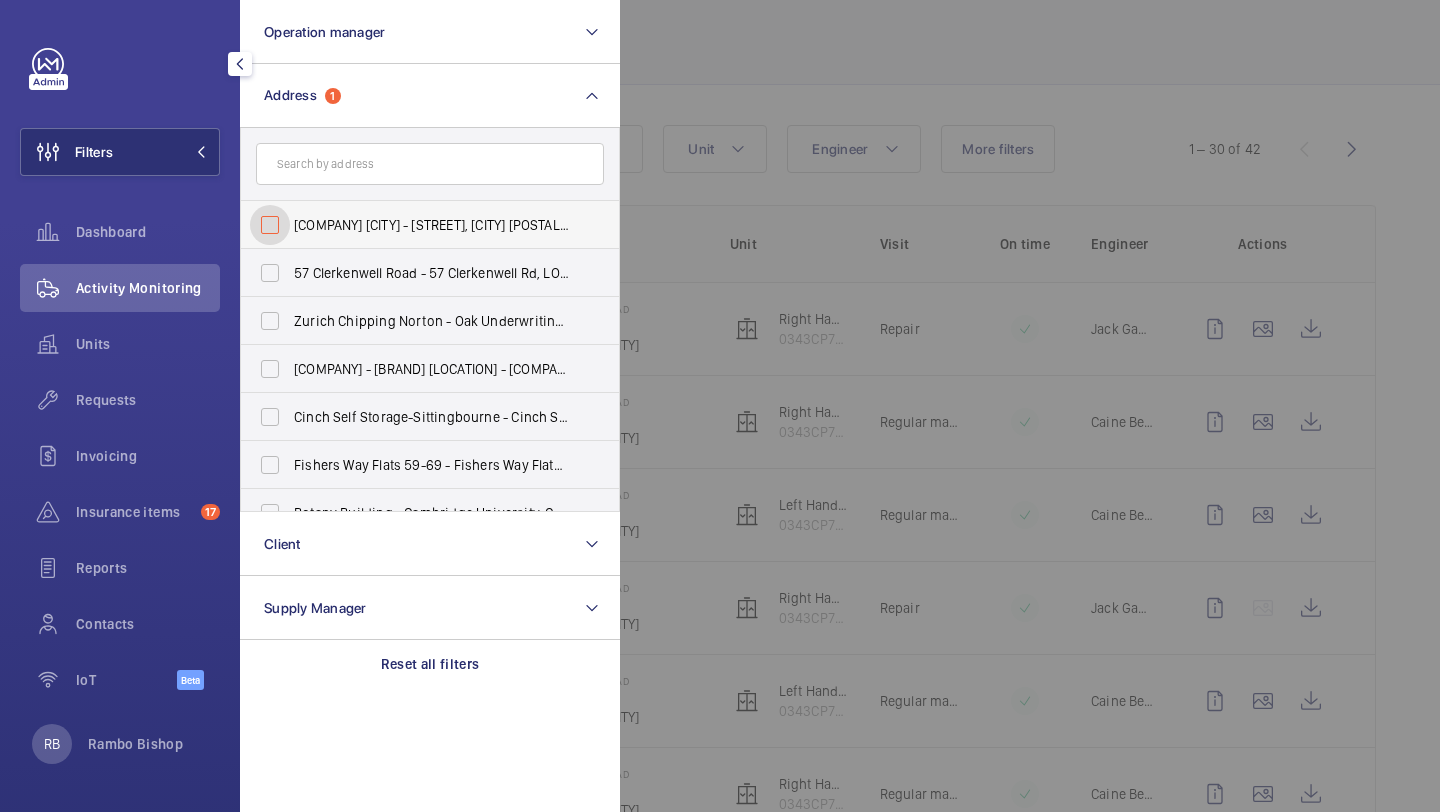scroll, scrollTop: 5, scrollLeft: 0, axis: vertical 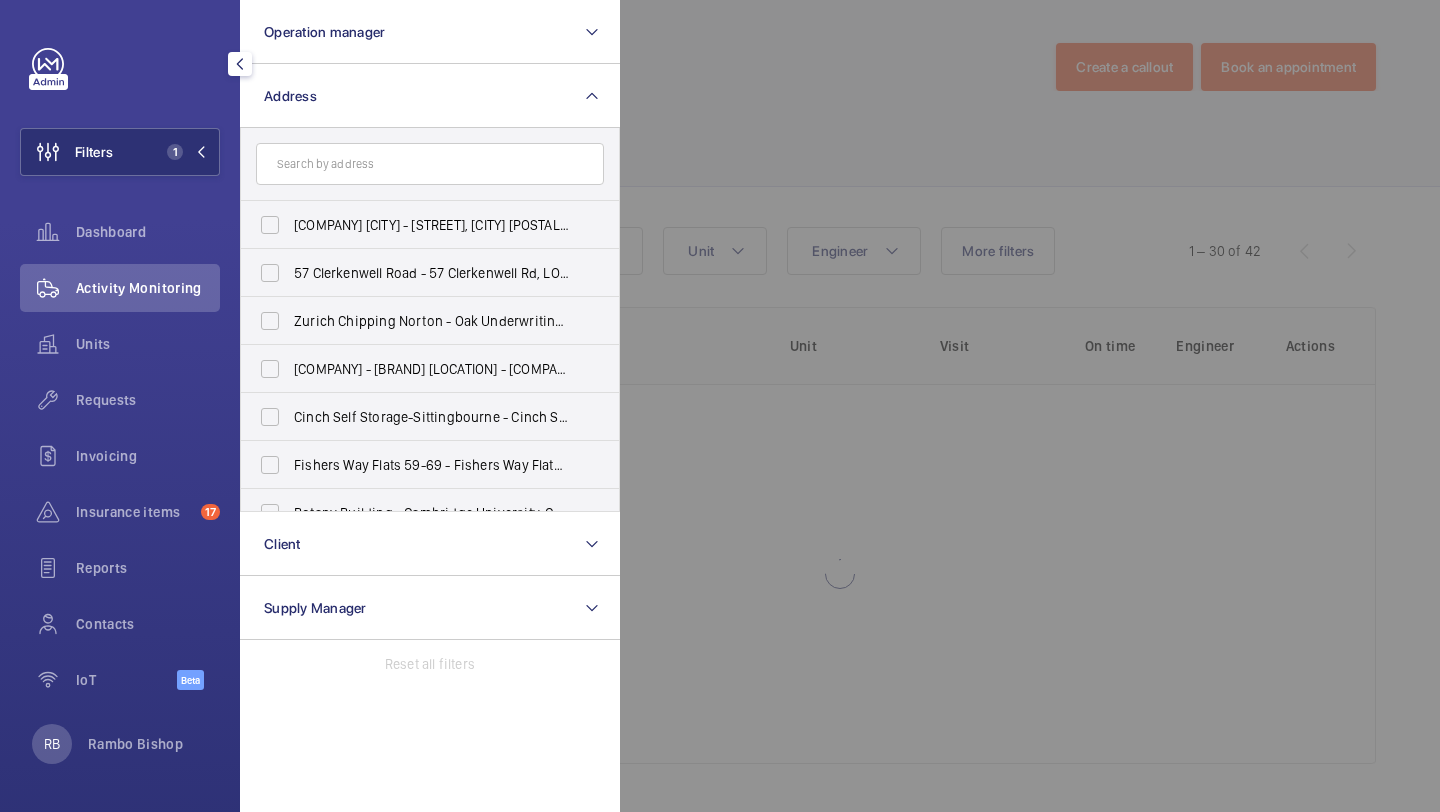 click 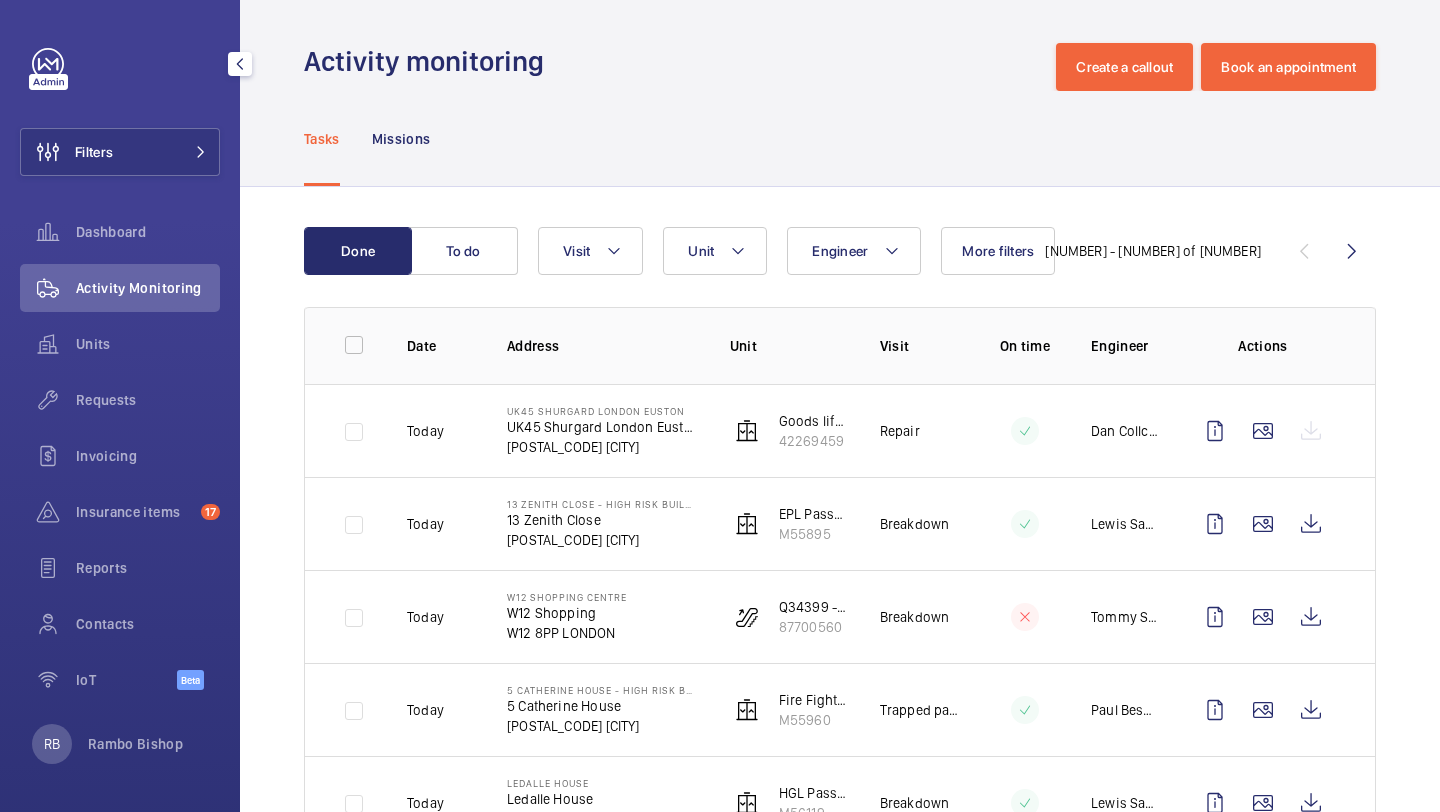 scroll, scrollTop: 107, scrollLeft: 0, axis: vertical 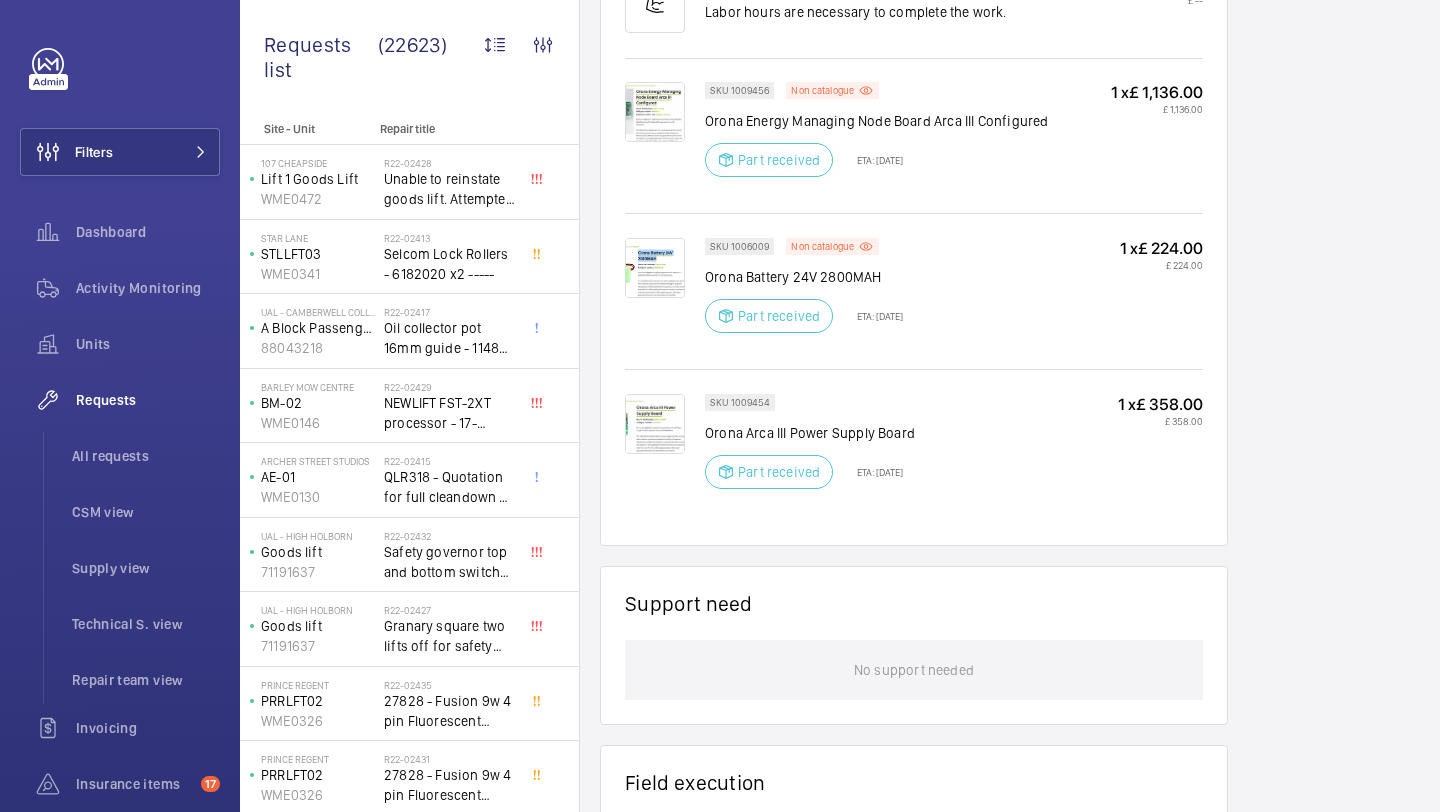click on "Orona Energy Managing Node Board Arca III Configured" 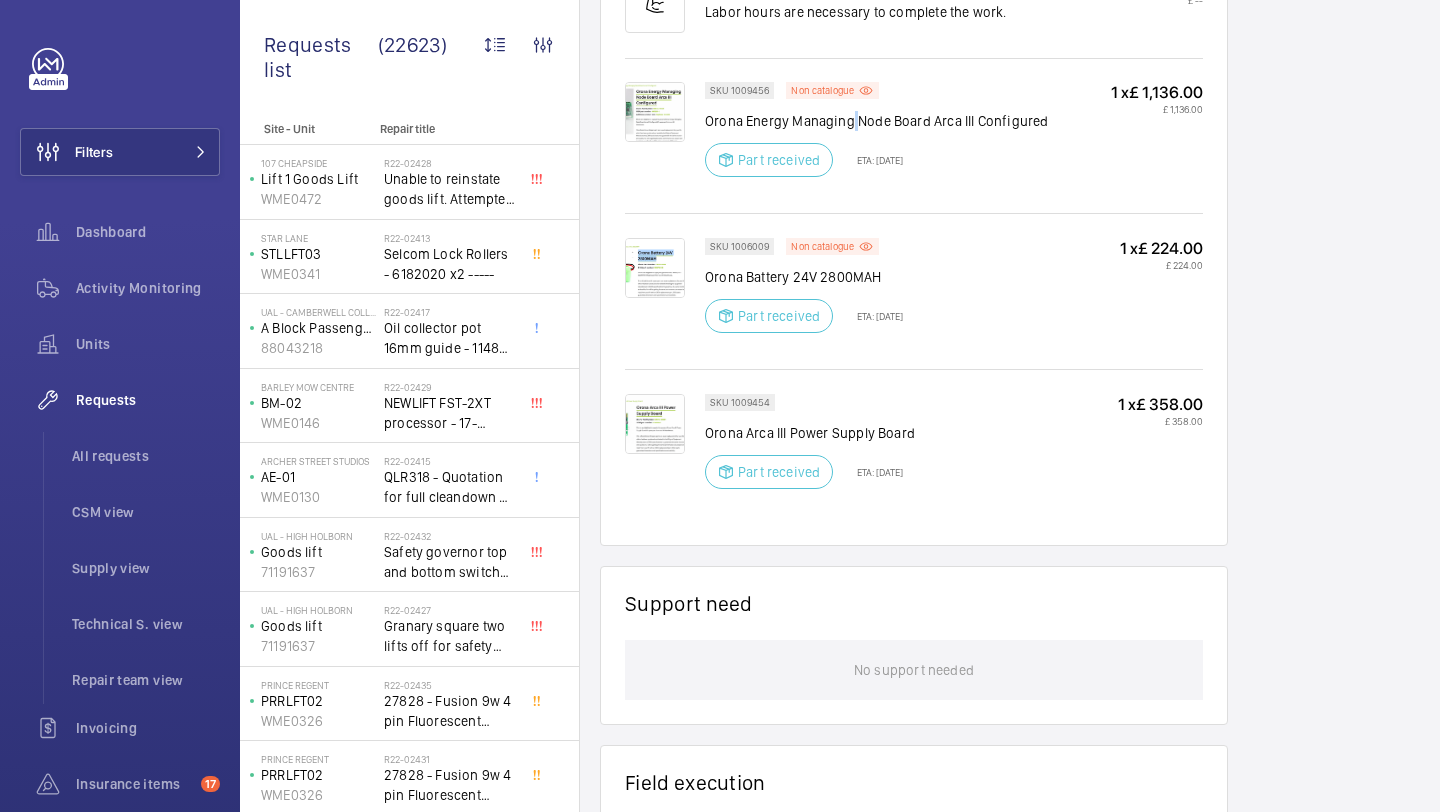 click on "Orona Energy Managing Node Board Arca III Configured" 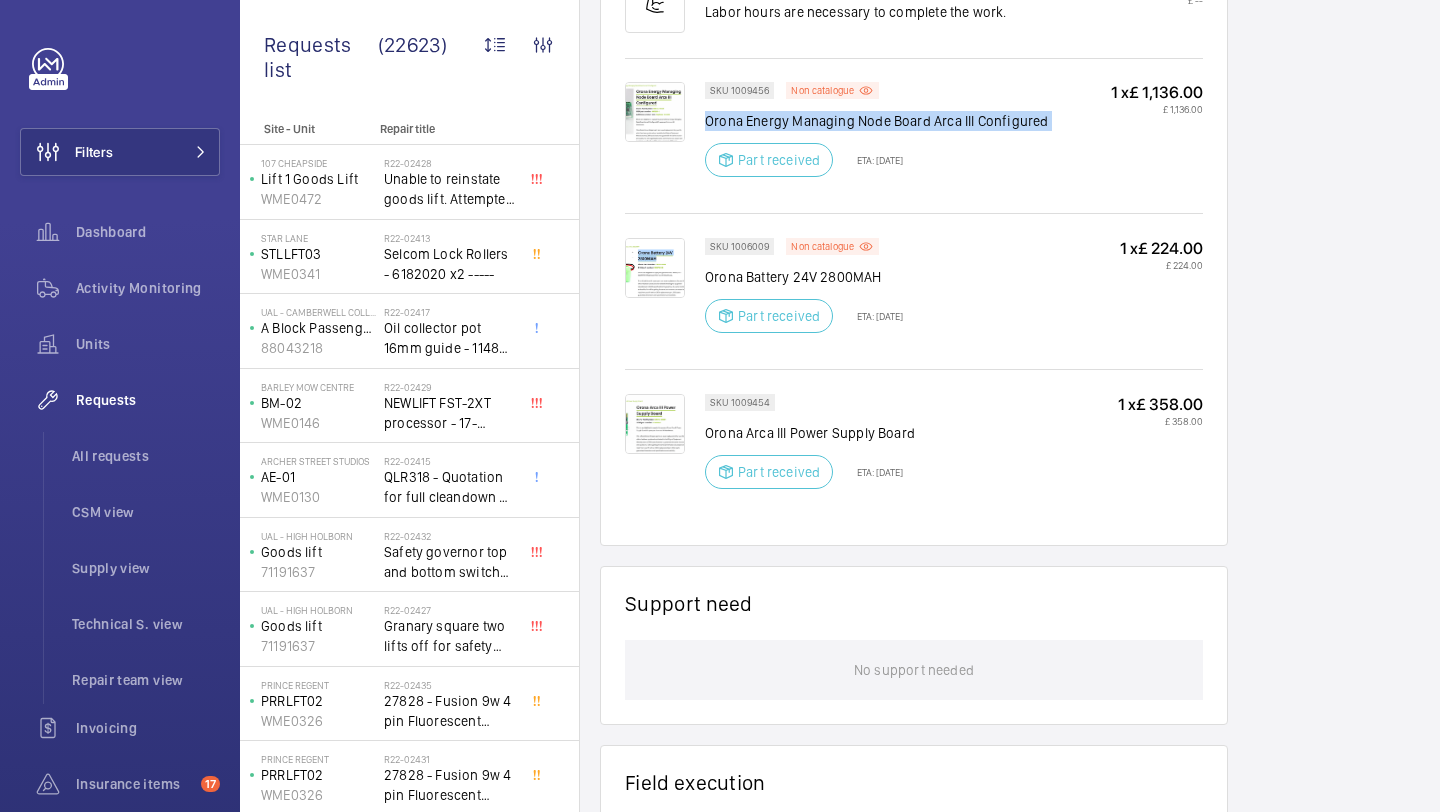 click on "Orona Energy Managing Node Board Arca III Configured" 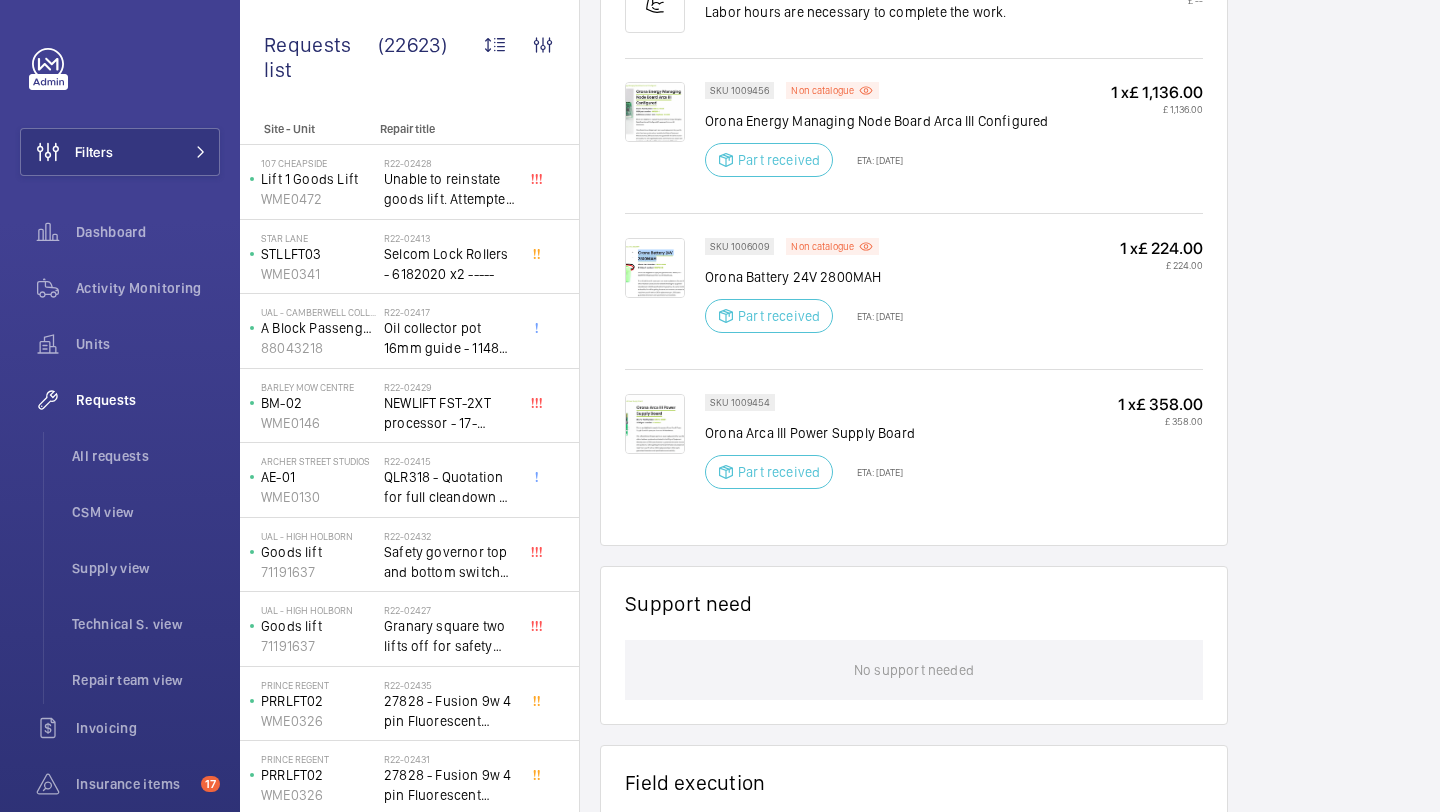 click on "Orona Energy Managing Node Board Arca III Configured" 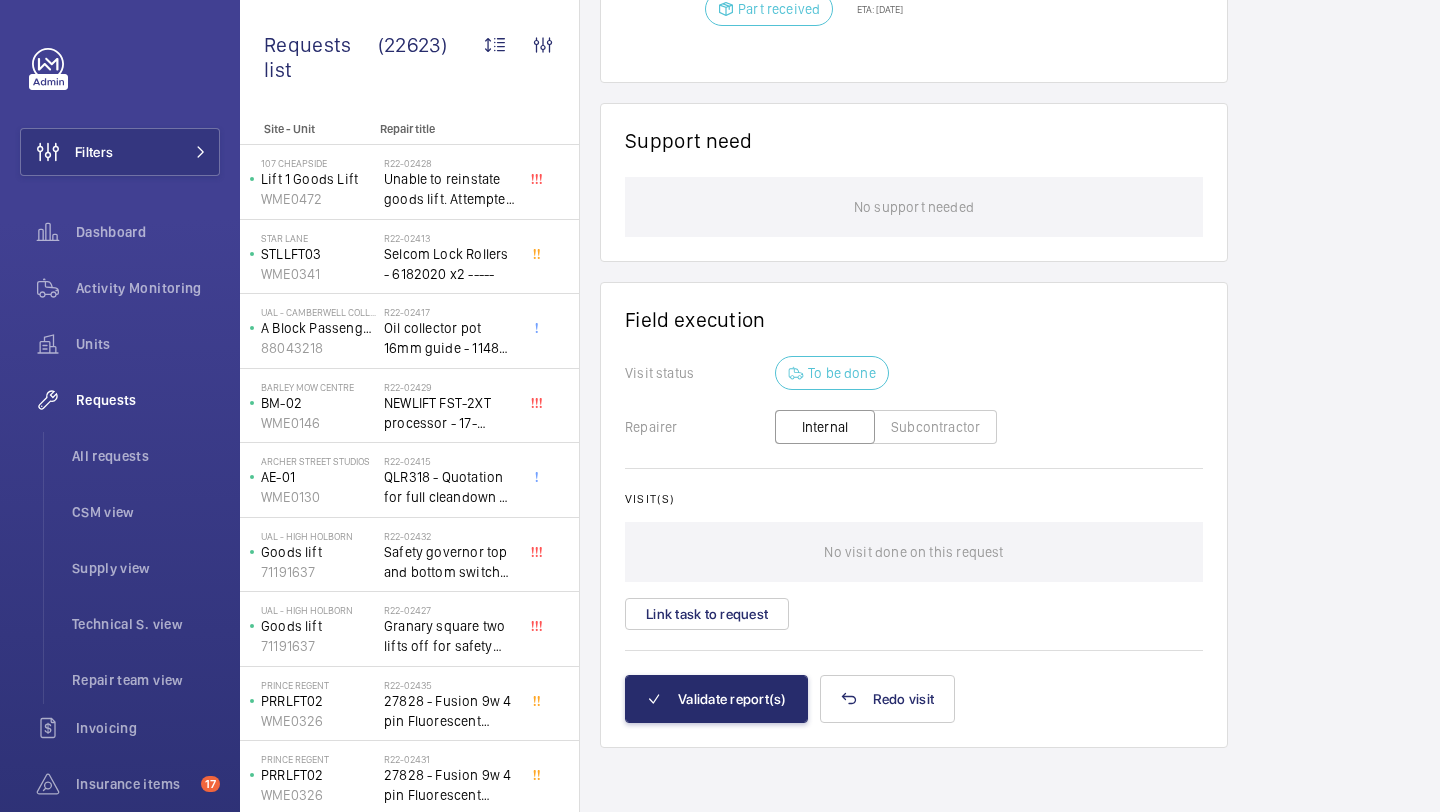 scroll, scrollTop: 1434, scrollLeft: 0, axis: vertical 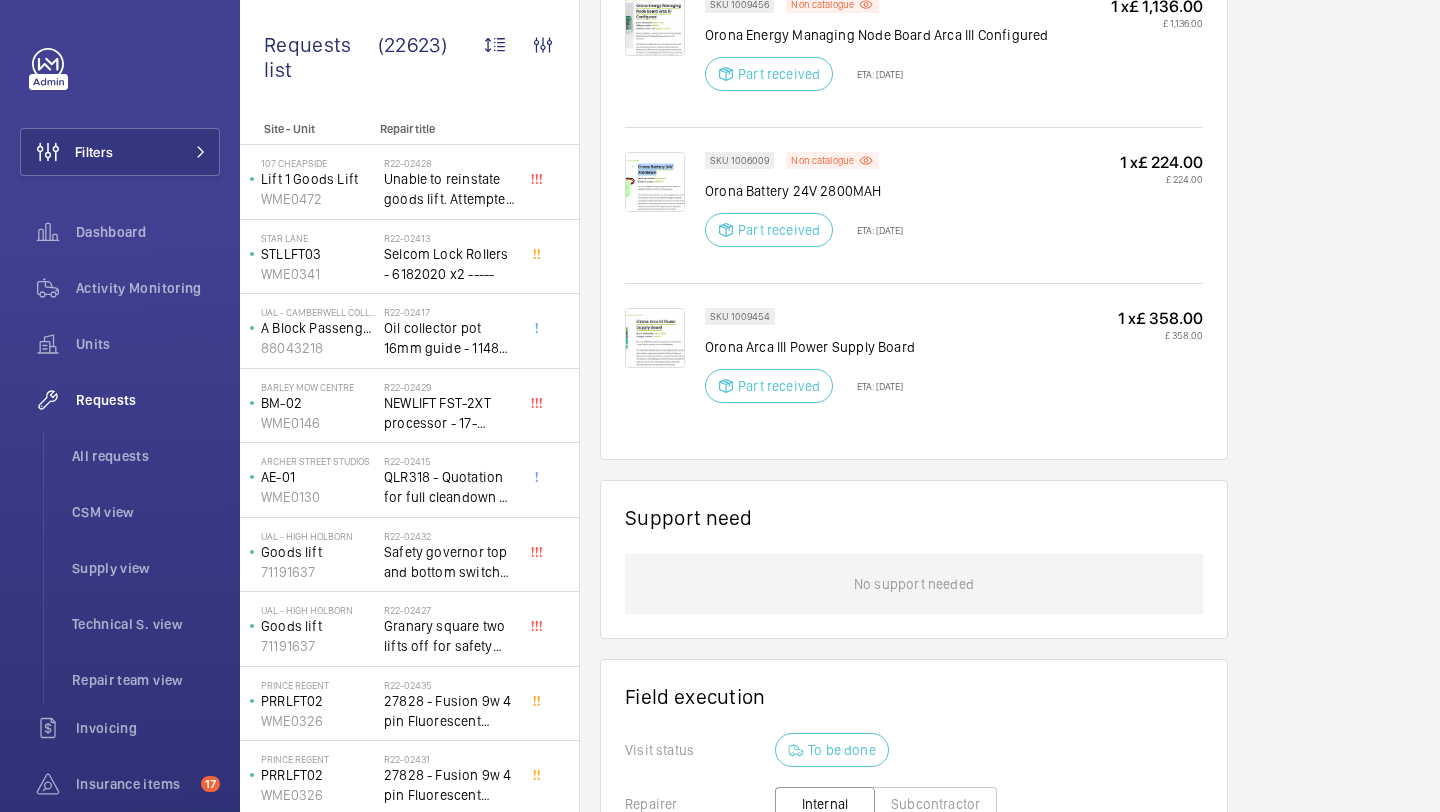click on "Orona Arca III Power Supply Board" 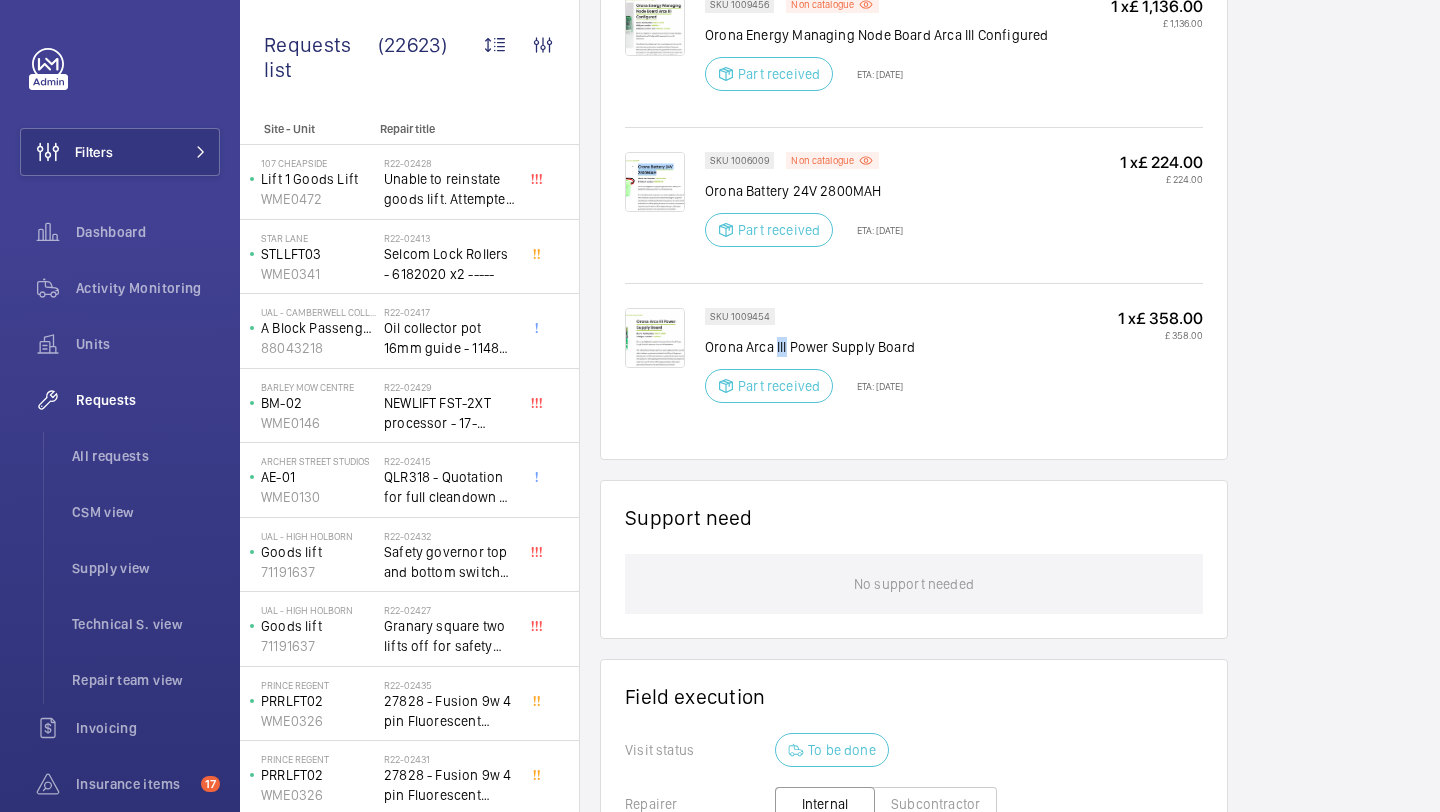 click on "Orona Arca III Power Supply Board" 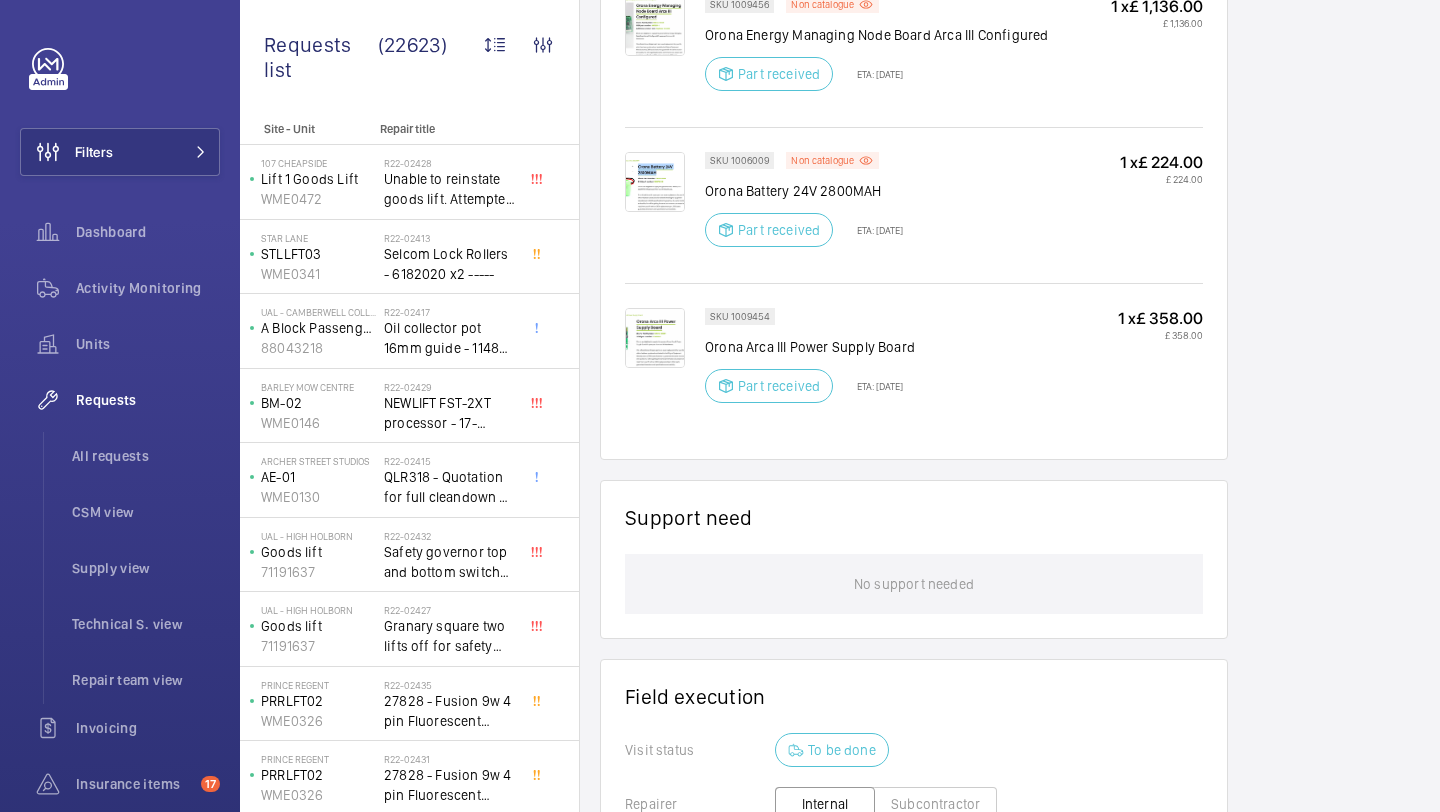 click on "Orona Arca III Power Supply Board" 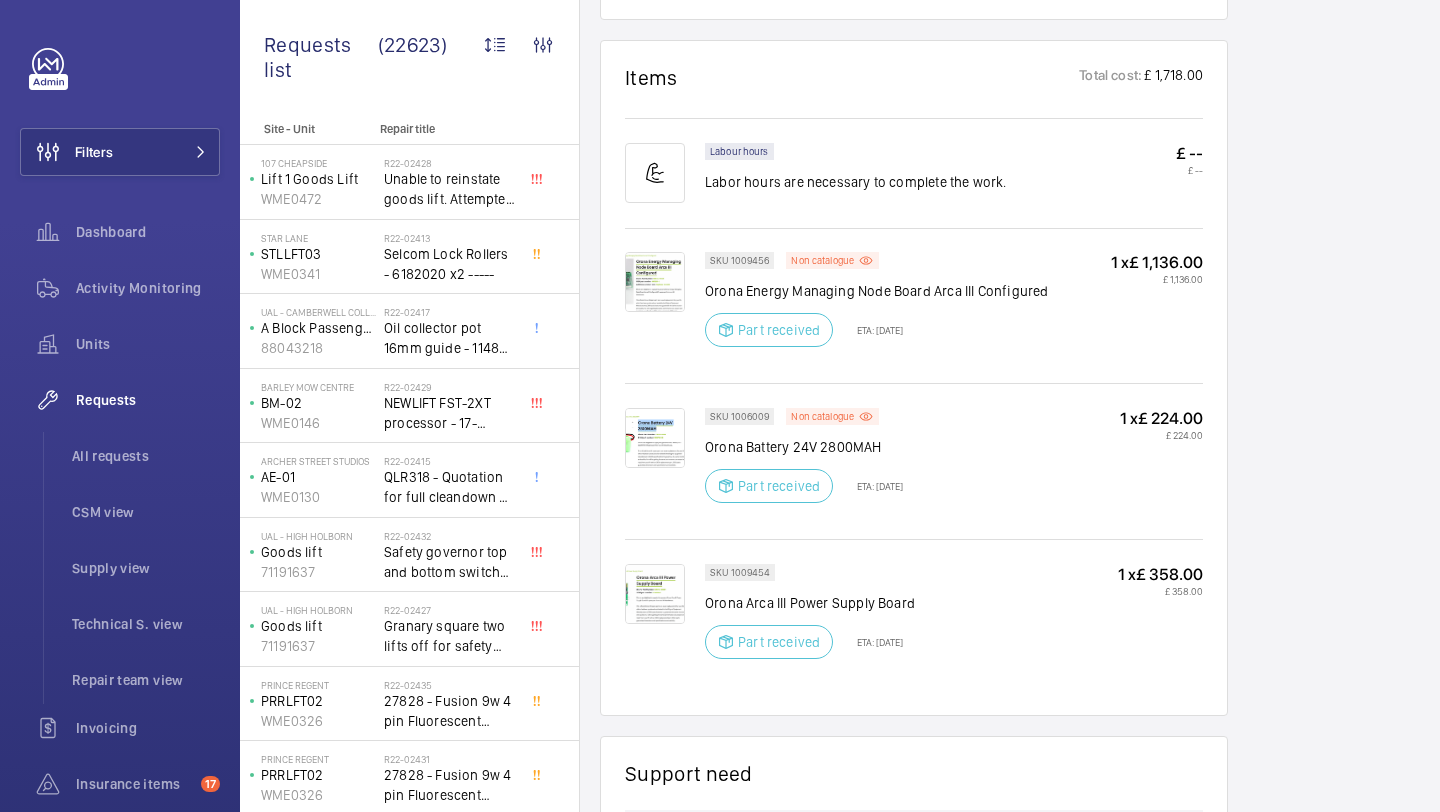 scroll, scrollTop: 1181, scrollLeft: 0, axis: vertical 